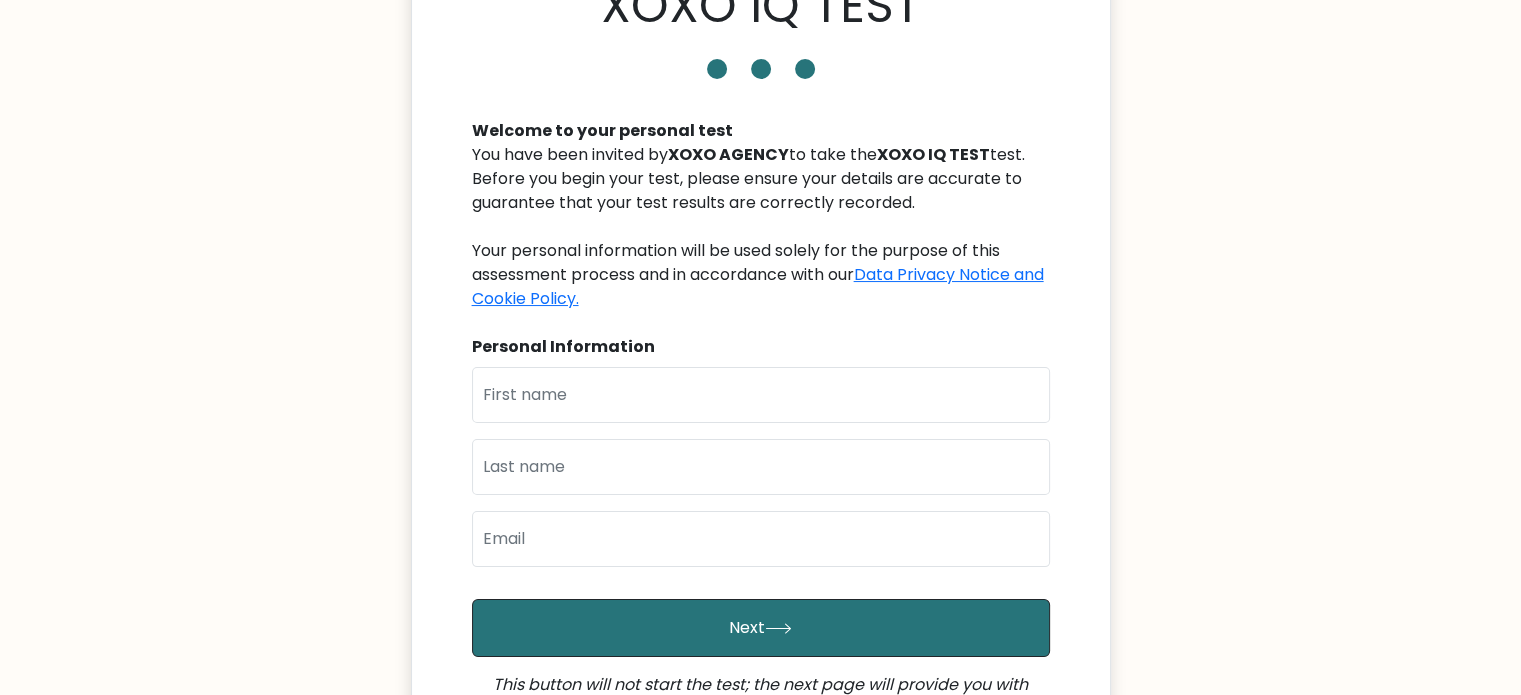 scroll, scrollTop: 200, scrollLeft: 0, axis: vertical 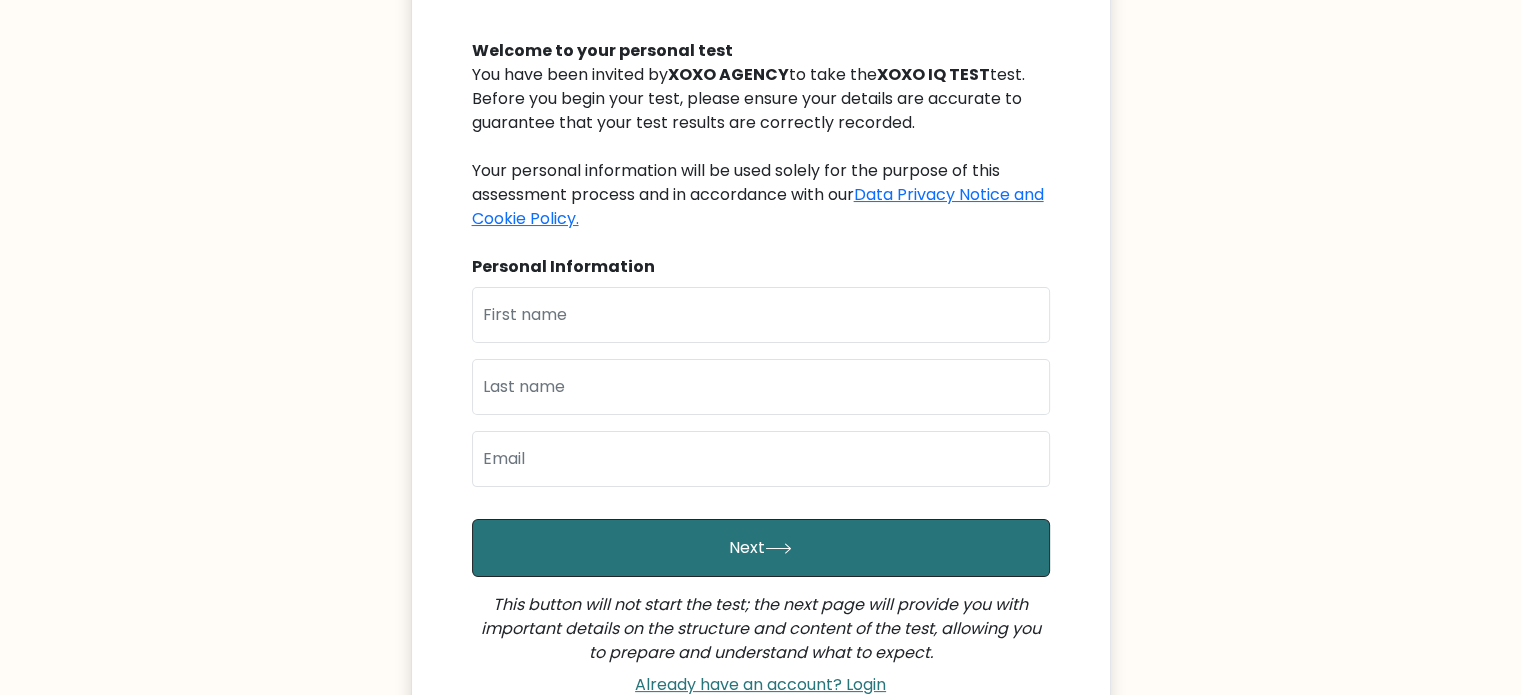 drag, startPoint x: 579, startPoint y: 280, endPoint x: 573, endPoint y: 330, distance: 50.358715 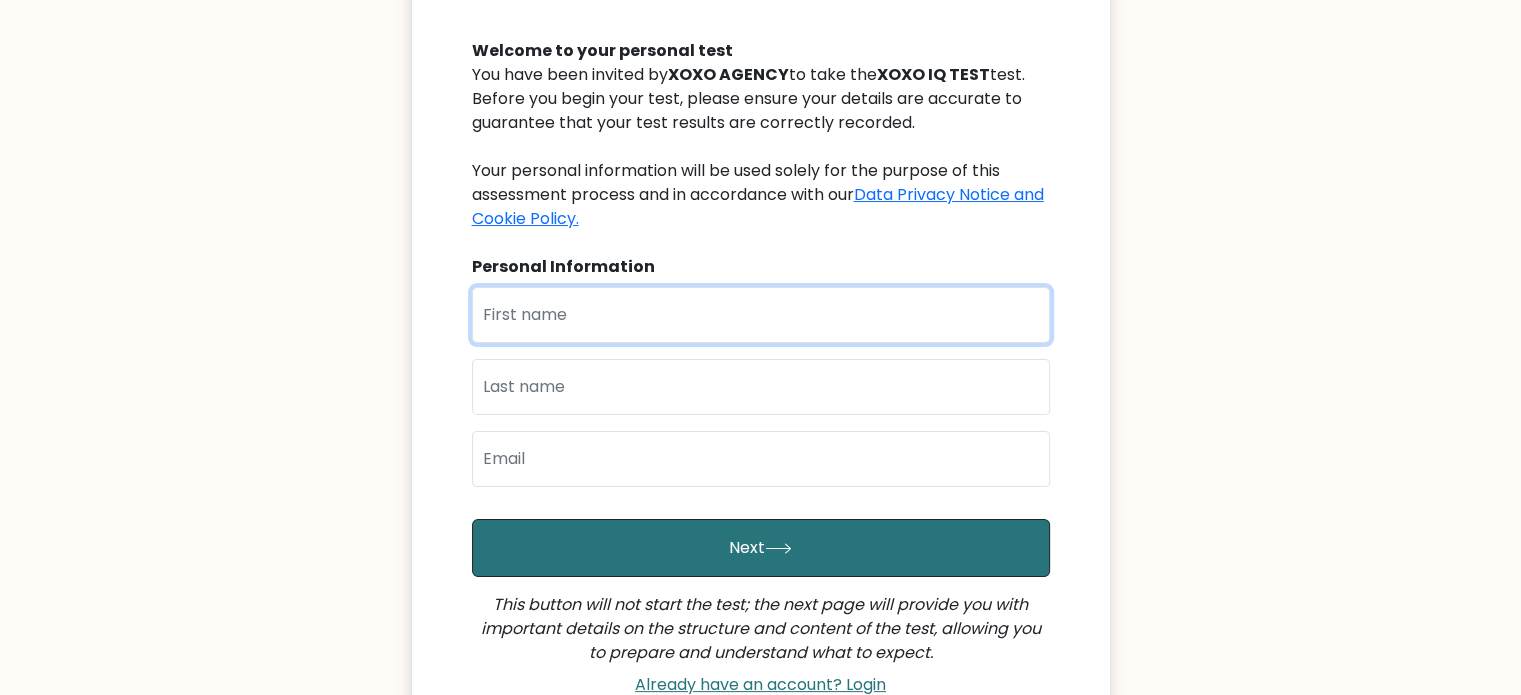 click at bounding box center [761, 315] 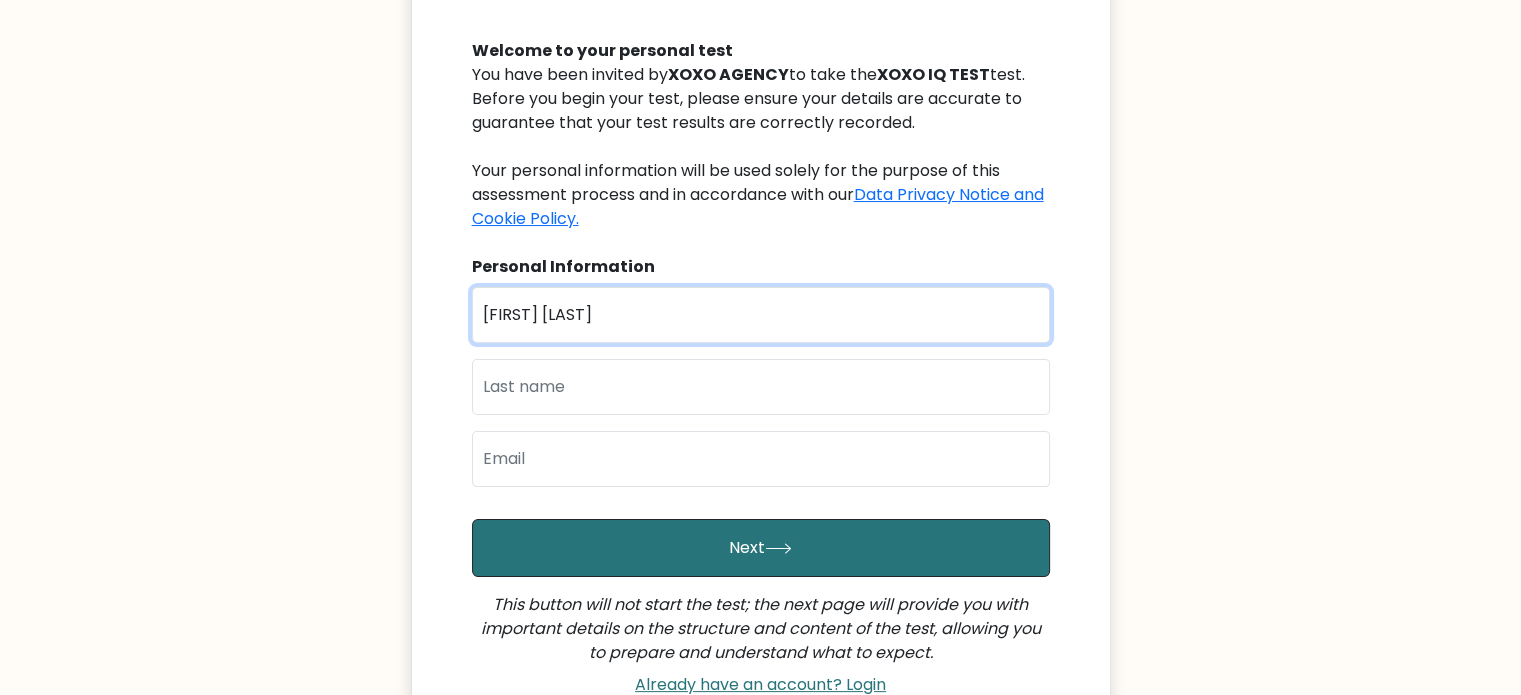 type on "[FIRST] [LAST]" 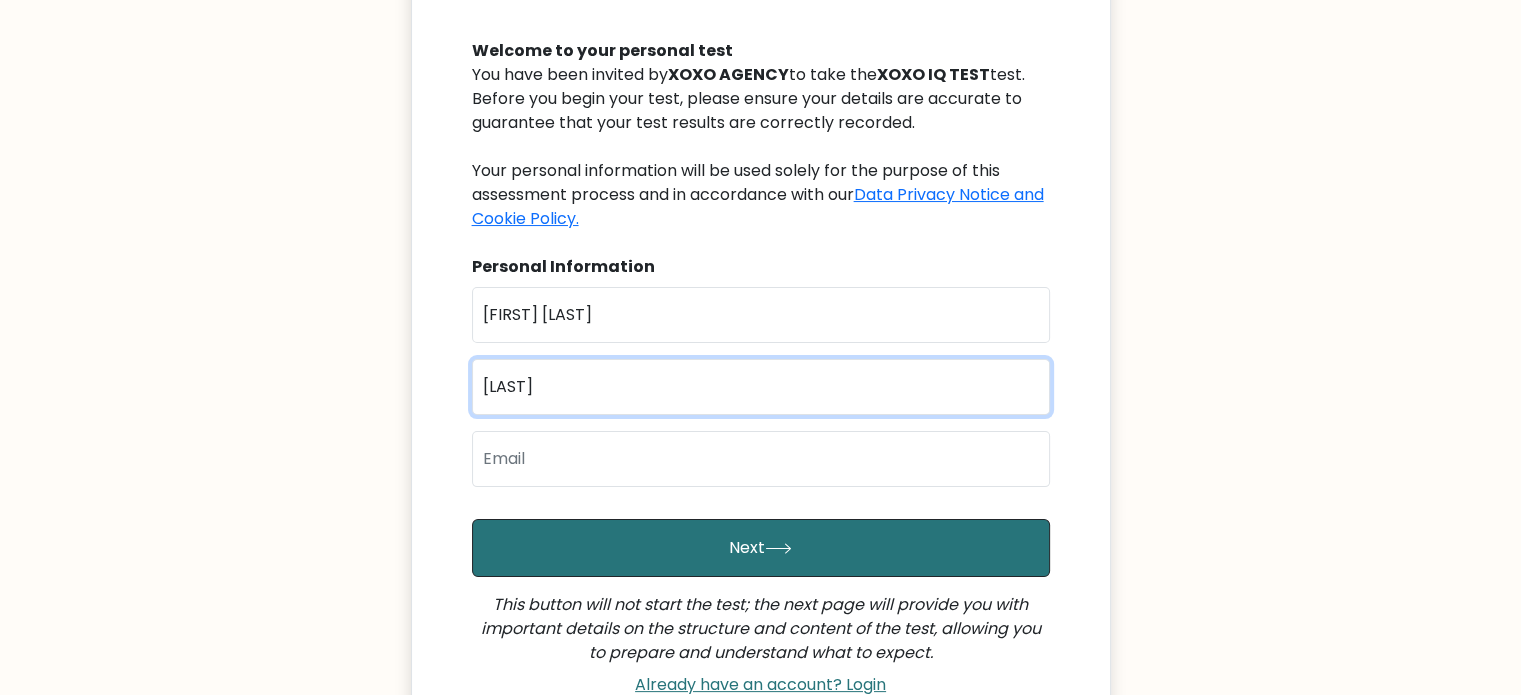 type on "[LAST]" 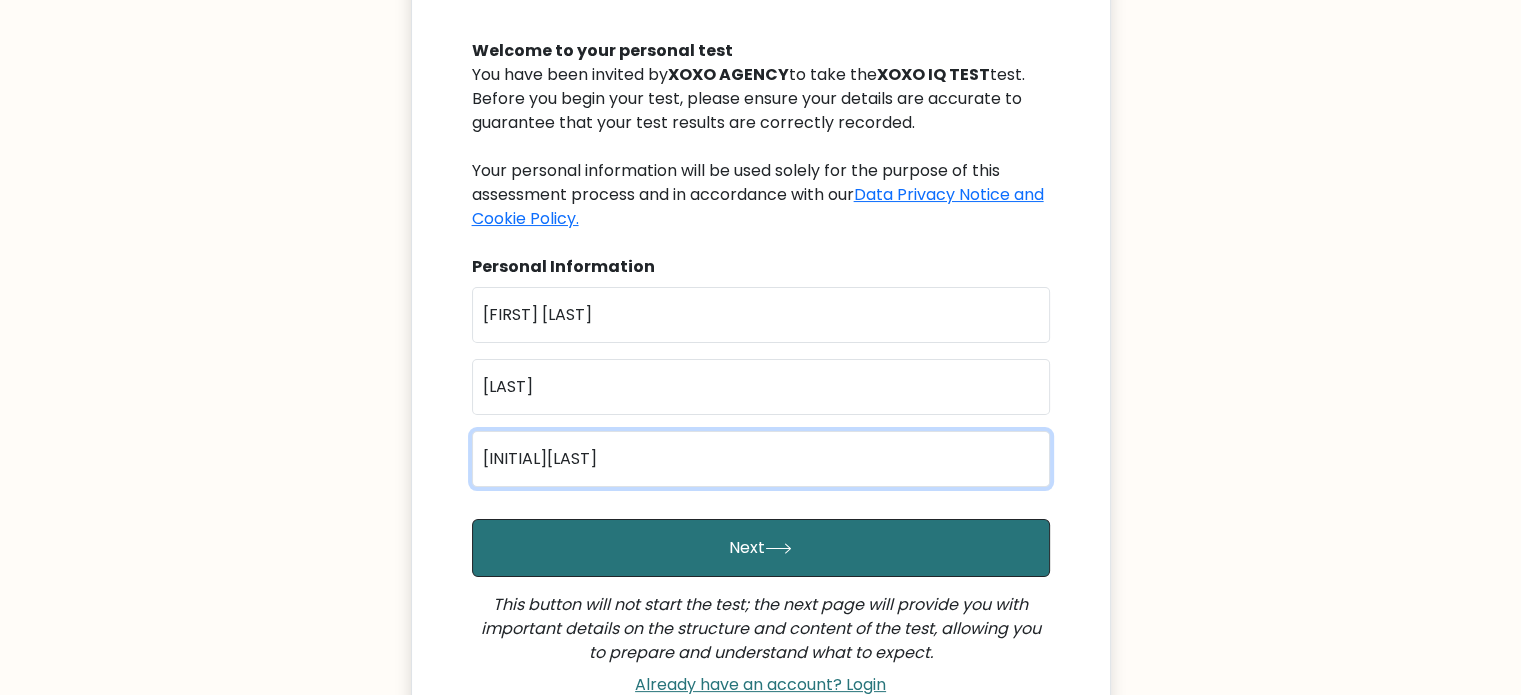 type on "[EMAIL]" 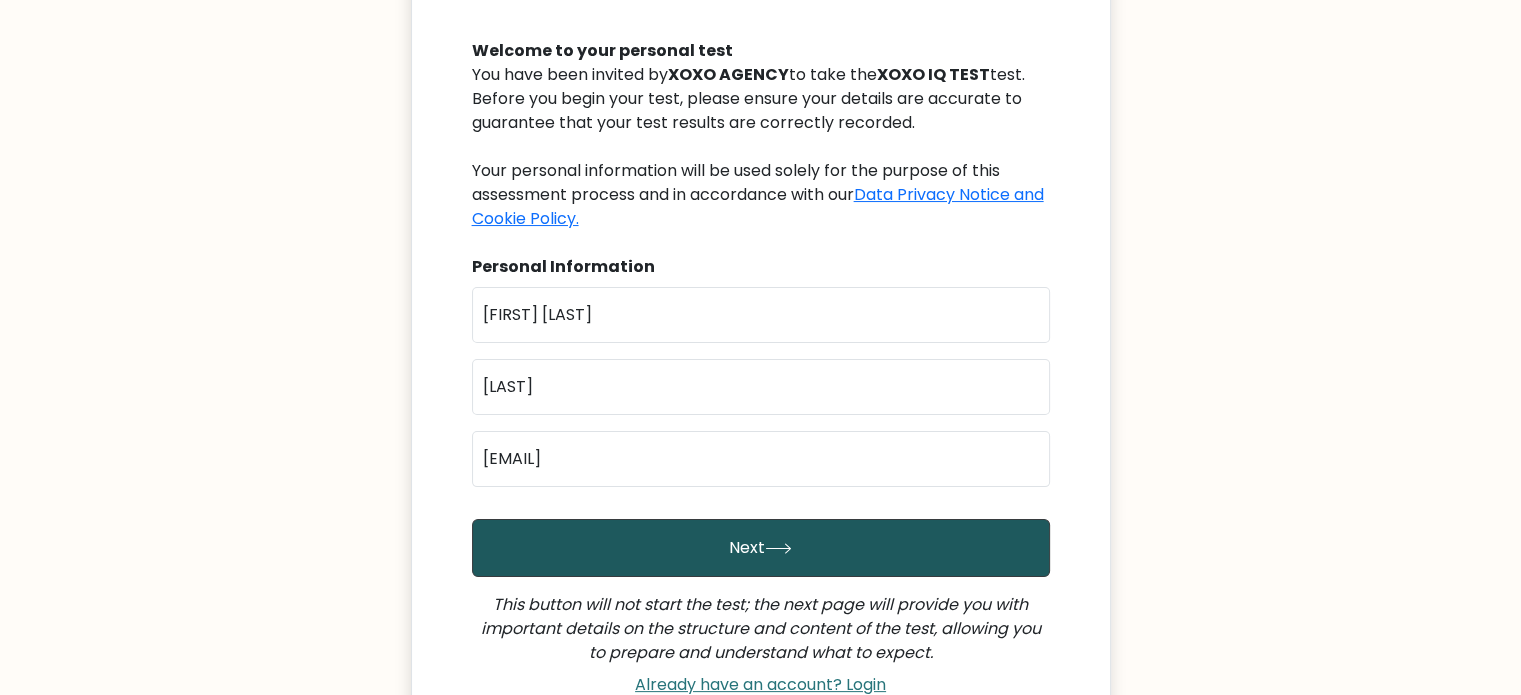 click on "Next" at bounding box center [761, 548] 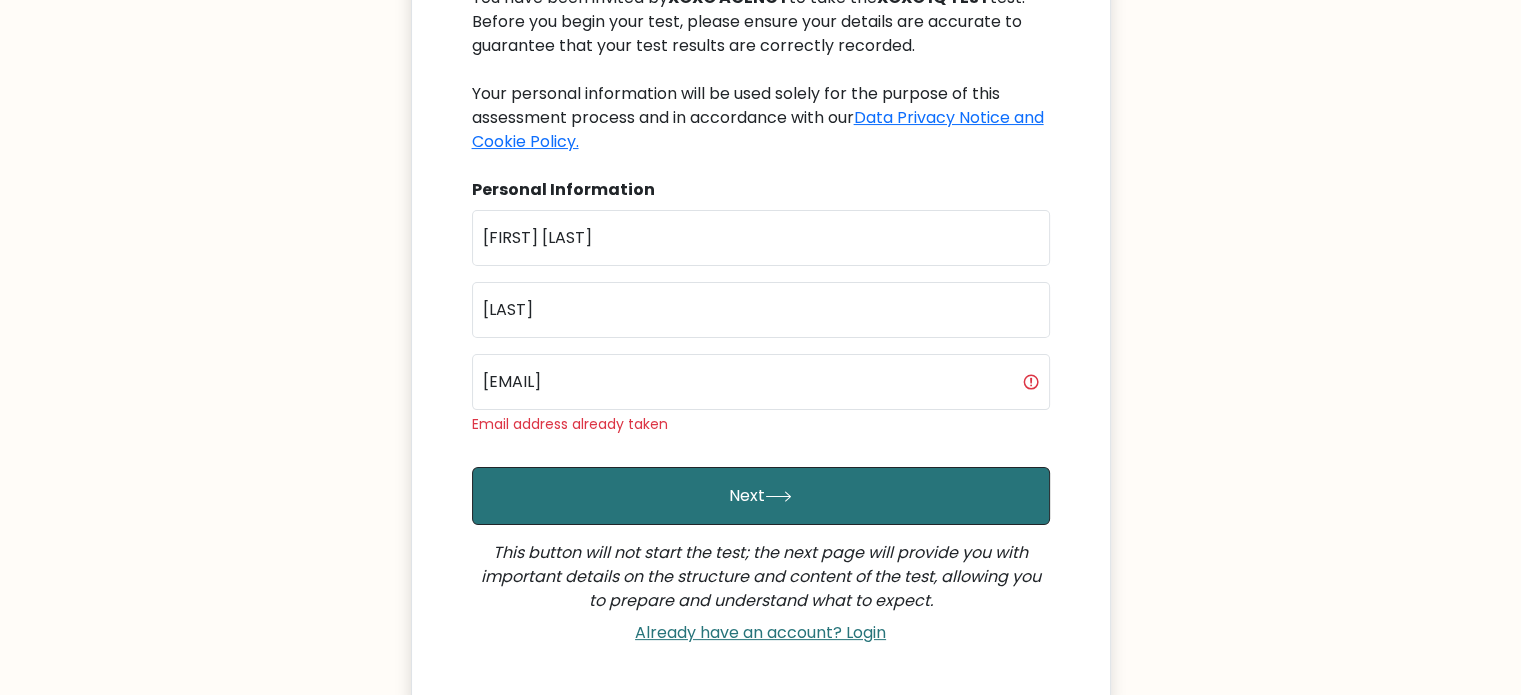 scroll, scrollTop: 300, scrollLeft: 0, axis: vertical 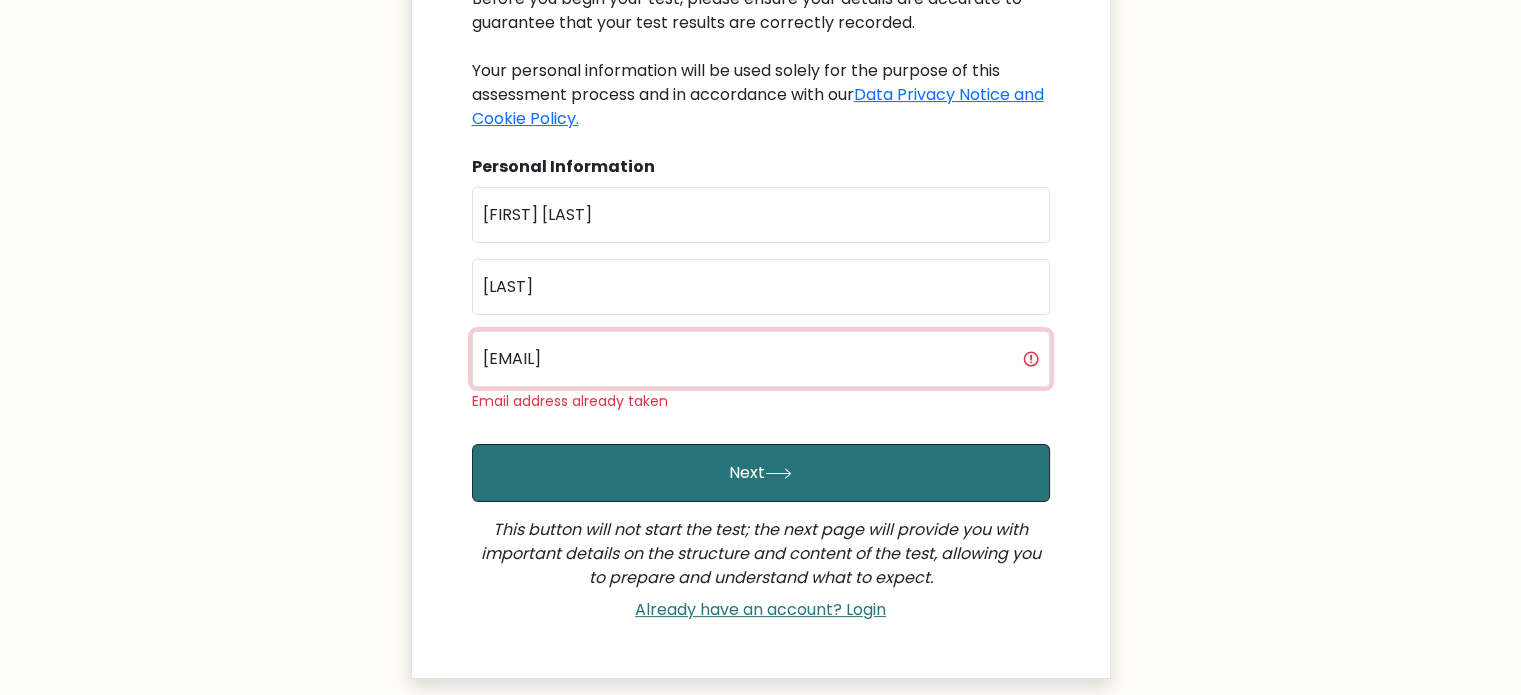 click on "[EMAIL]" at bounding box center [761, 359] 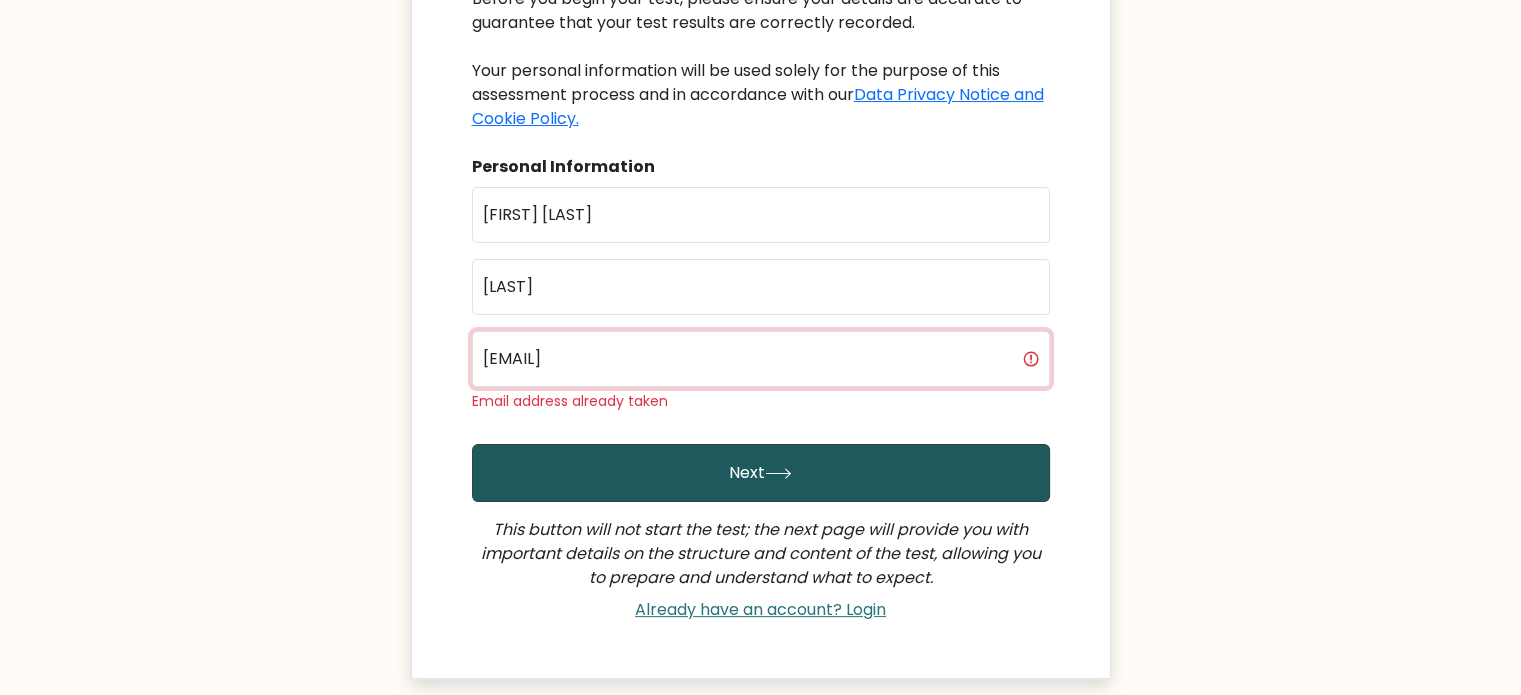 type on "[EMAIL]" 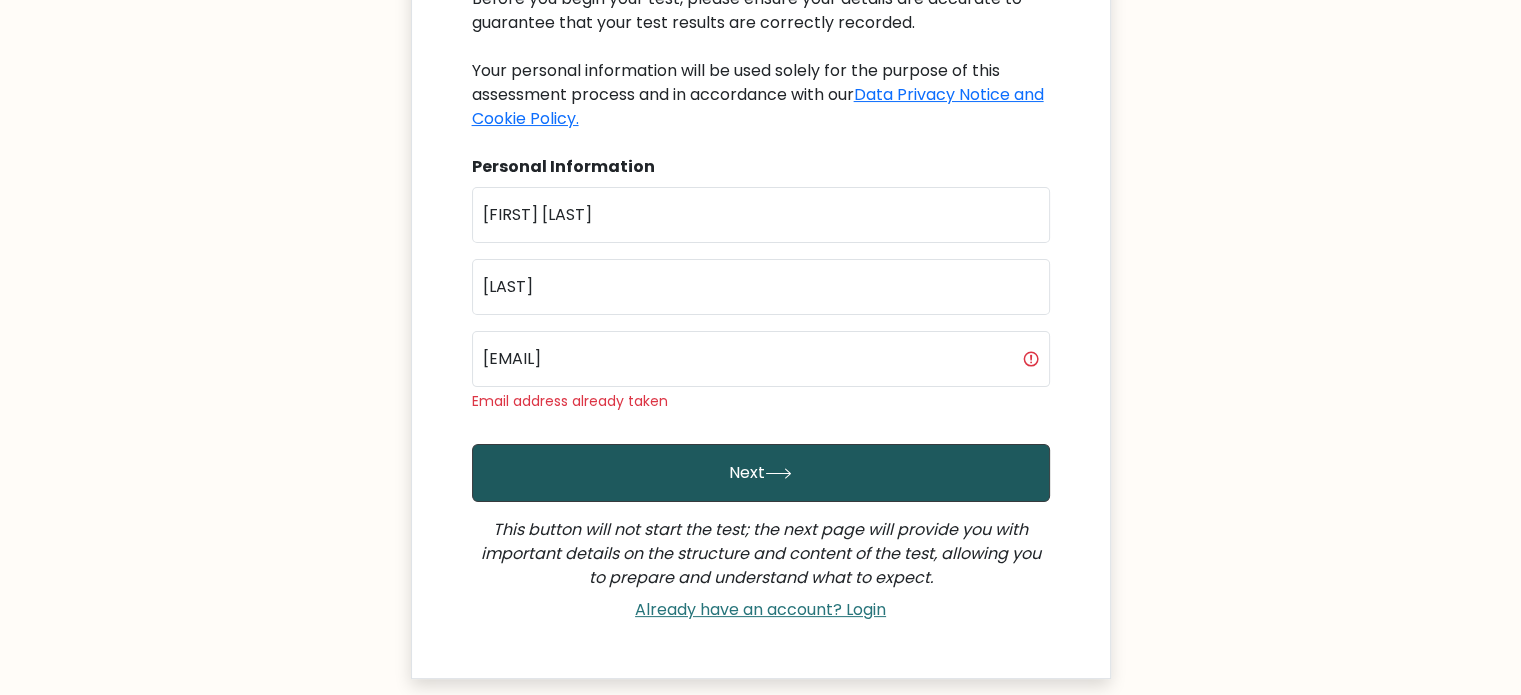 click on "Next" at bounding box center [761, 473] 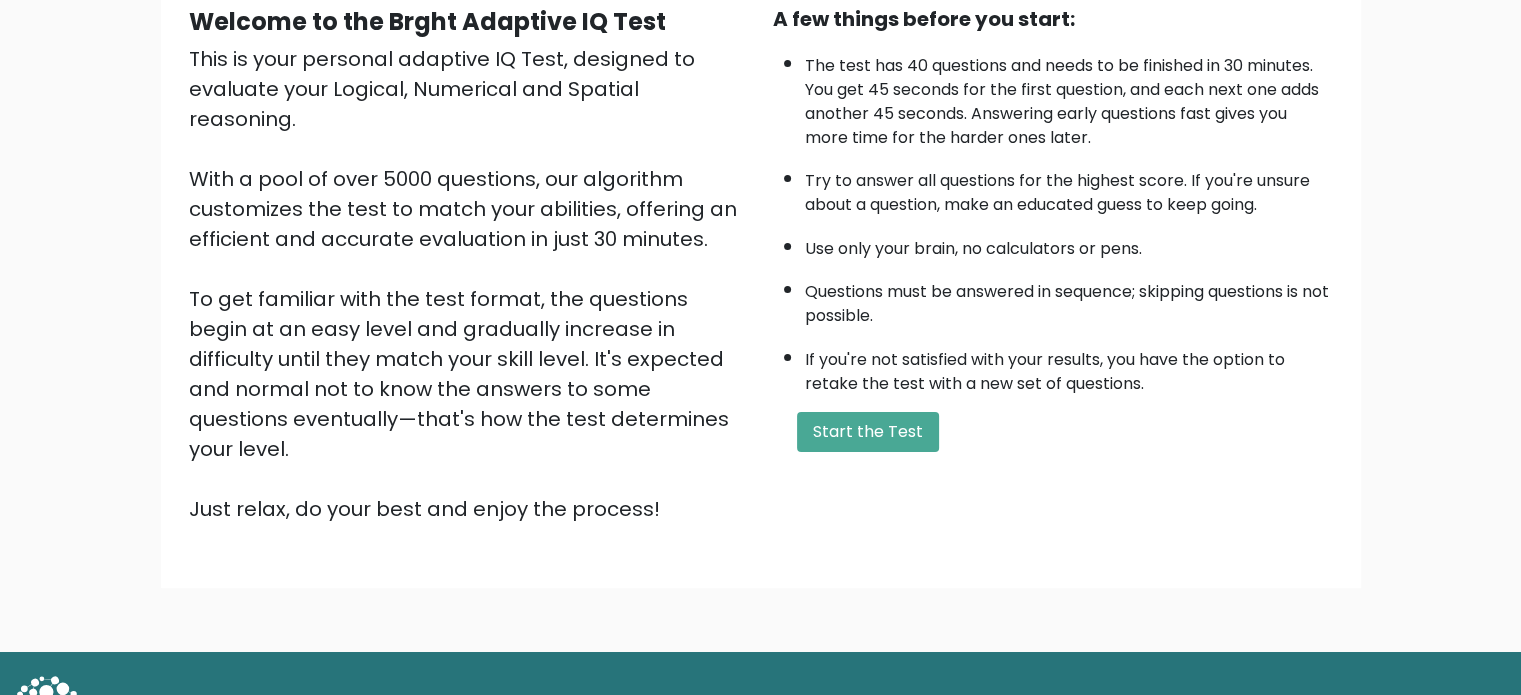 scroll, scrollTop: 220, scrollLeft: 0, axis: vertical 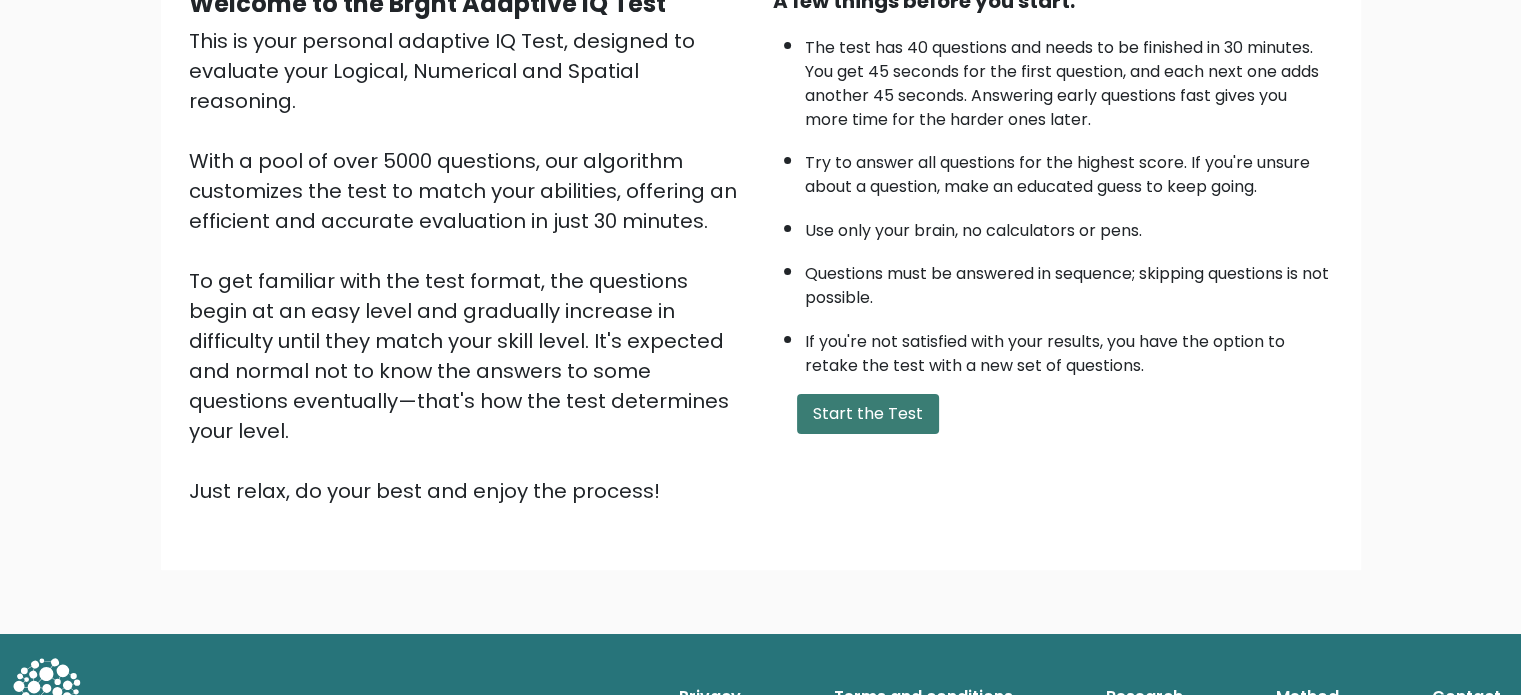 click on "Start the Test" at bounding box center [868, 414] 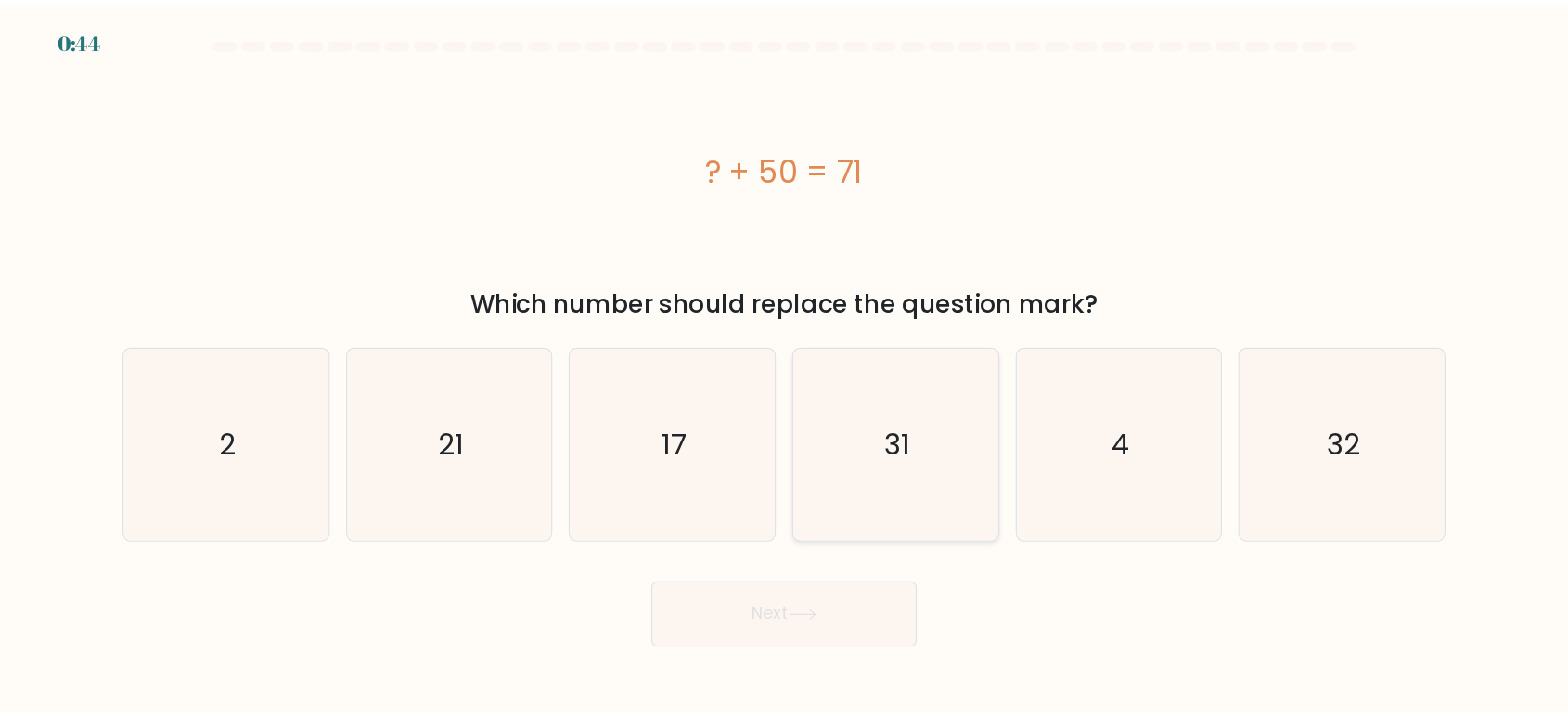 scroll, scrollTop: 0, scrollLeft: 0, axis: both 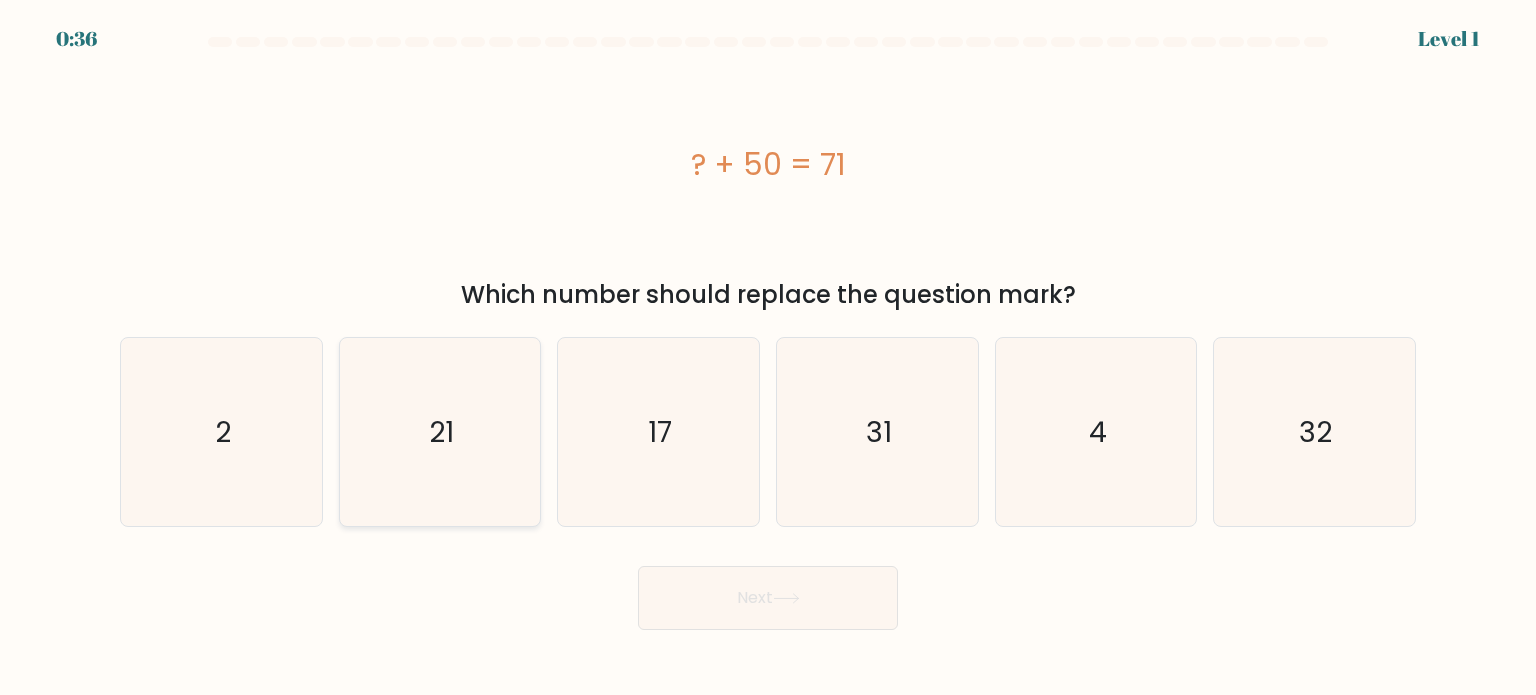 click on "21" 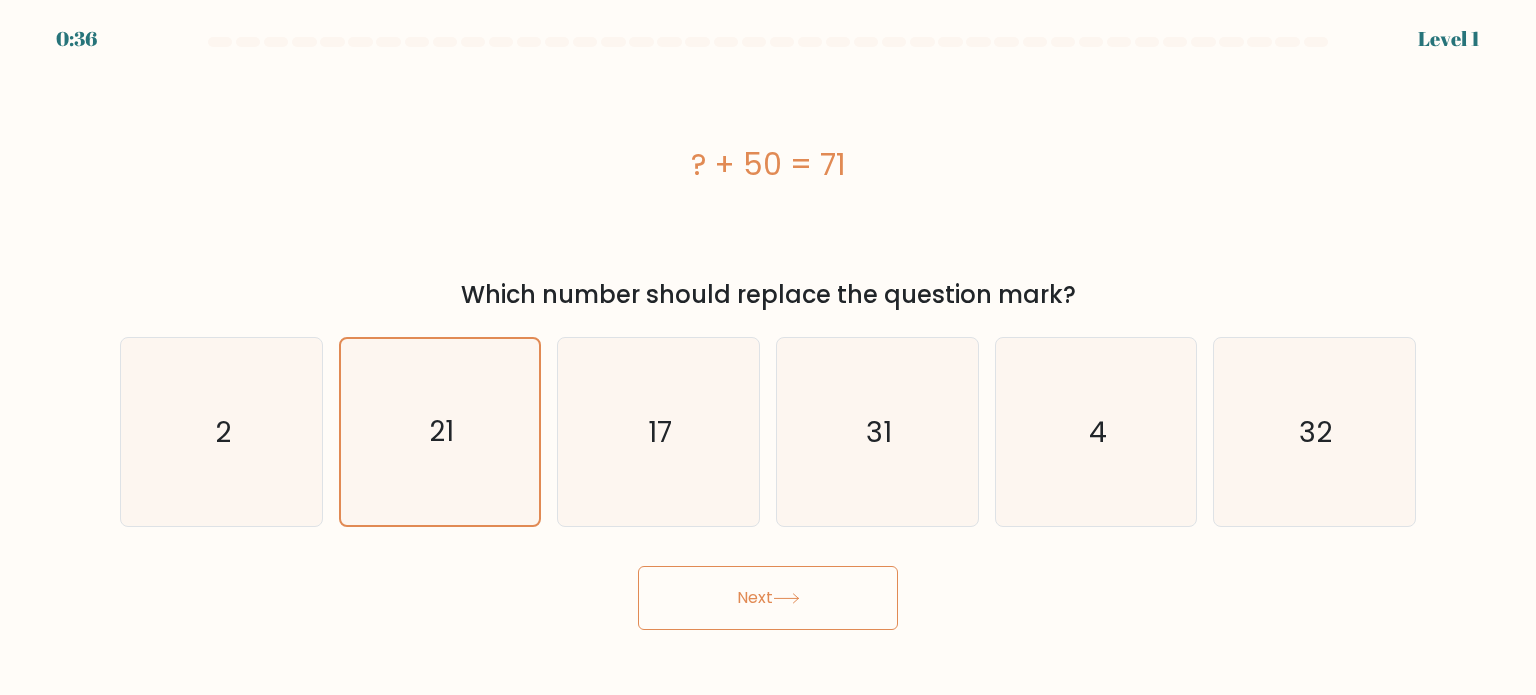 click on "Next" at bounding box center [768, 598] 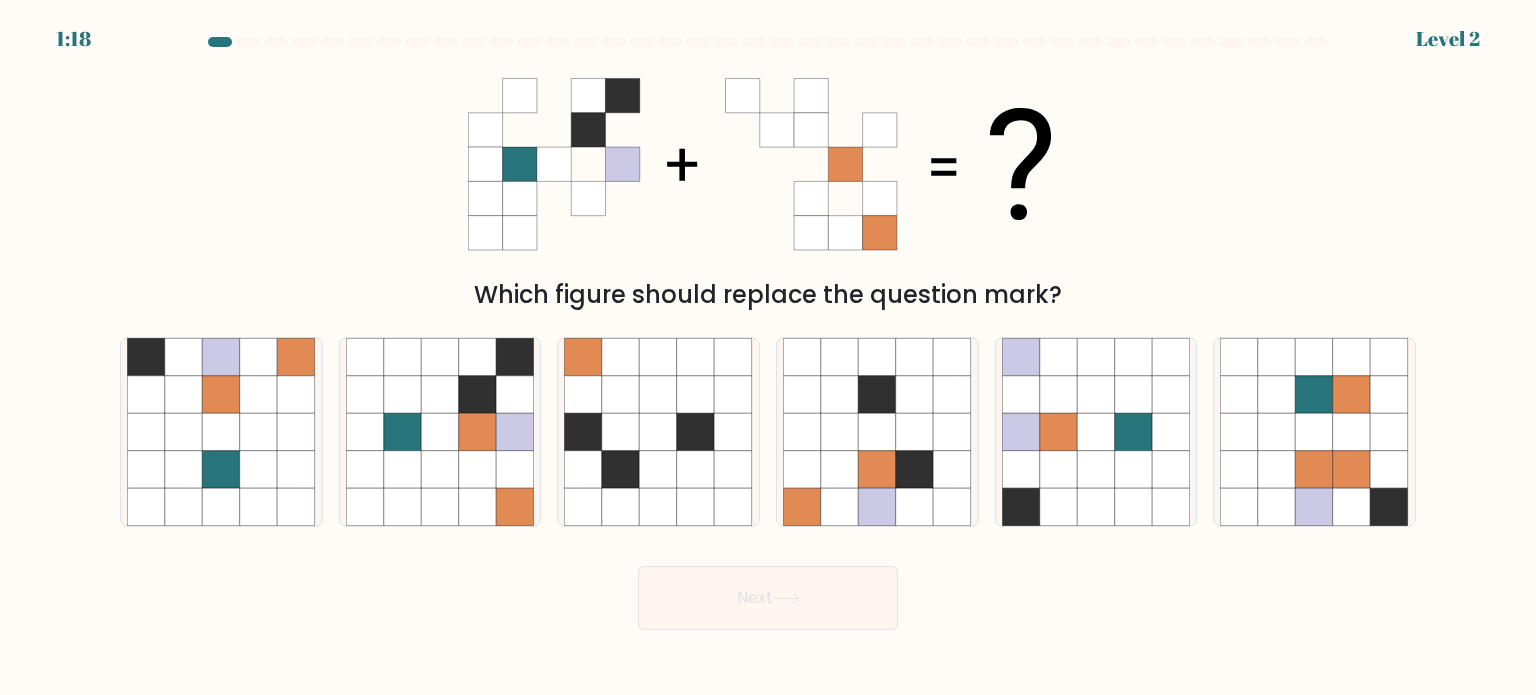 type 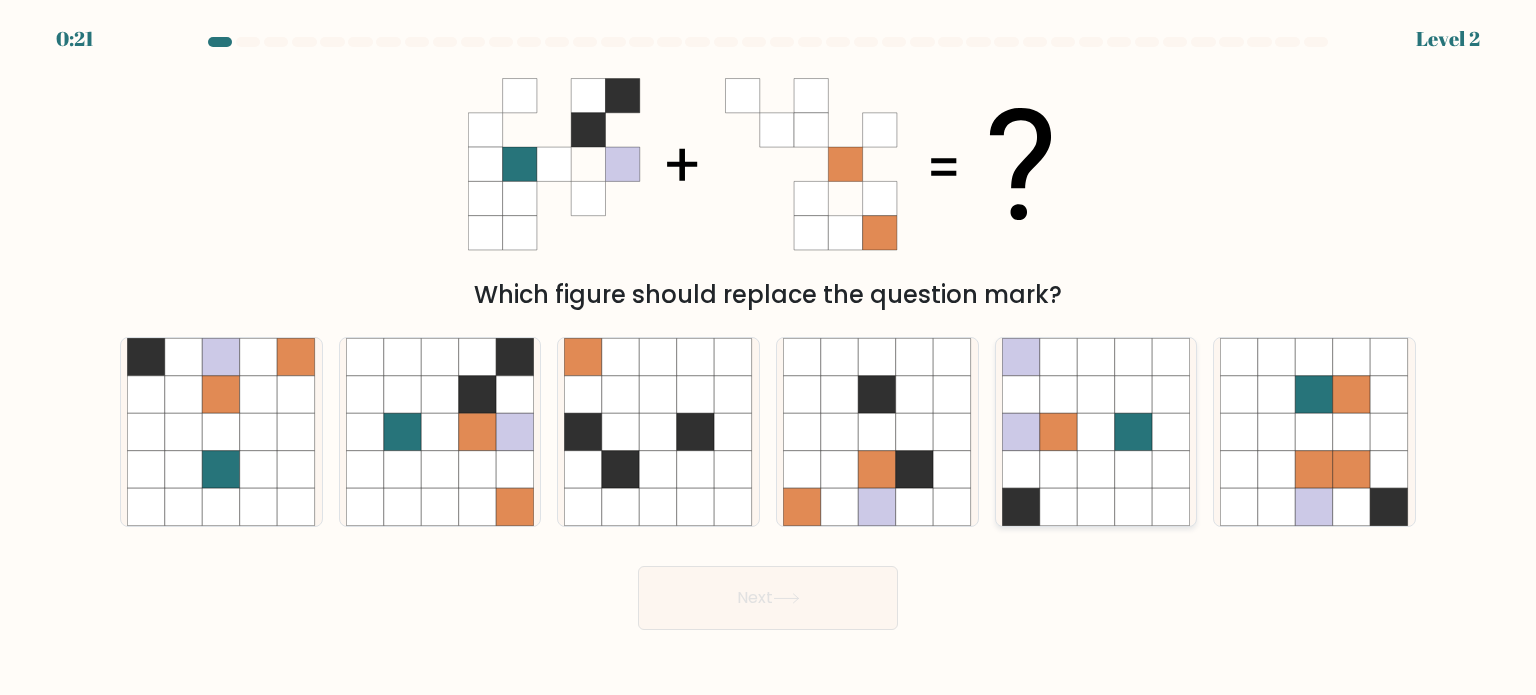 click 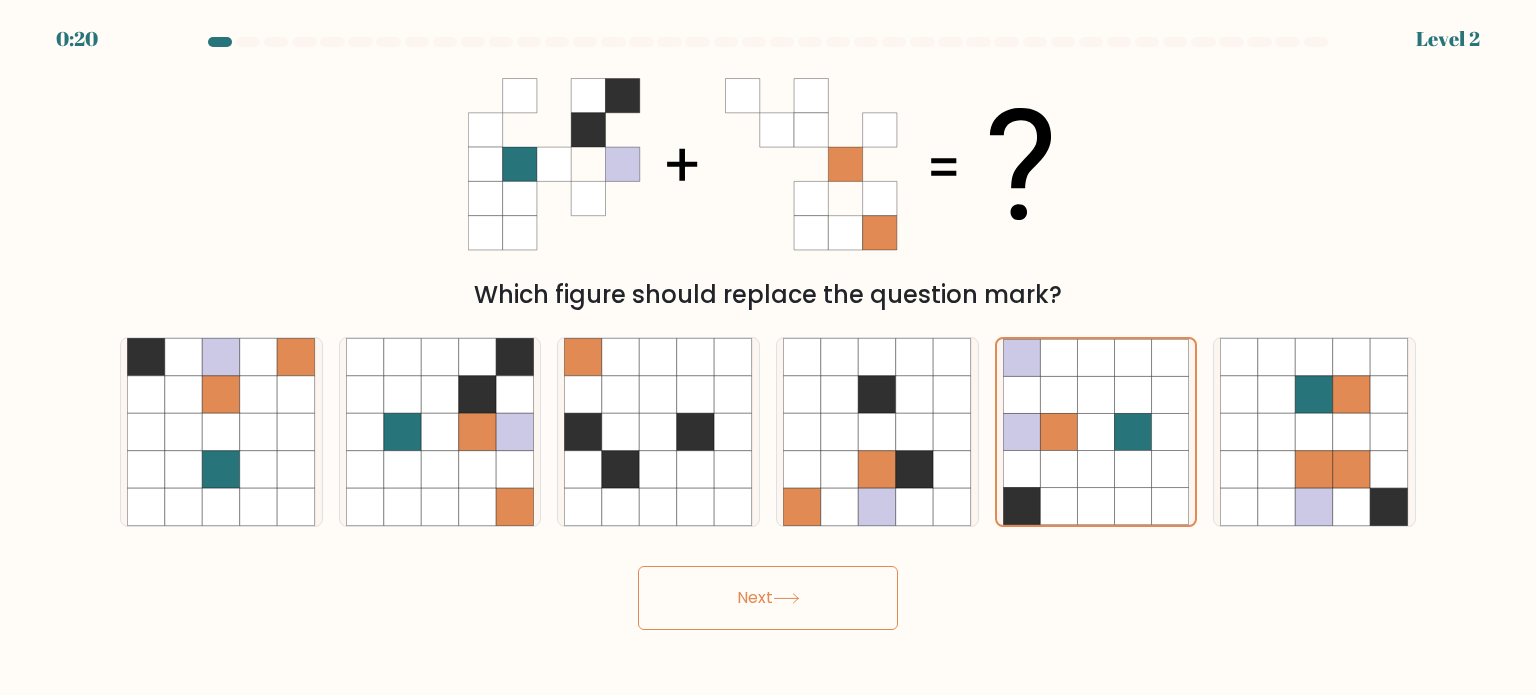 click on "Next" at bounding box center [768, 598] 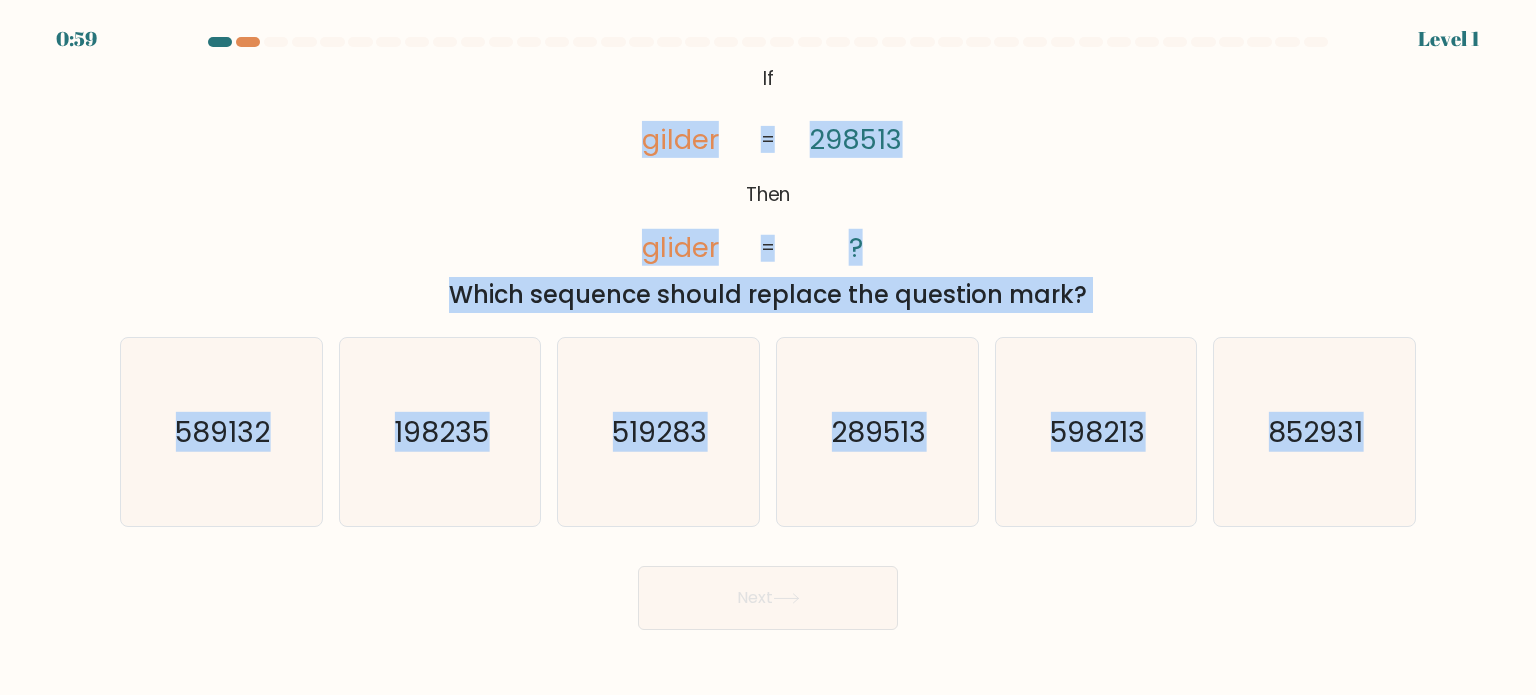 drag, startPoint x: 623, startPoint y: 127, endPoint x: 1436, endPoint y: 491, distance: 890.76654 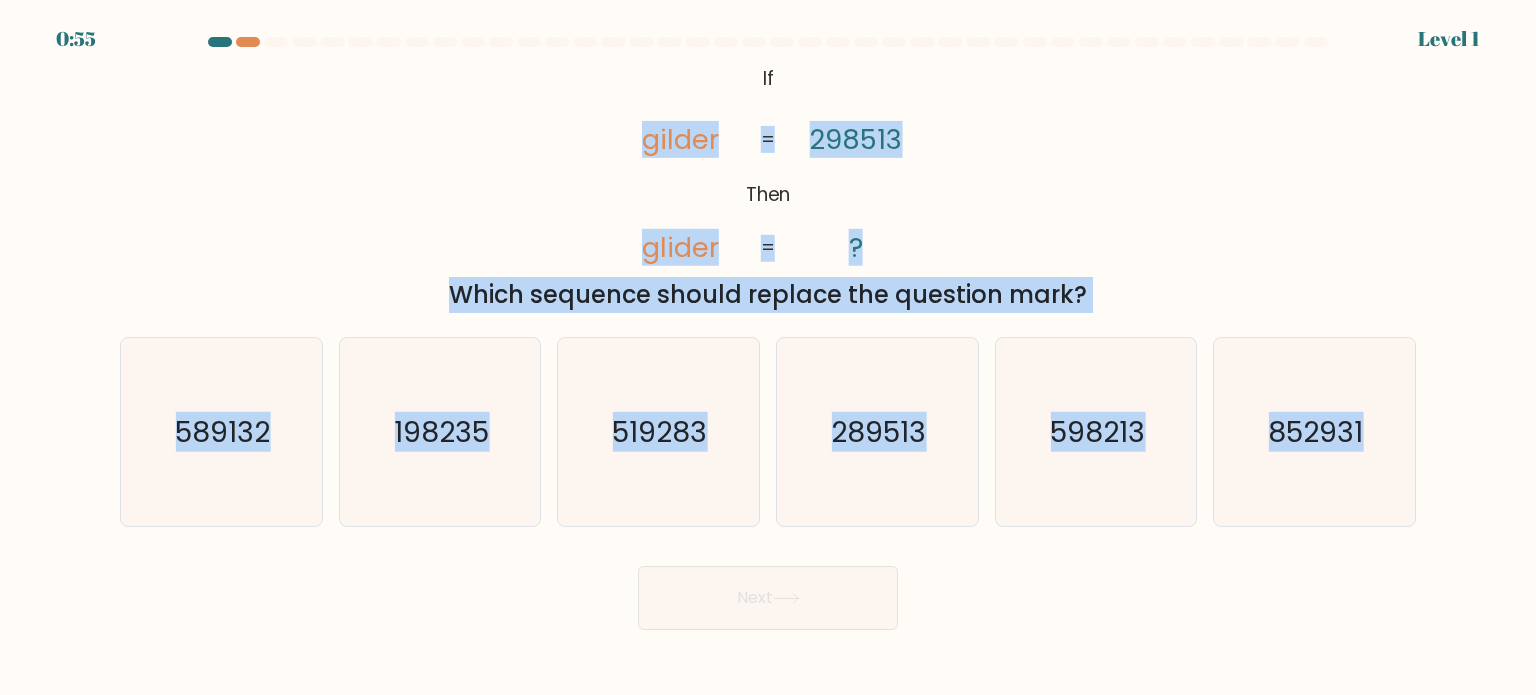 click on "@import url('https://fonts.googleapis.com/css?family=Abril+Fatface:400,100,100italic,300,300italic,400italic,500,500italic,700,700italic,900,900italic');           If       Then       gilder       glider       298513       ?       =       =
Which sequence should replace the question mark?" at bounding box center [768, 186] 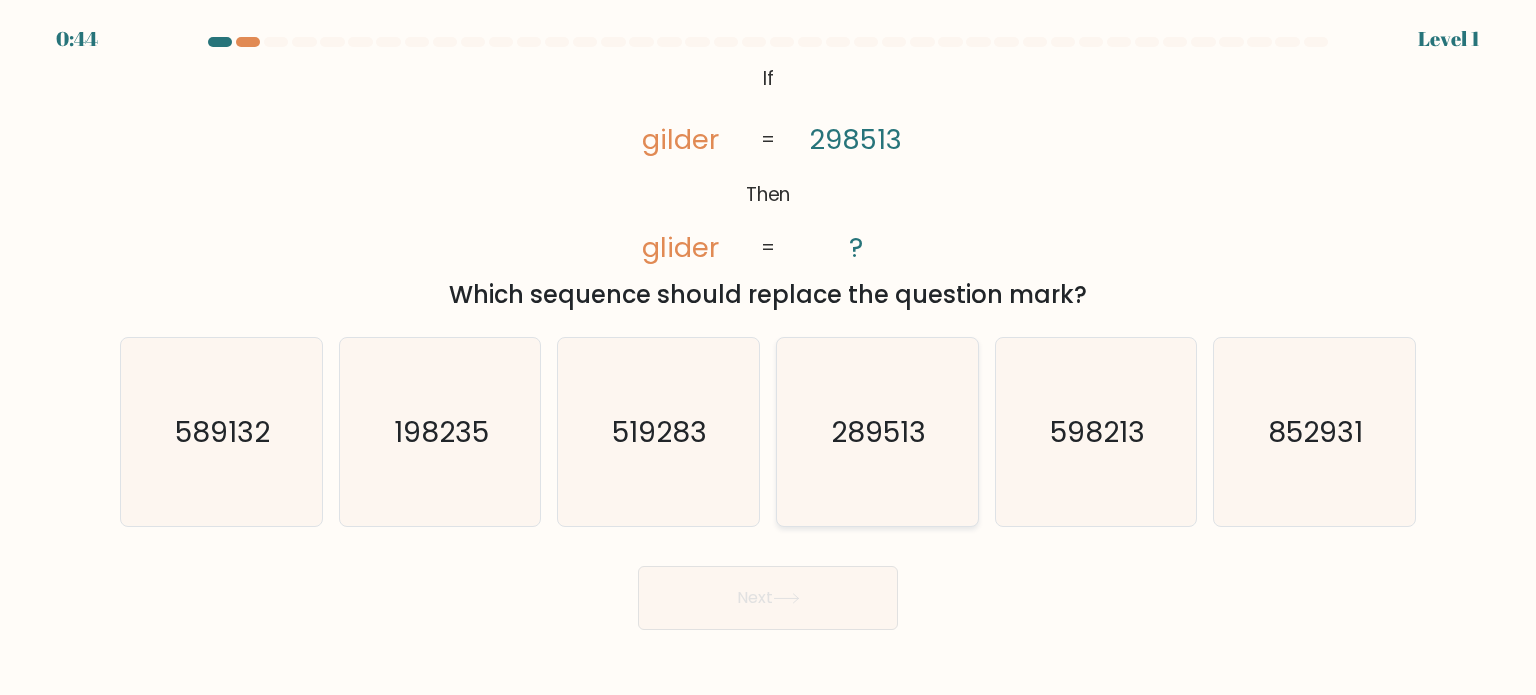 click on "289513" 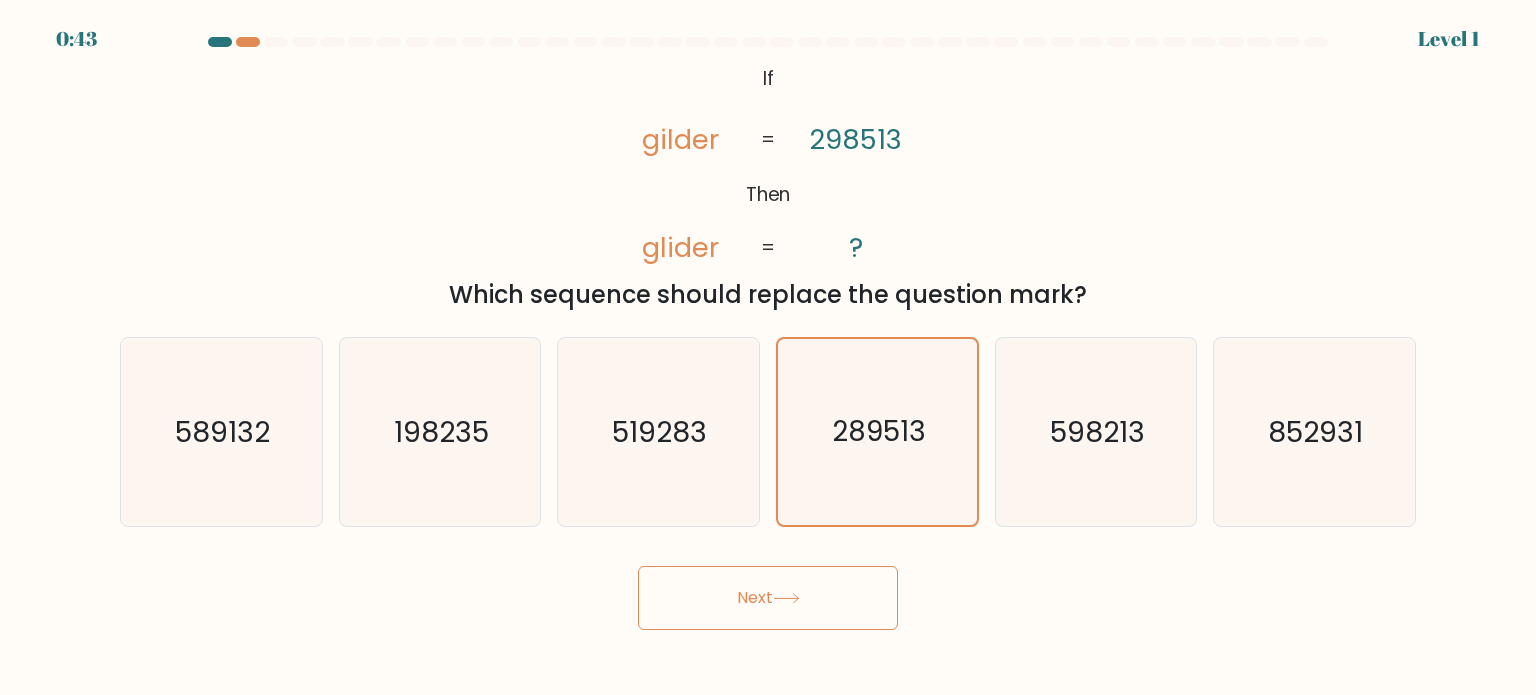 click 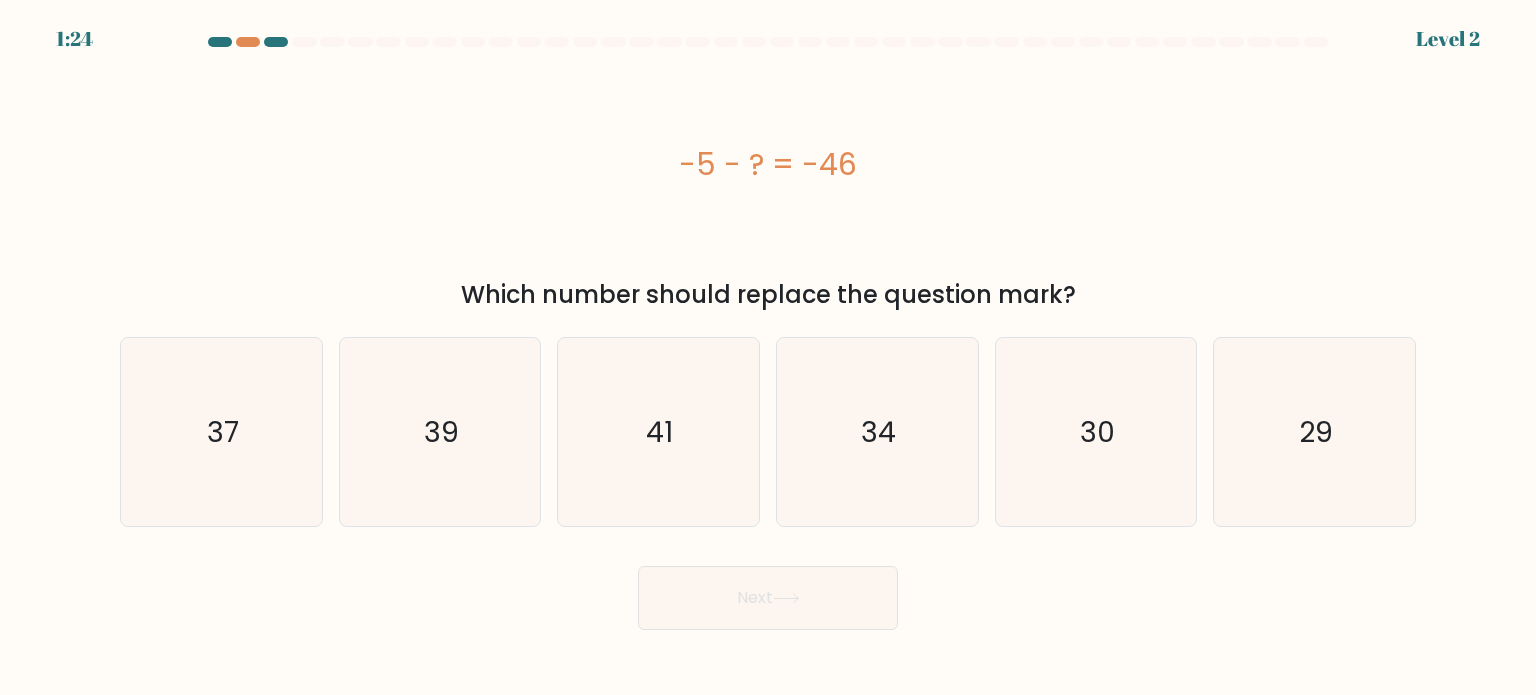 drag, startPoint x: 662, startPoint y: 156, endPoint x: 920, endPoint y: 182, distance: 259.30676 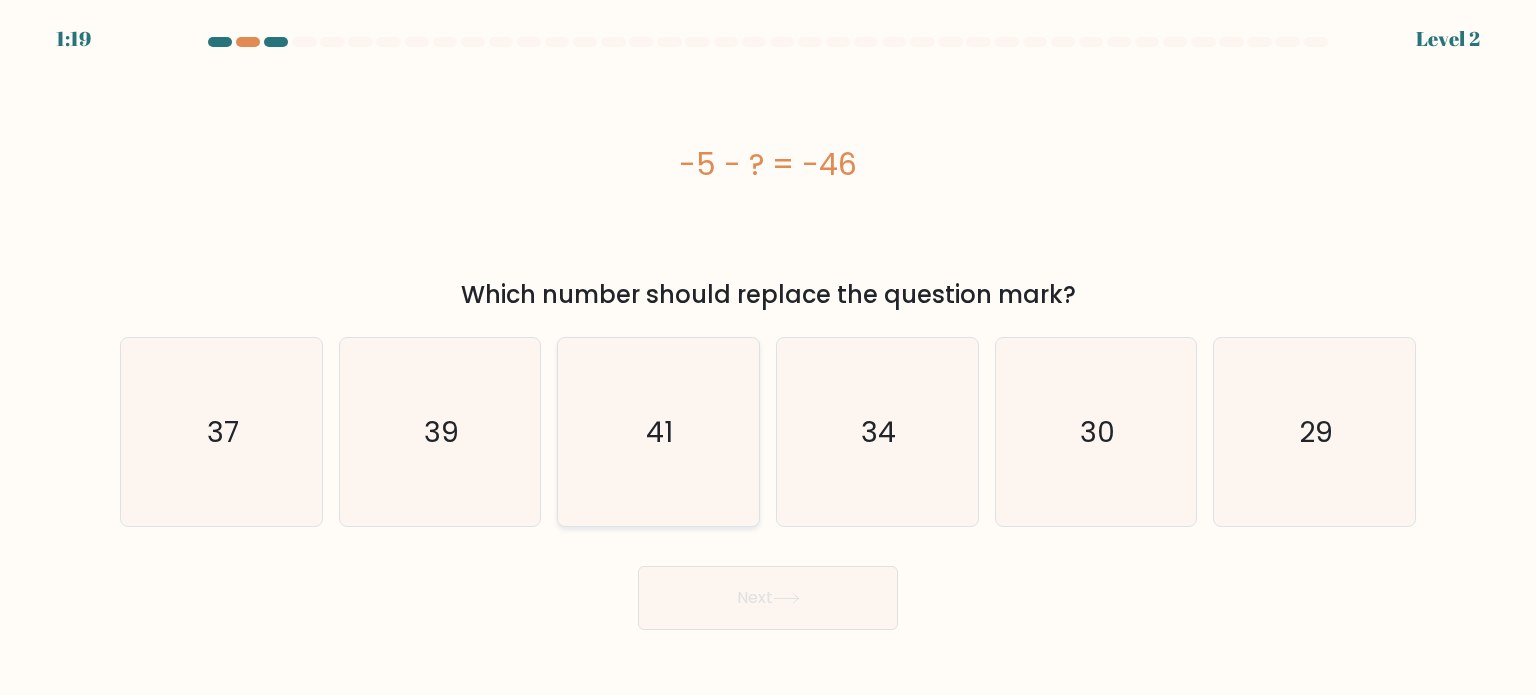 click on "41" 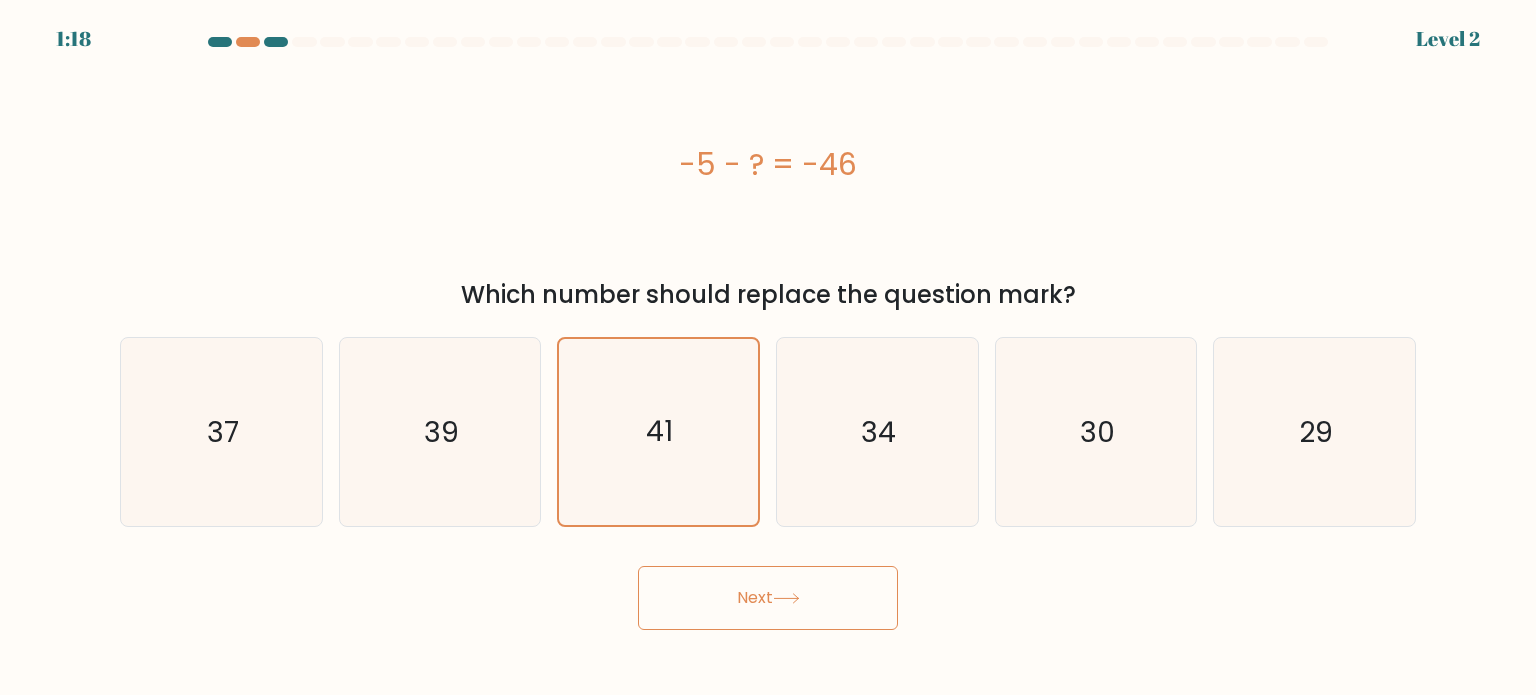 click on "Next" at bounding box center (768, 598) 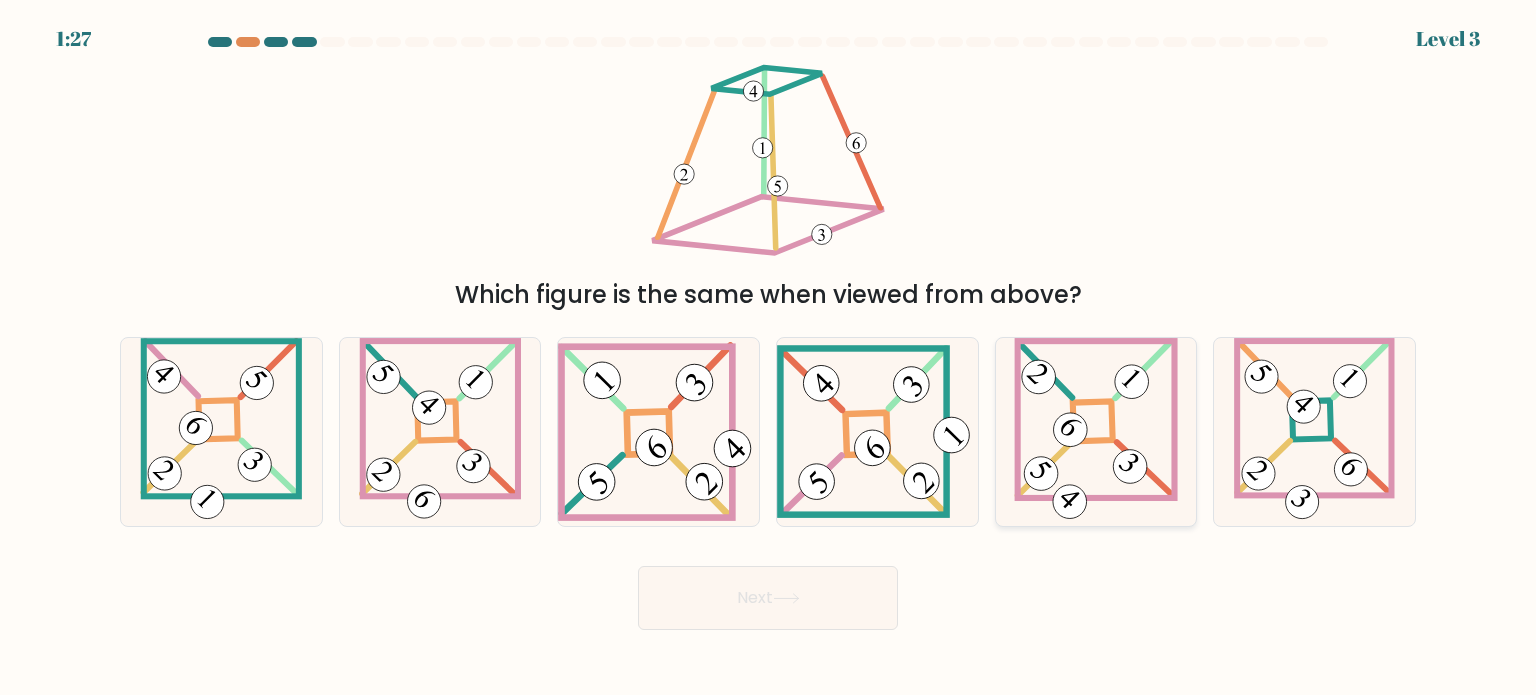 click 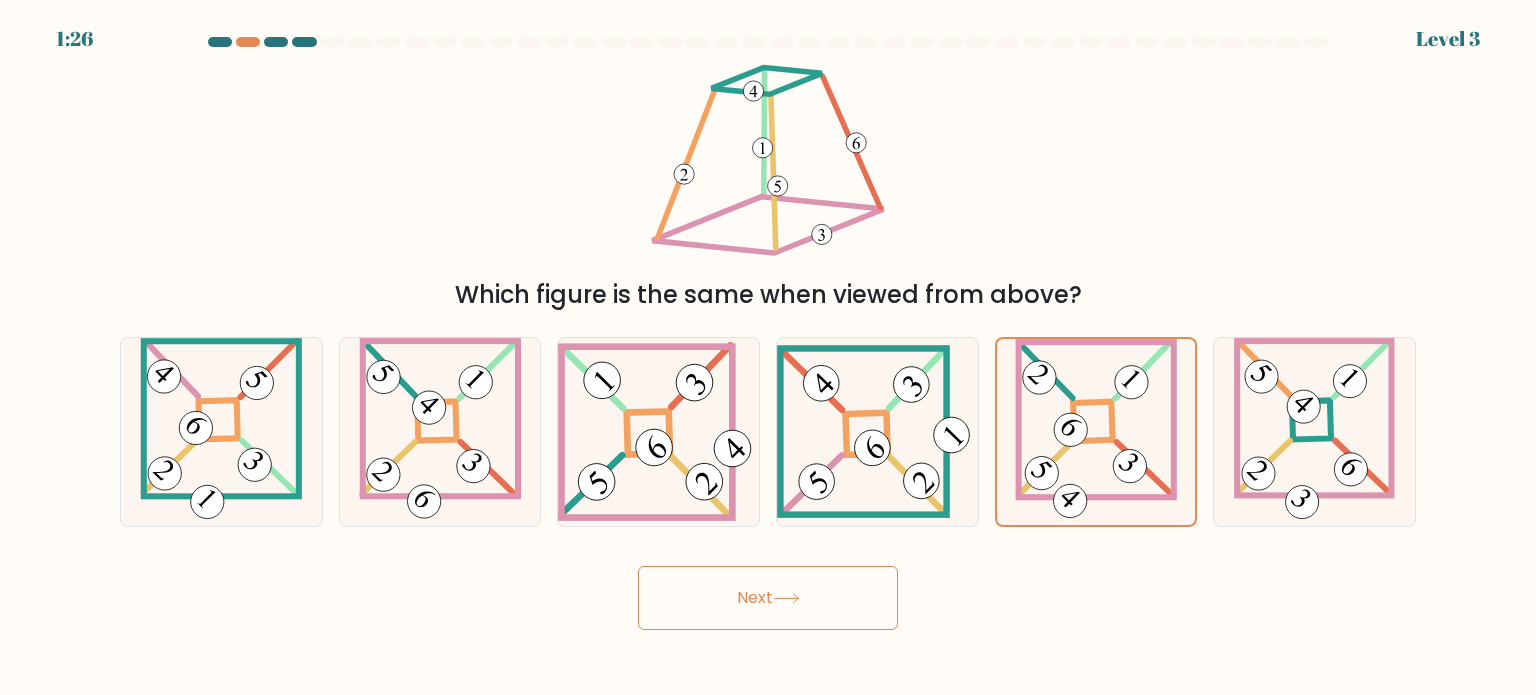 click 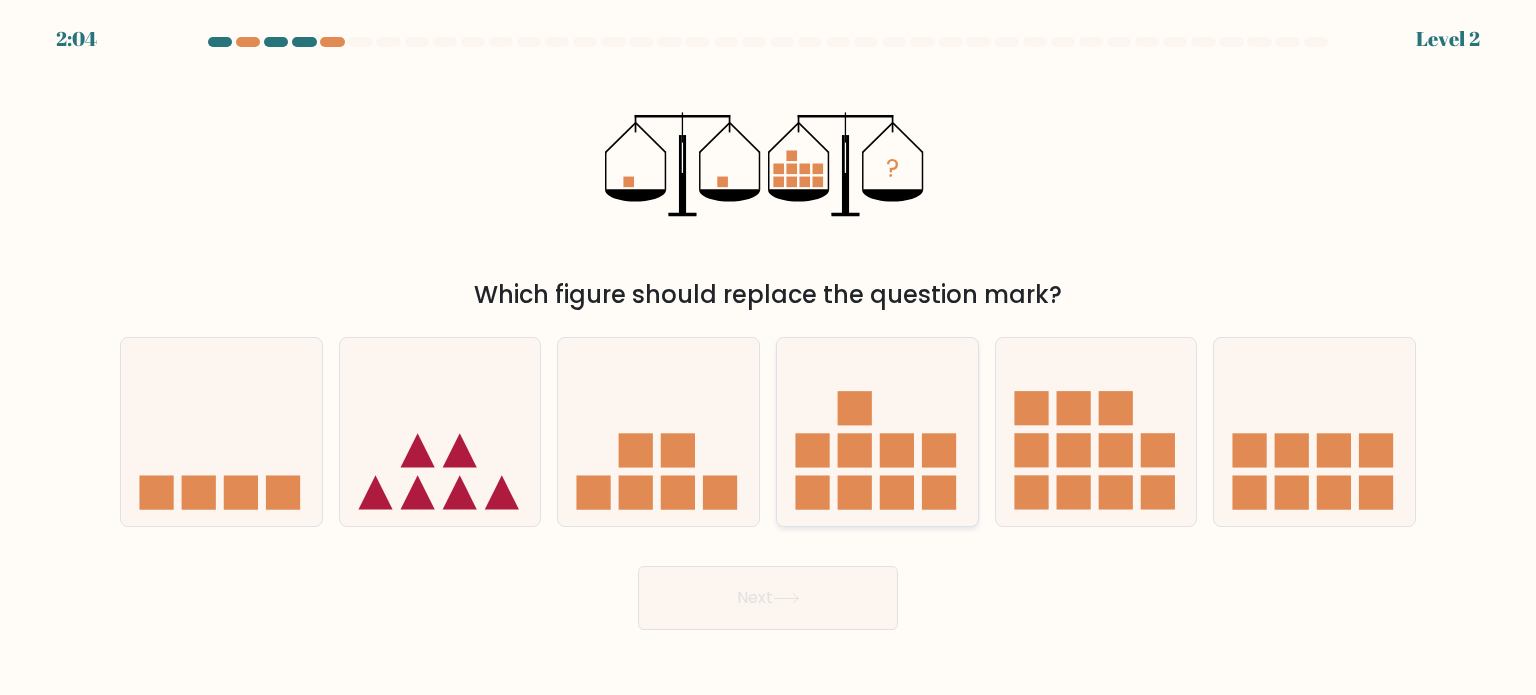 click 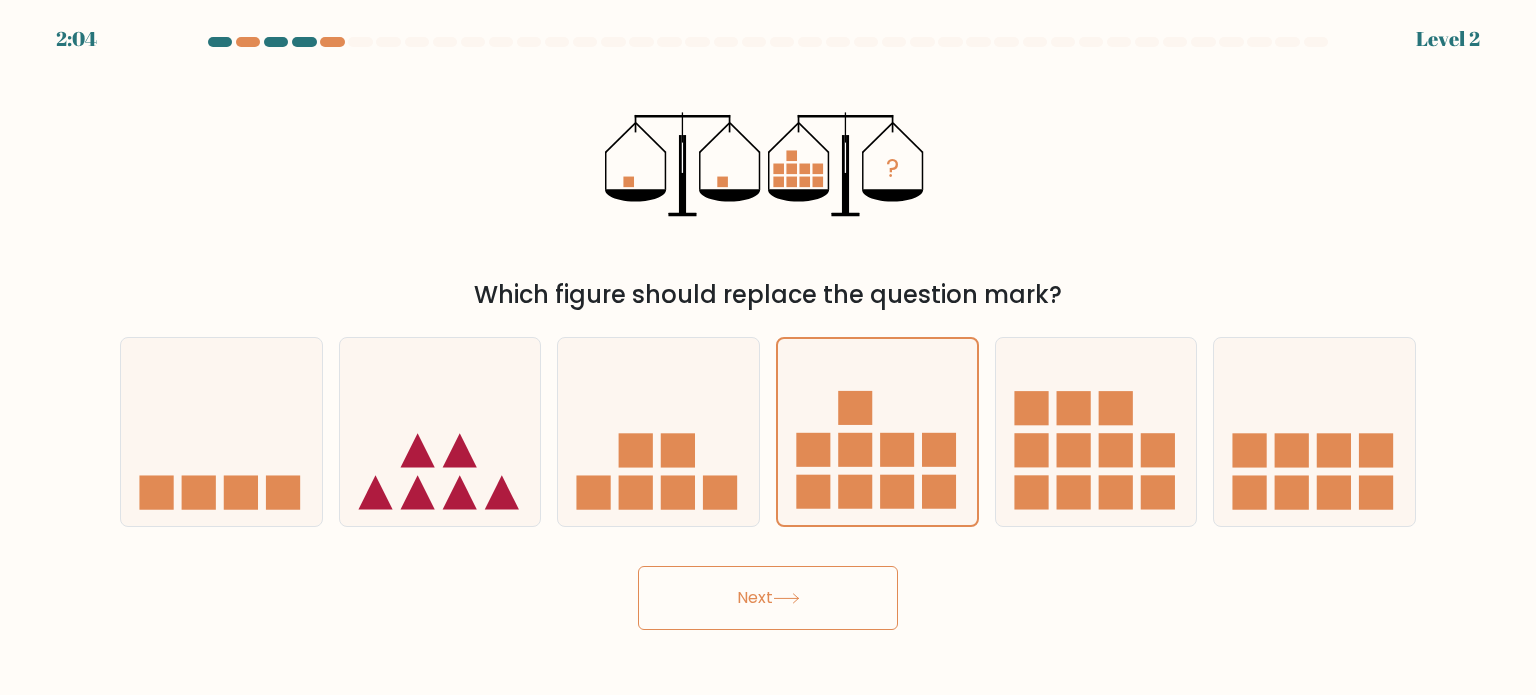 click on "Next" at bounding box center (768, 598) 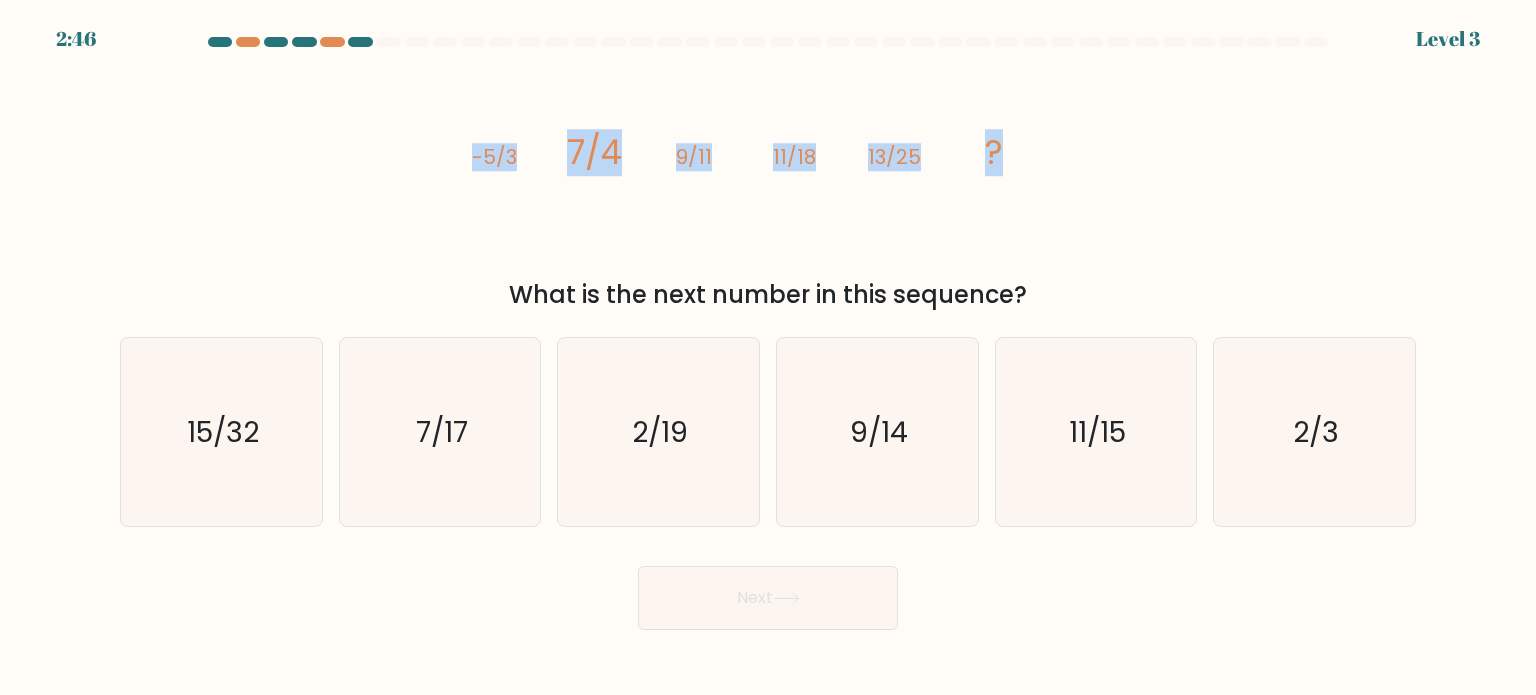 drag, startPoint x: 504, startPoint y: 153, endPoint x: 1049, endPoint y: 155, distance: 545.00366 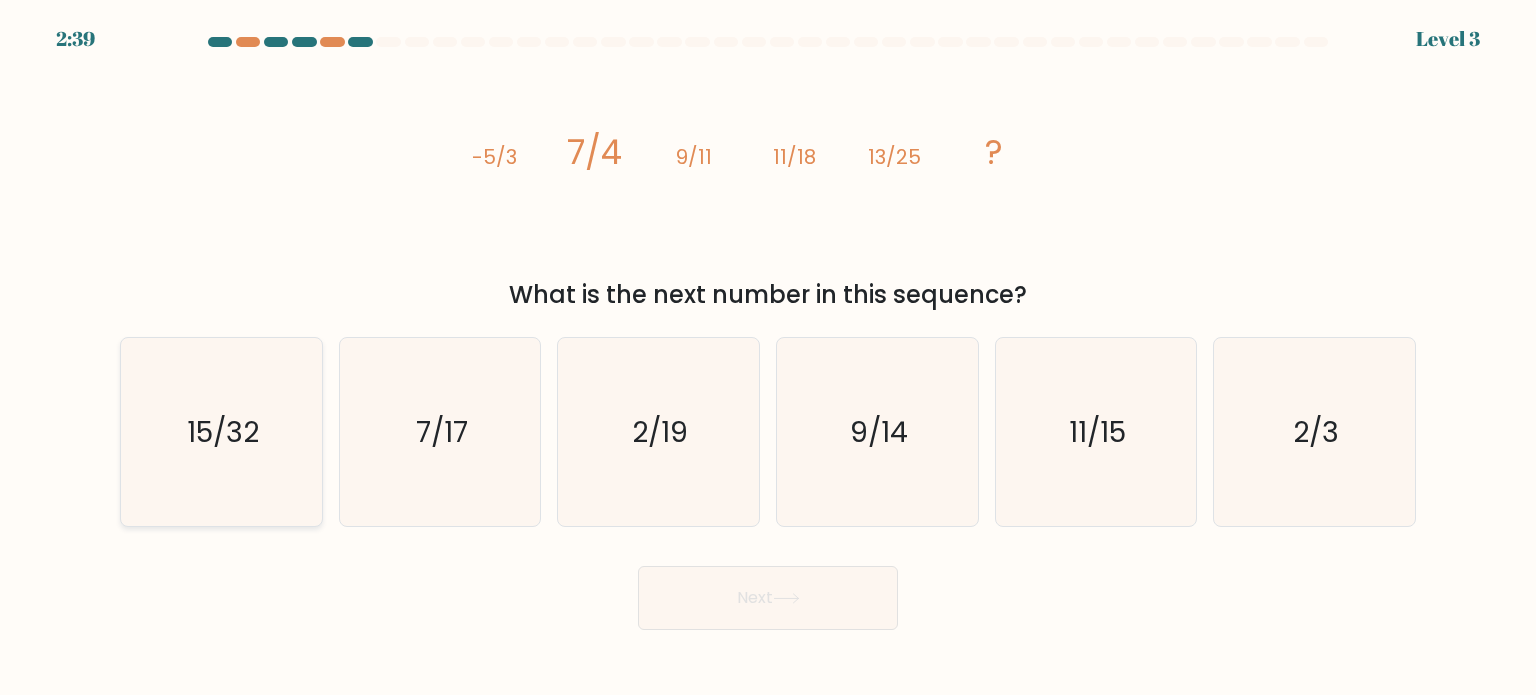 click on "15/32" 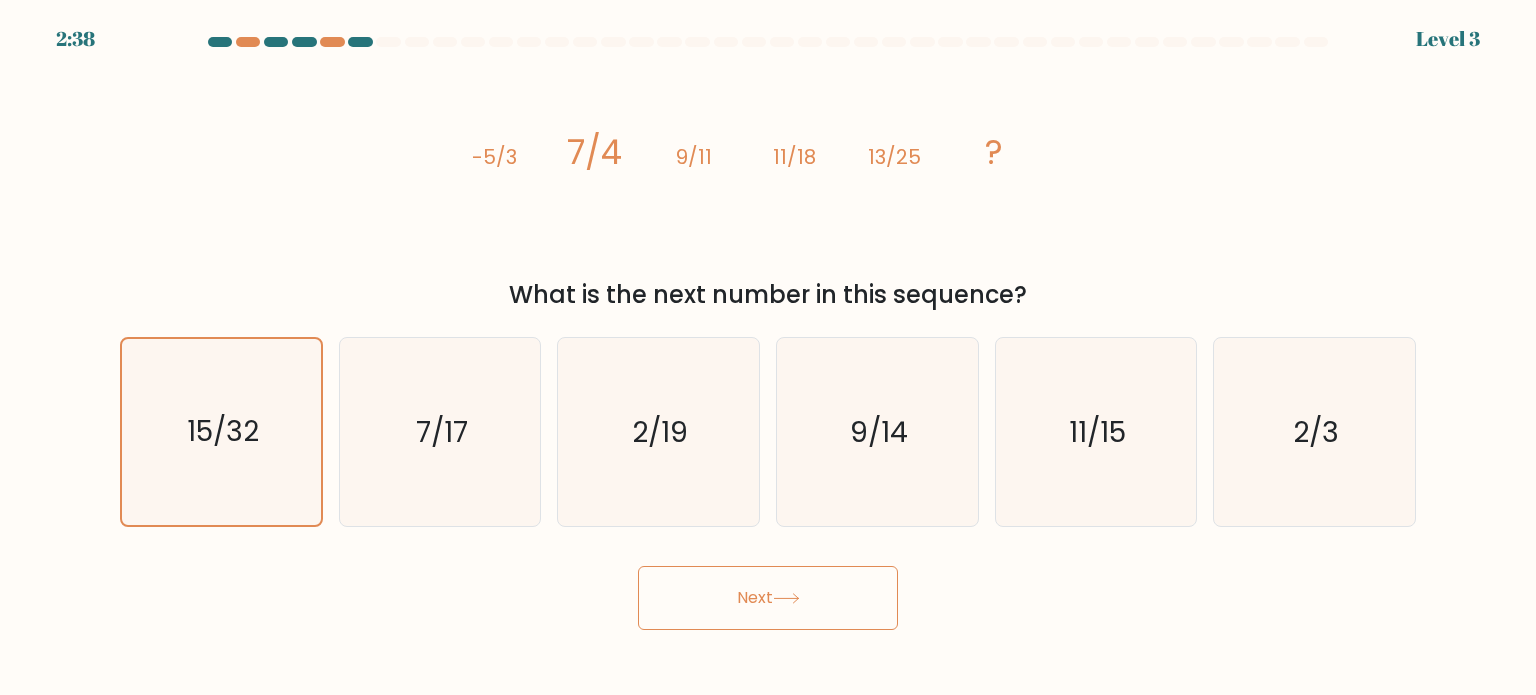click on "Next" at bounding box center [768, 598] 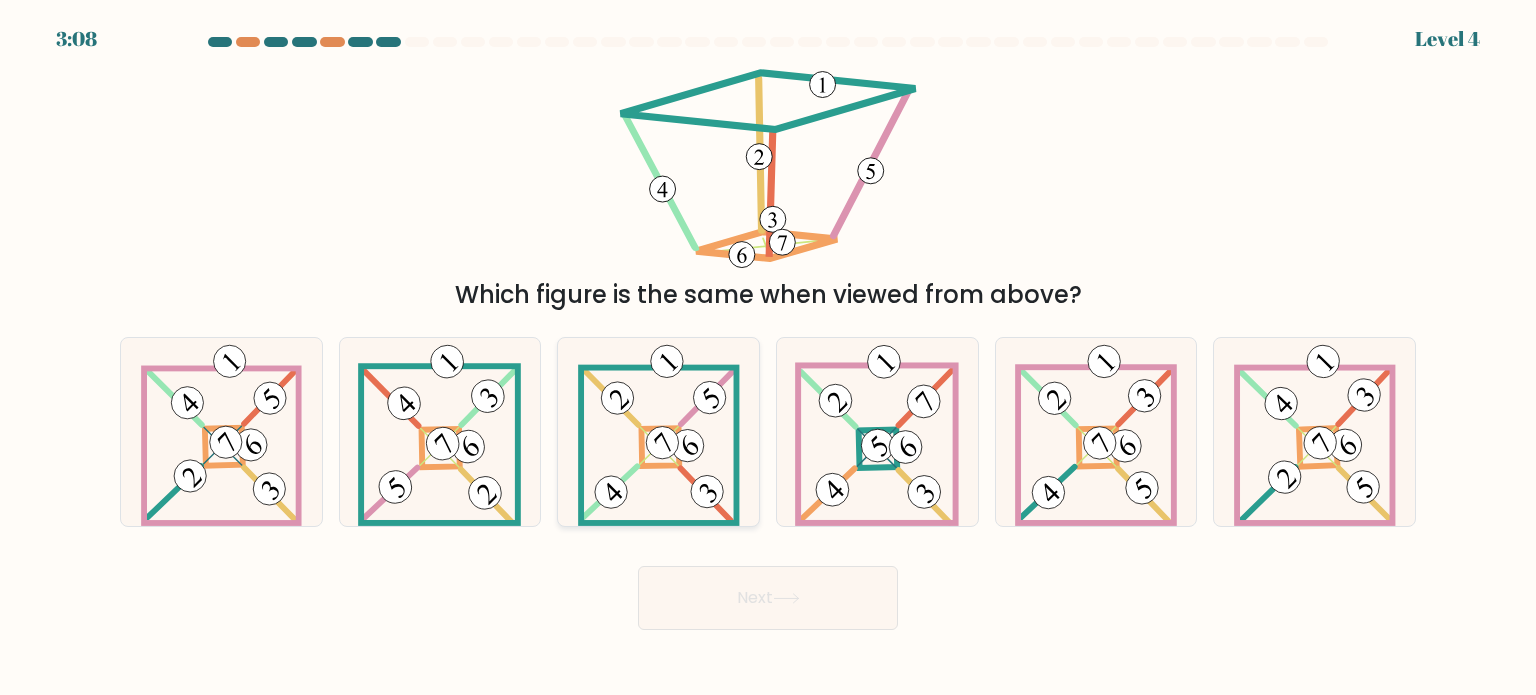 click 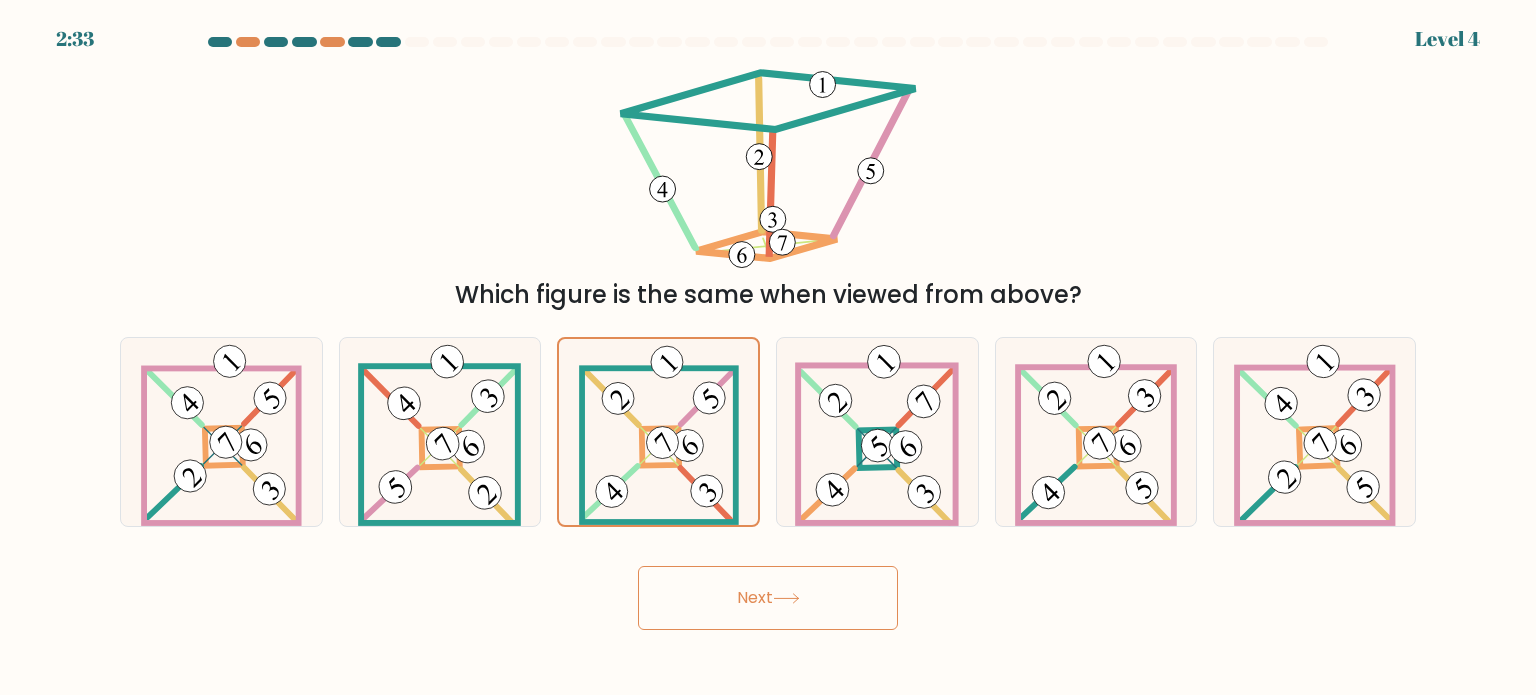 click on "Next" at bounding box center (768, 598) 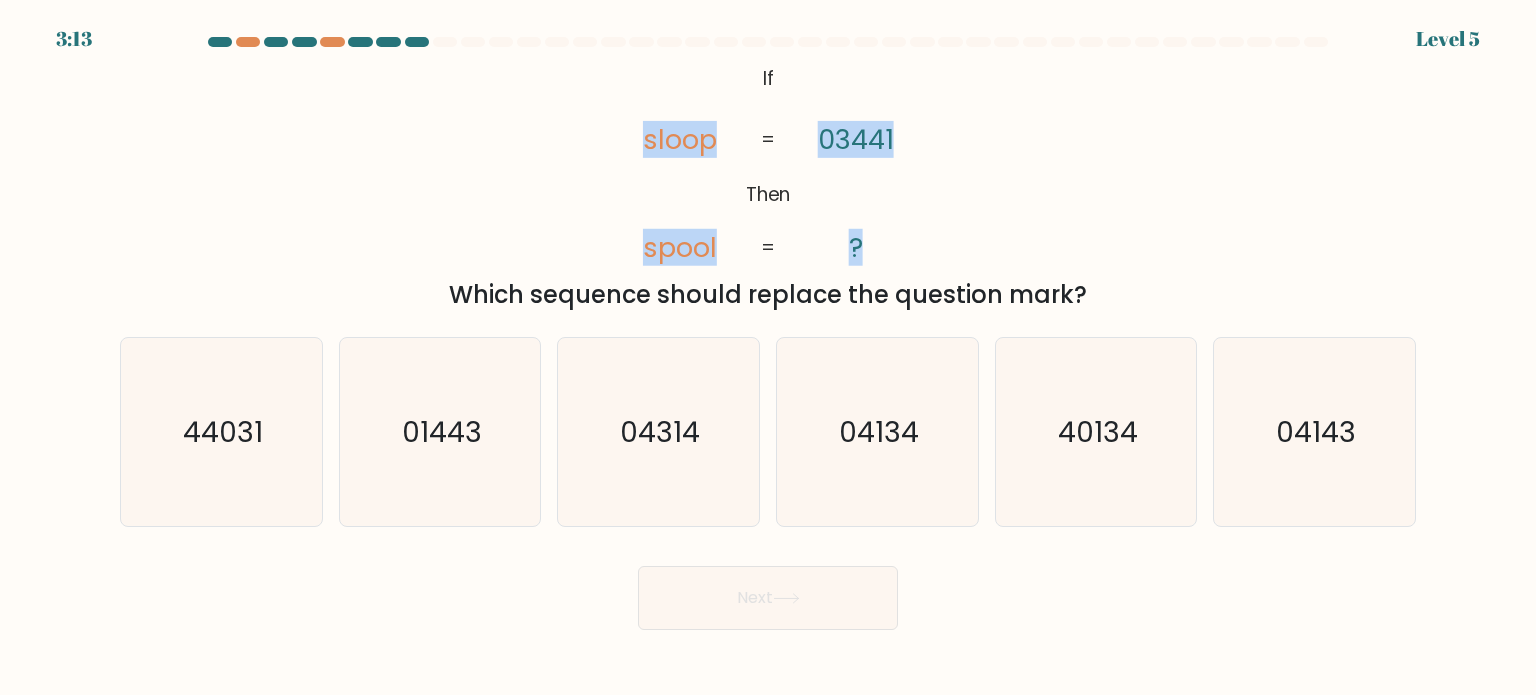 drag, startPoint x: 622, startPoint y: 133, endPoint x: 915, endPoint y: 241, distance: 312.27072 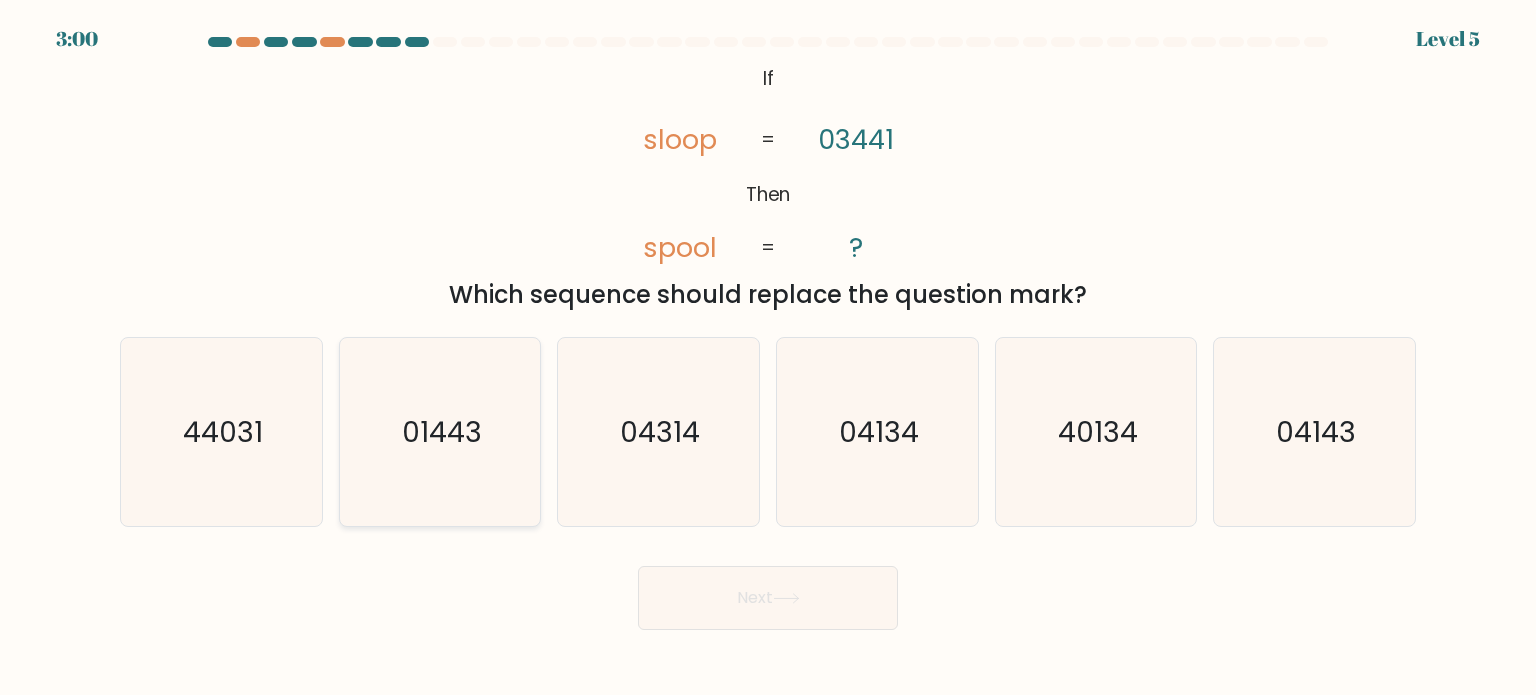 click on "01443" 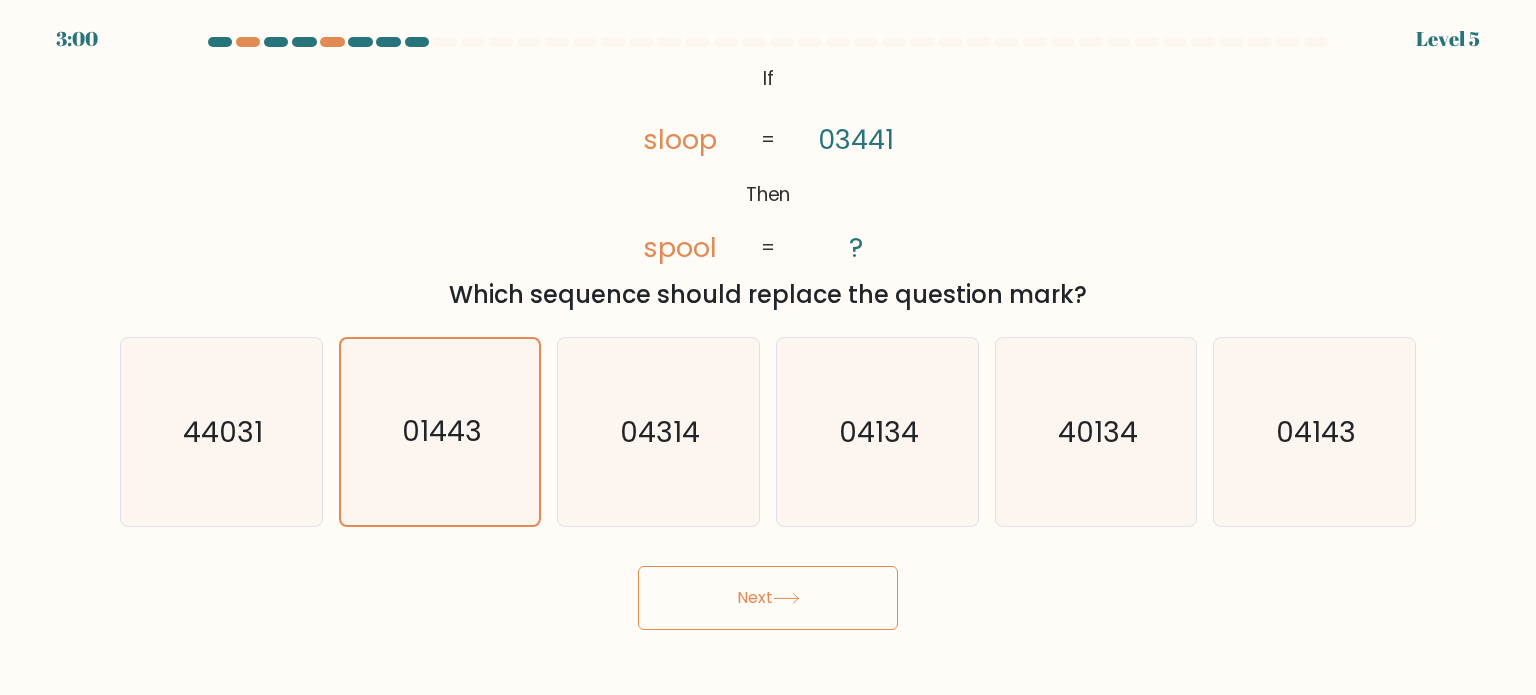 click on "Next" at bounding box center (768, 598) 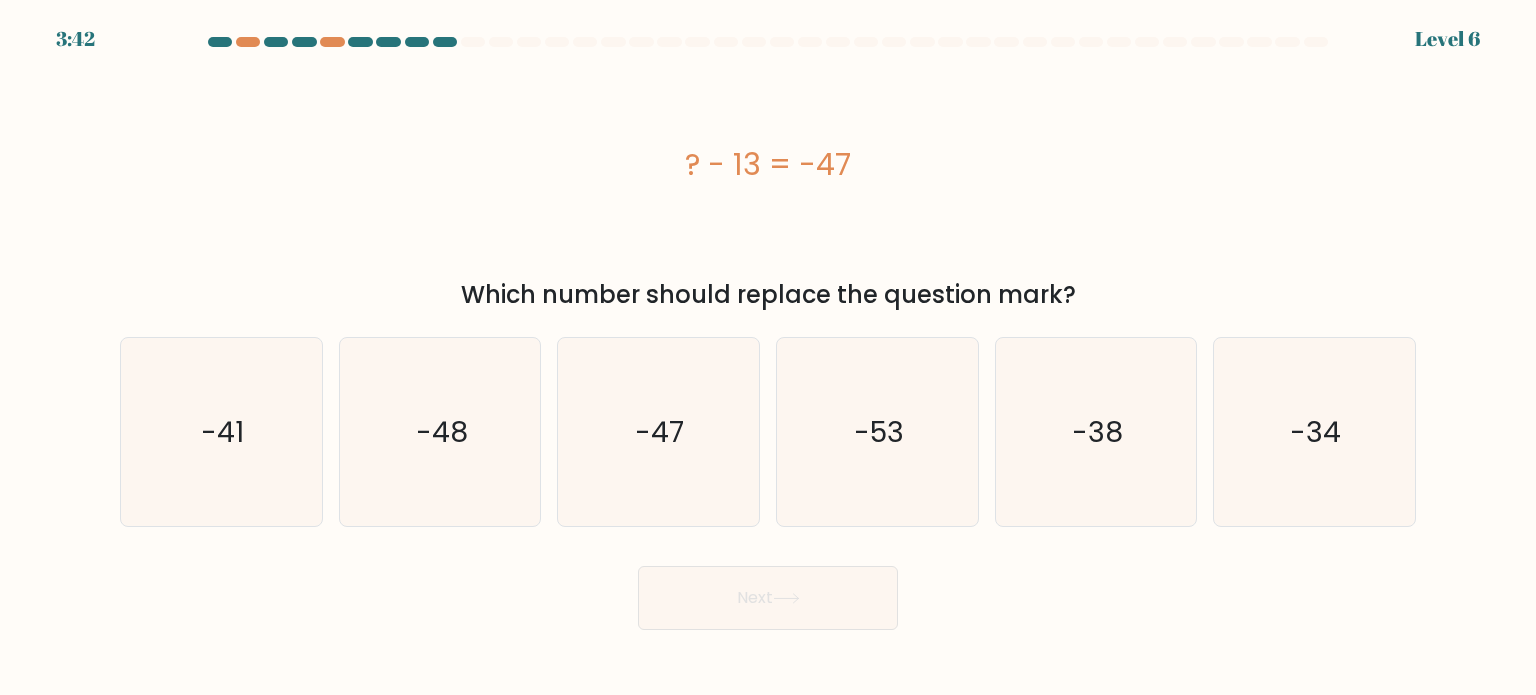 drag, startPoint x: 686, startPoint y: 167, endPoint x: 852, endPoint y: 170, distance: 166.0271 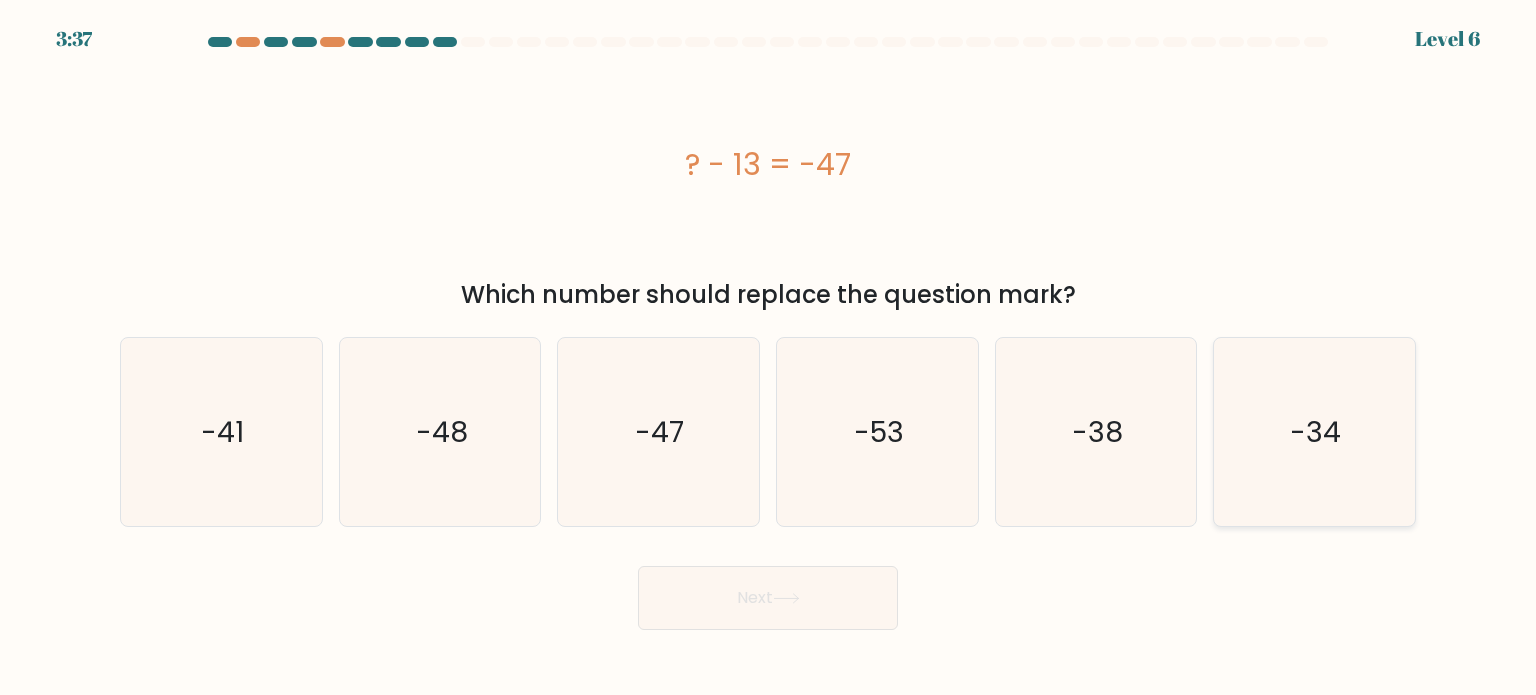 click on "-34" 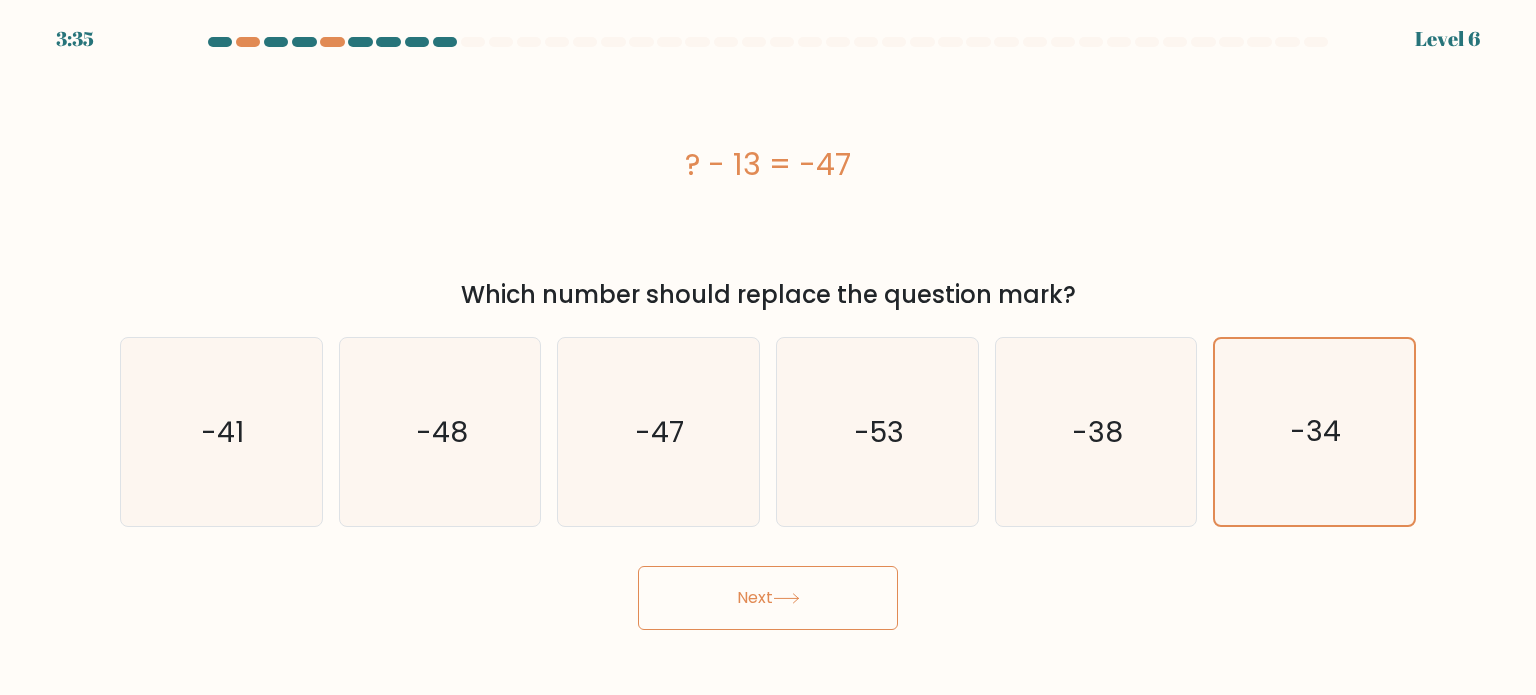 click on "Next" at bounding box center (768, 598) 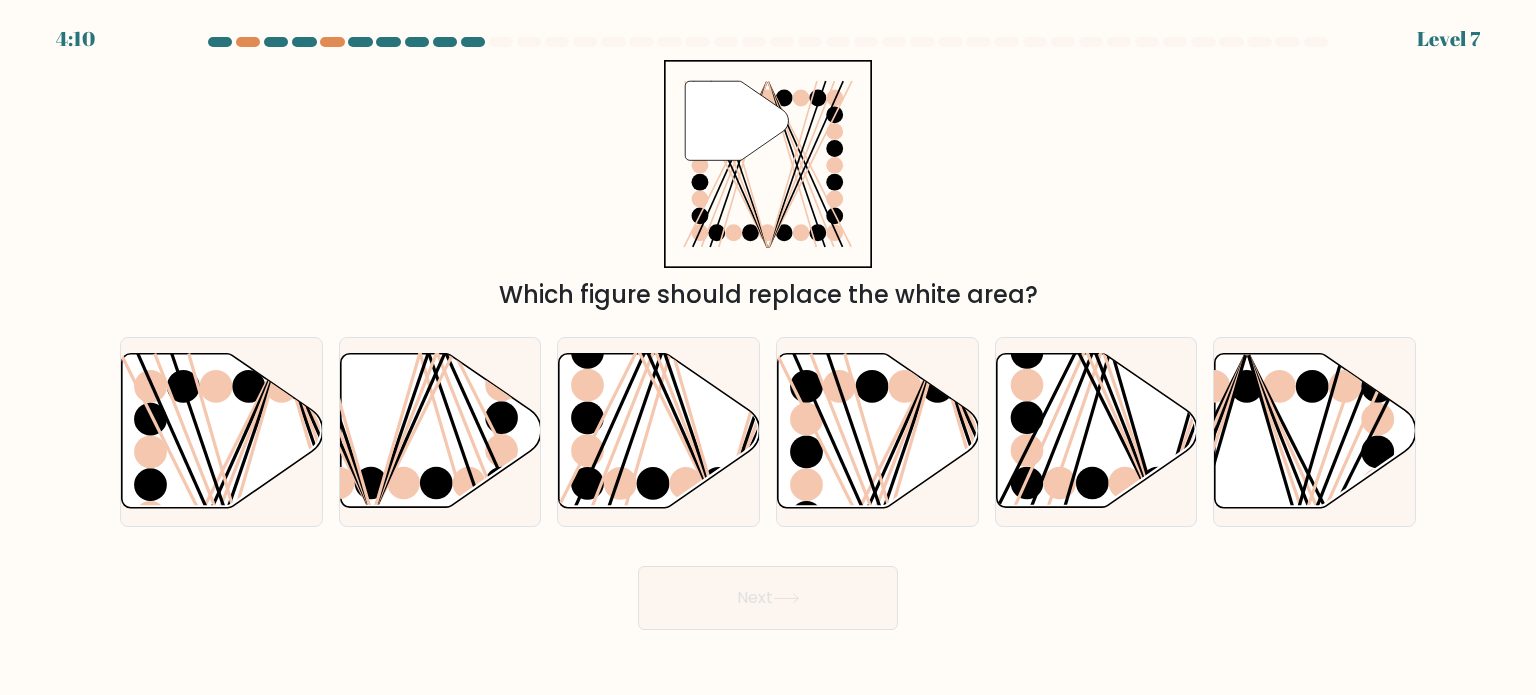 type 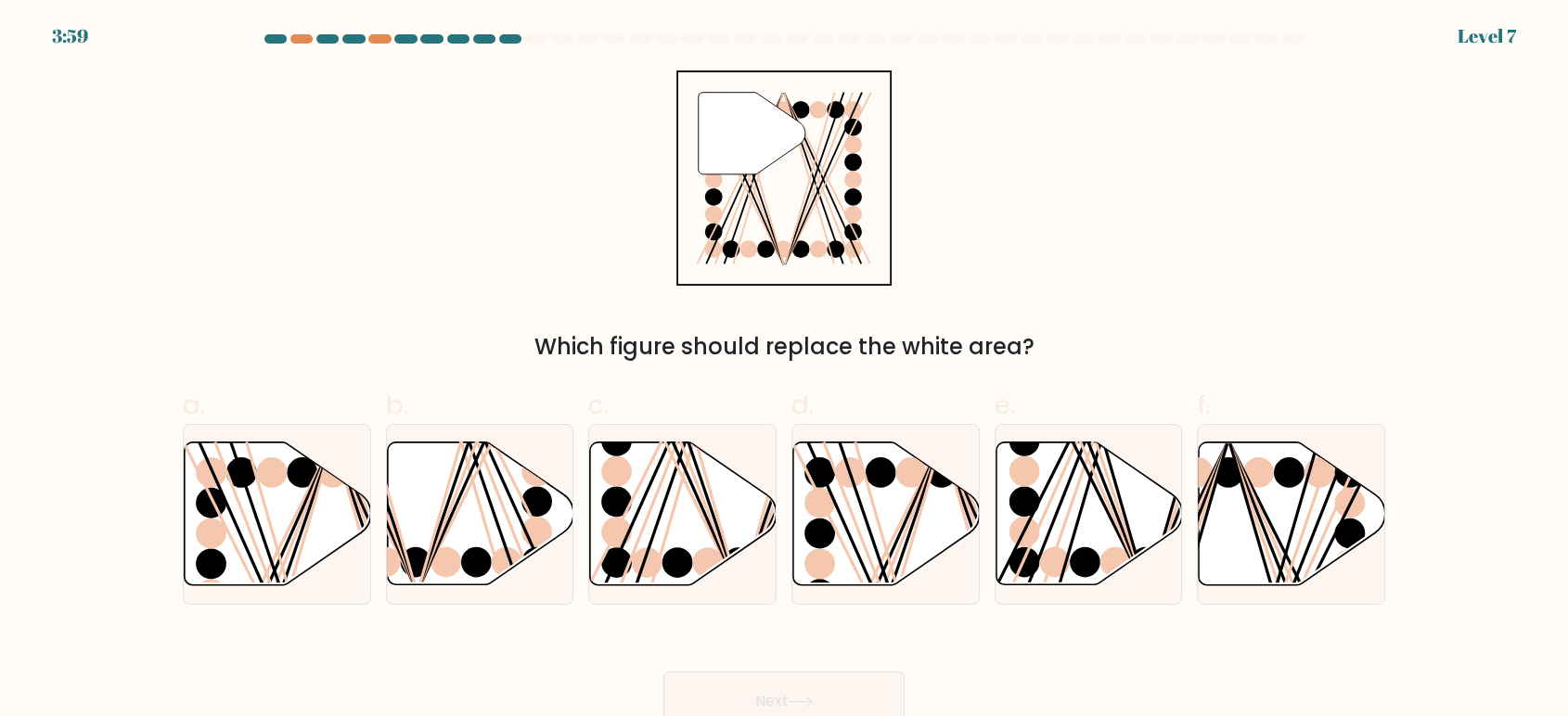 click on "a." at bounding box center (276, 495) 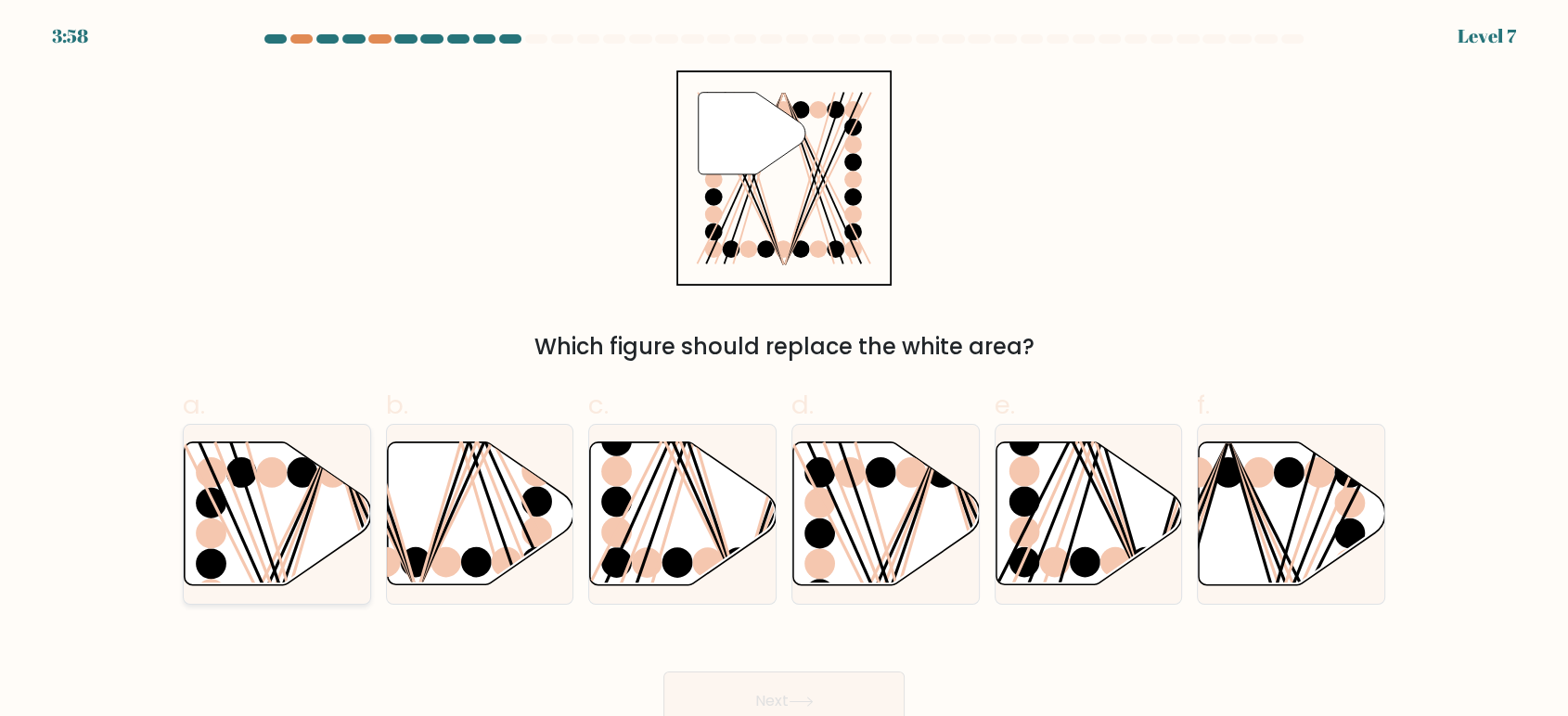 click 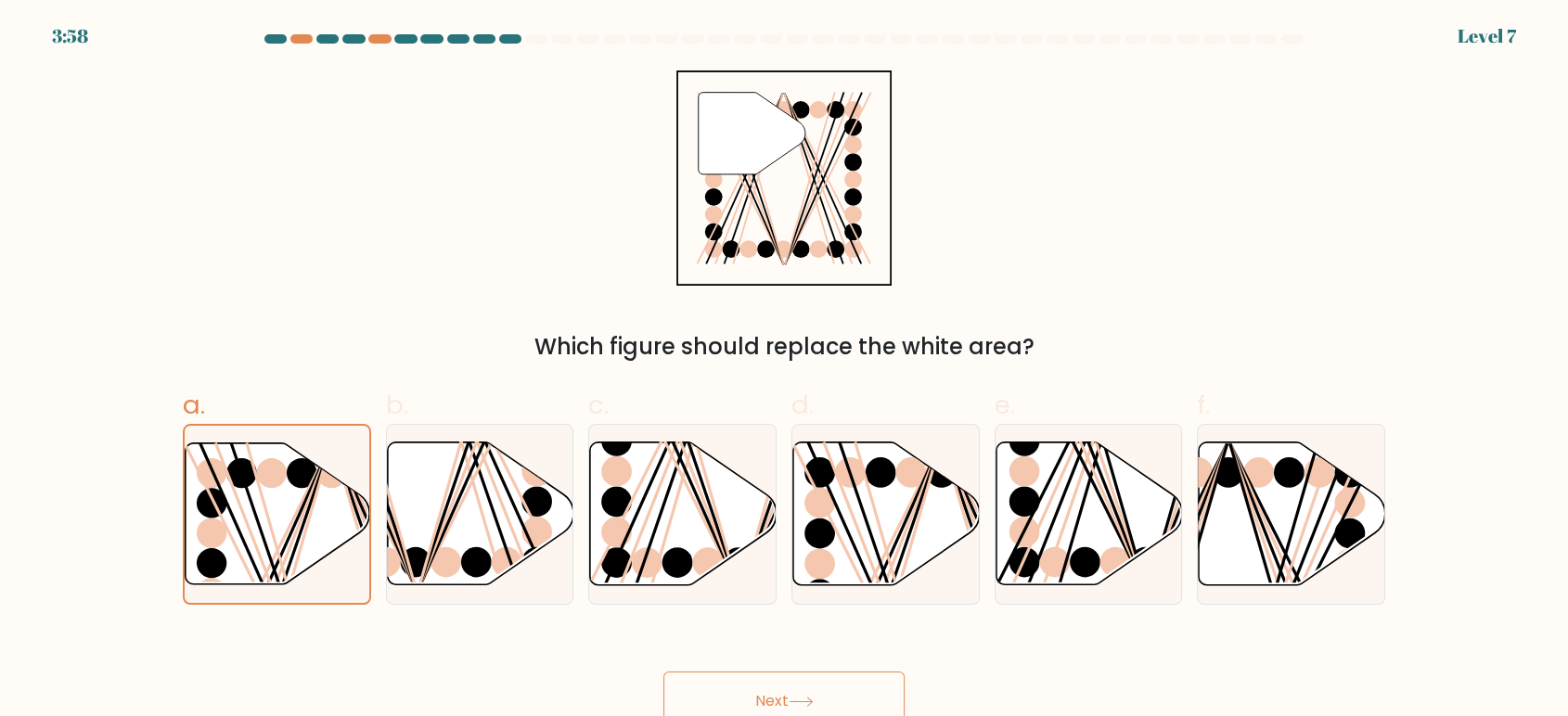 click on "Next" at bounding box center (784, 701) 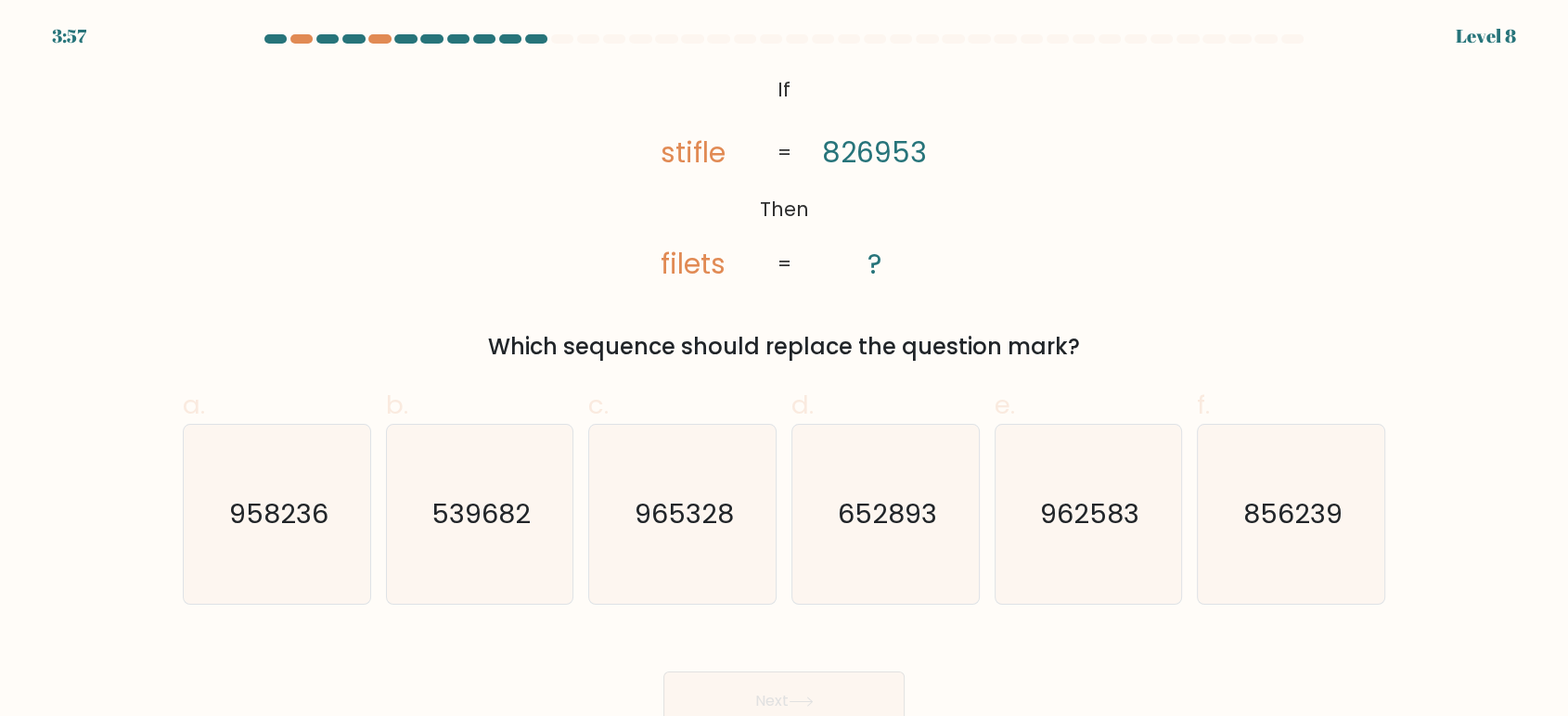 scroll, scrollTop: 14, scrollLeft: 0, axis: vertical 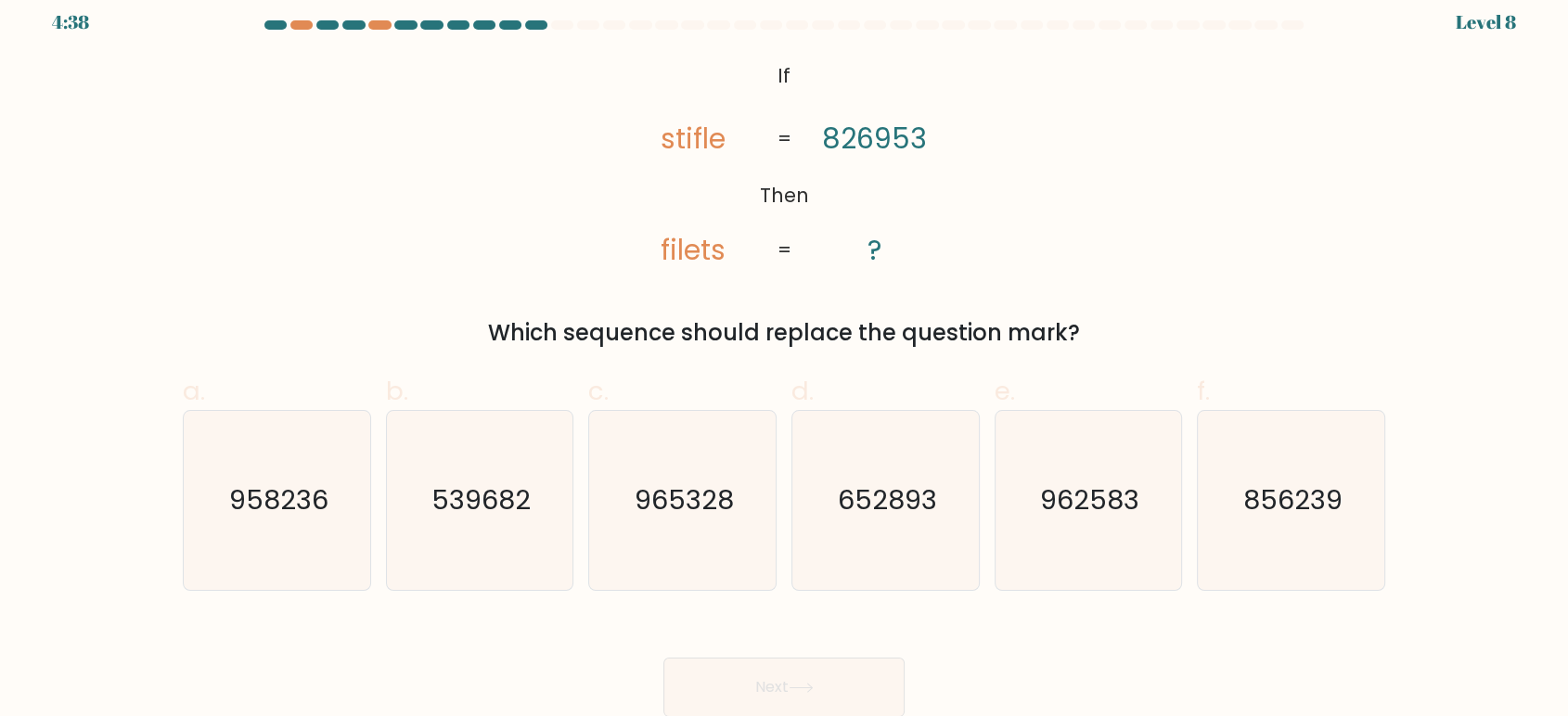 drag, startPoint x: 728, startPoint y: 57, endPoint x: 1002, endPoint y: 278, distance: 352.01847 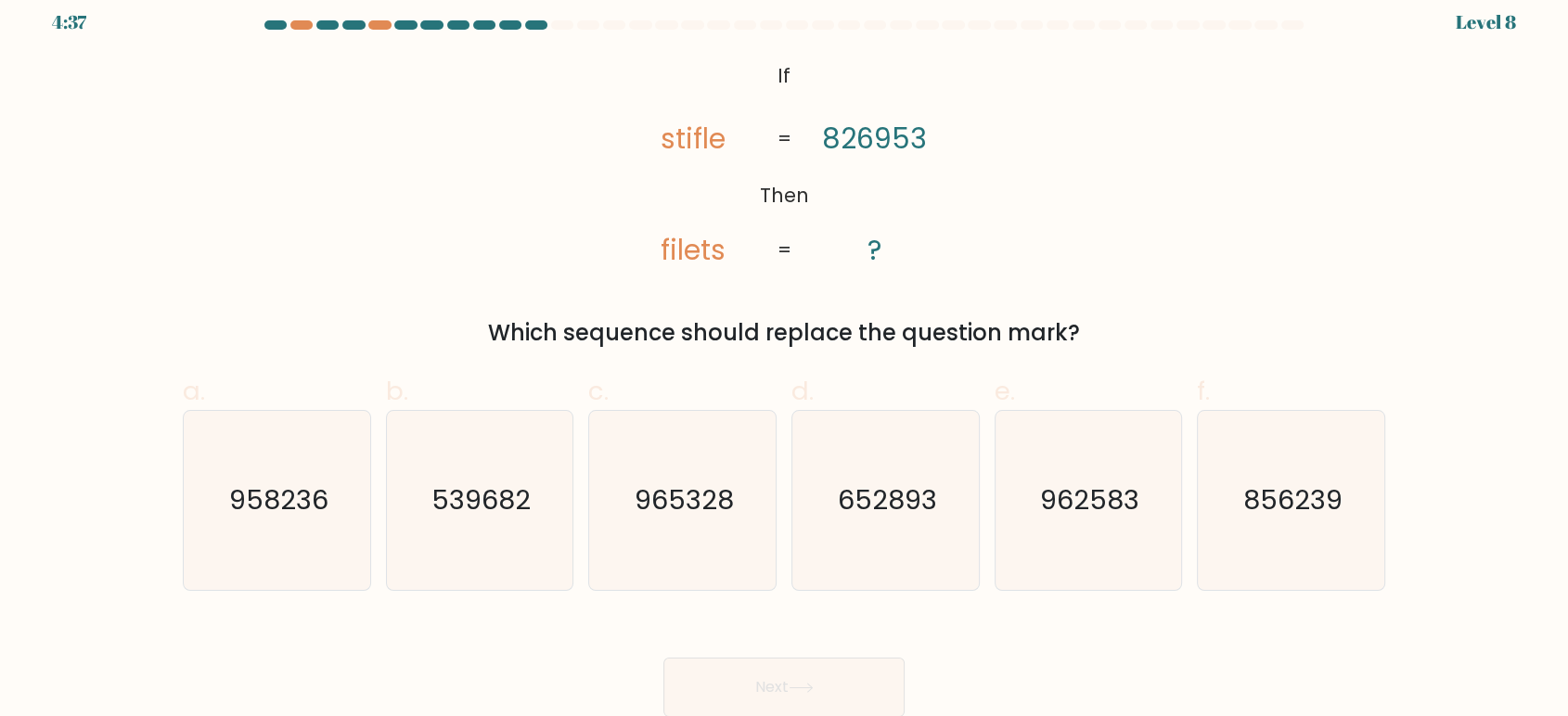 click on "@import url('https://fonts.googleapis.com/css?family=Abril+Fatface:400,100,100italic,300,300italic,400italic,500,500italic,700,700italic,900,900italic');           If       Then       stifle       filets       826953       ?       =       =" 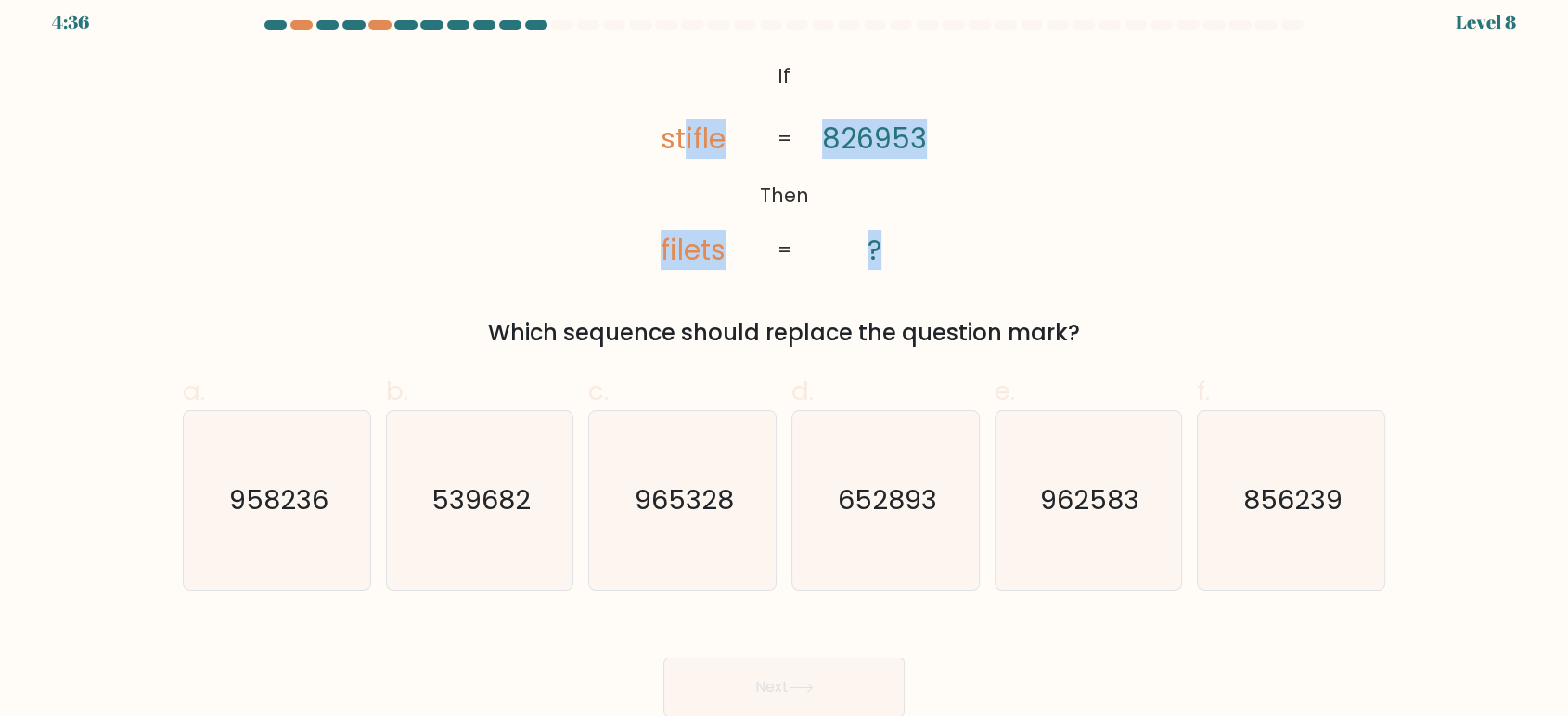 drag, startPoint x: 684, startPoint y: 63, endPoint x: 913, endPoint y: 249, distance: 295.02034 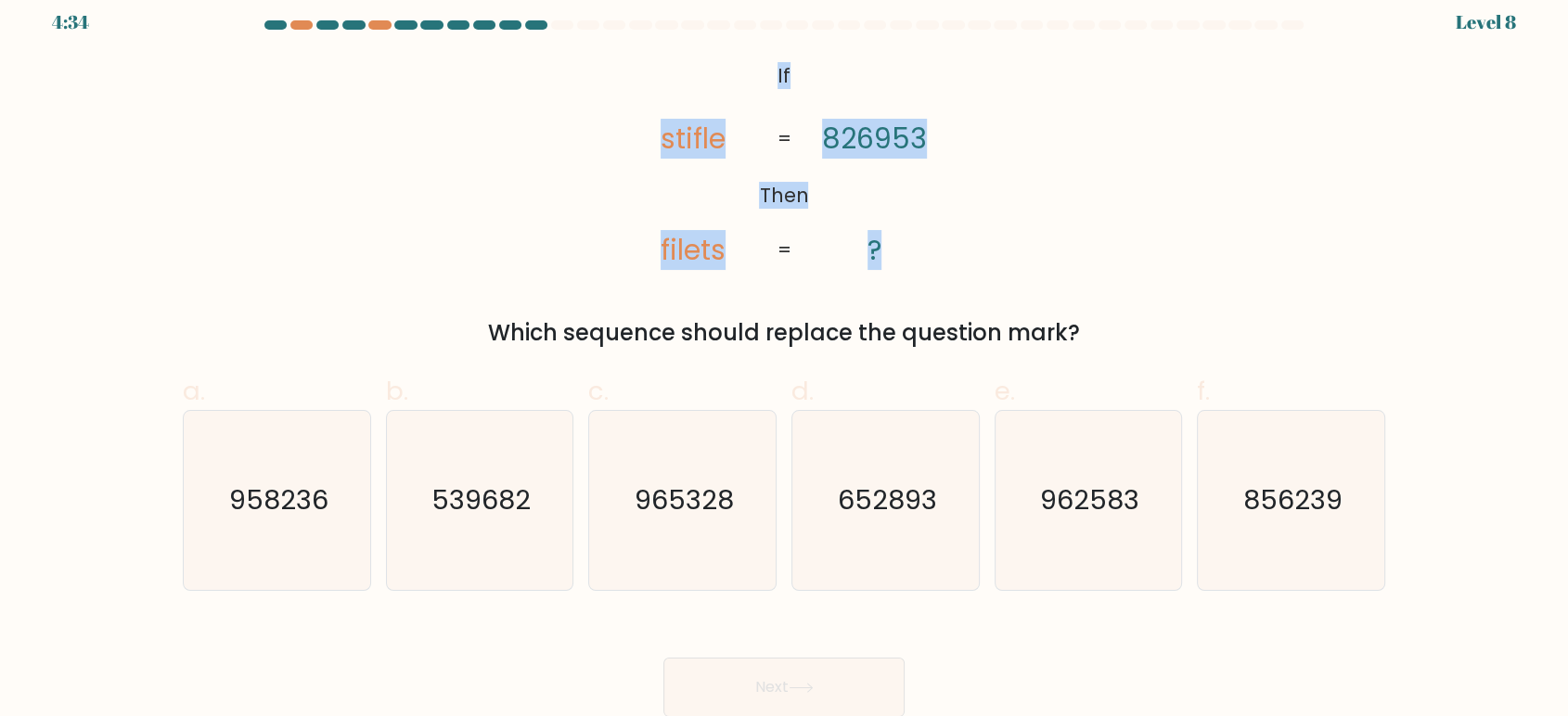 drag, startPoint x: 776, startPoint y: 74, endPoint x: 881, endPoint y: 244, distance: 199.8124 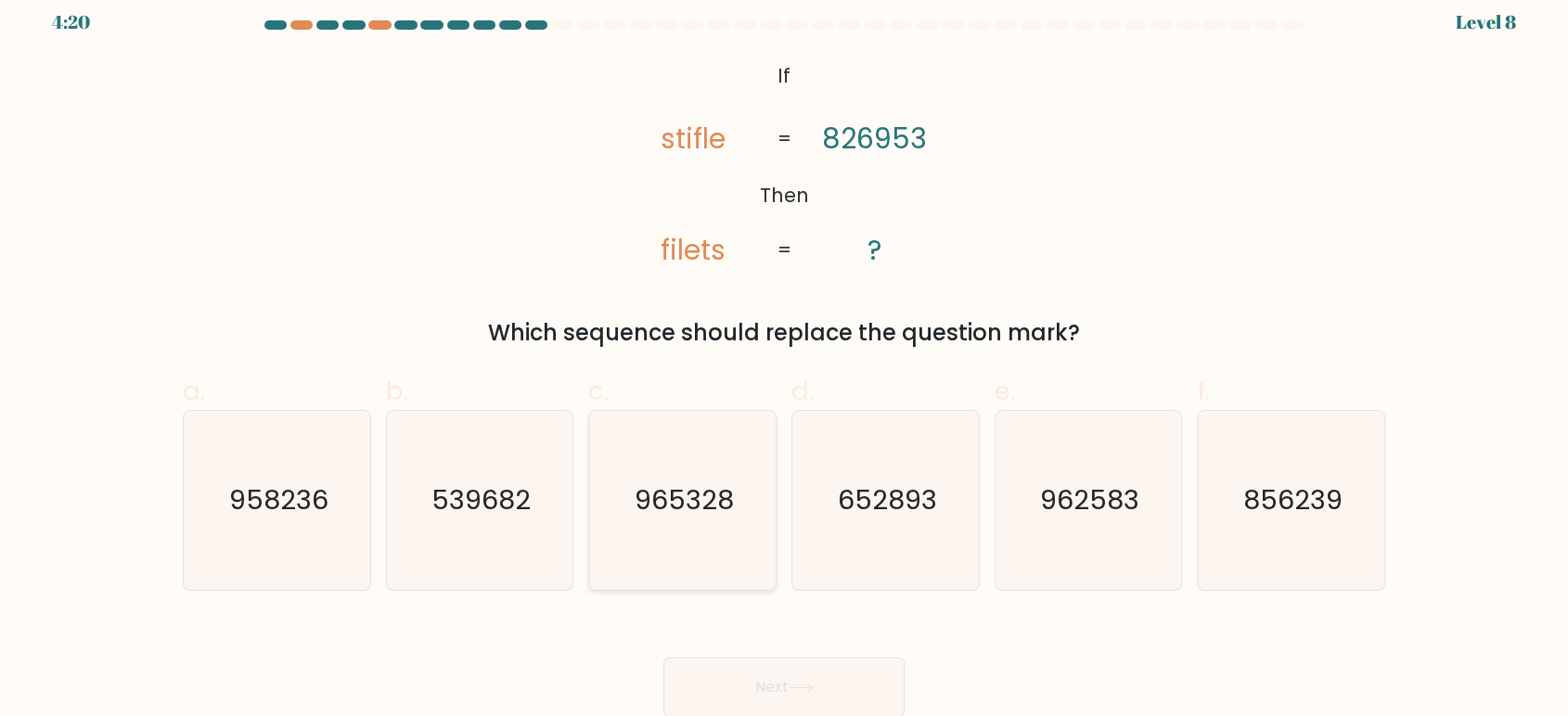 click on "965328" 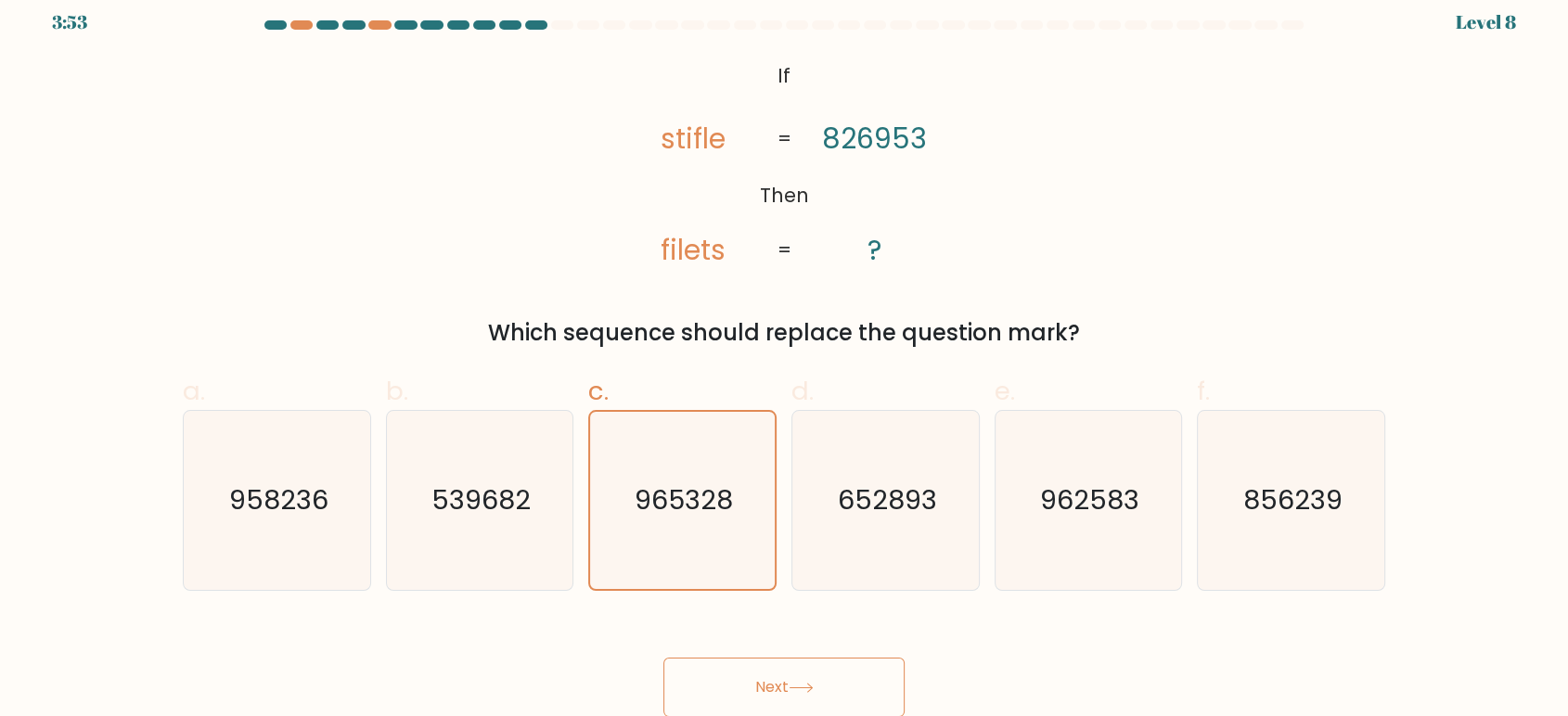 click on "Next" at bounding box center (784, 687) 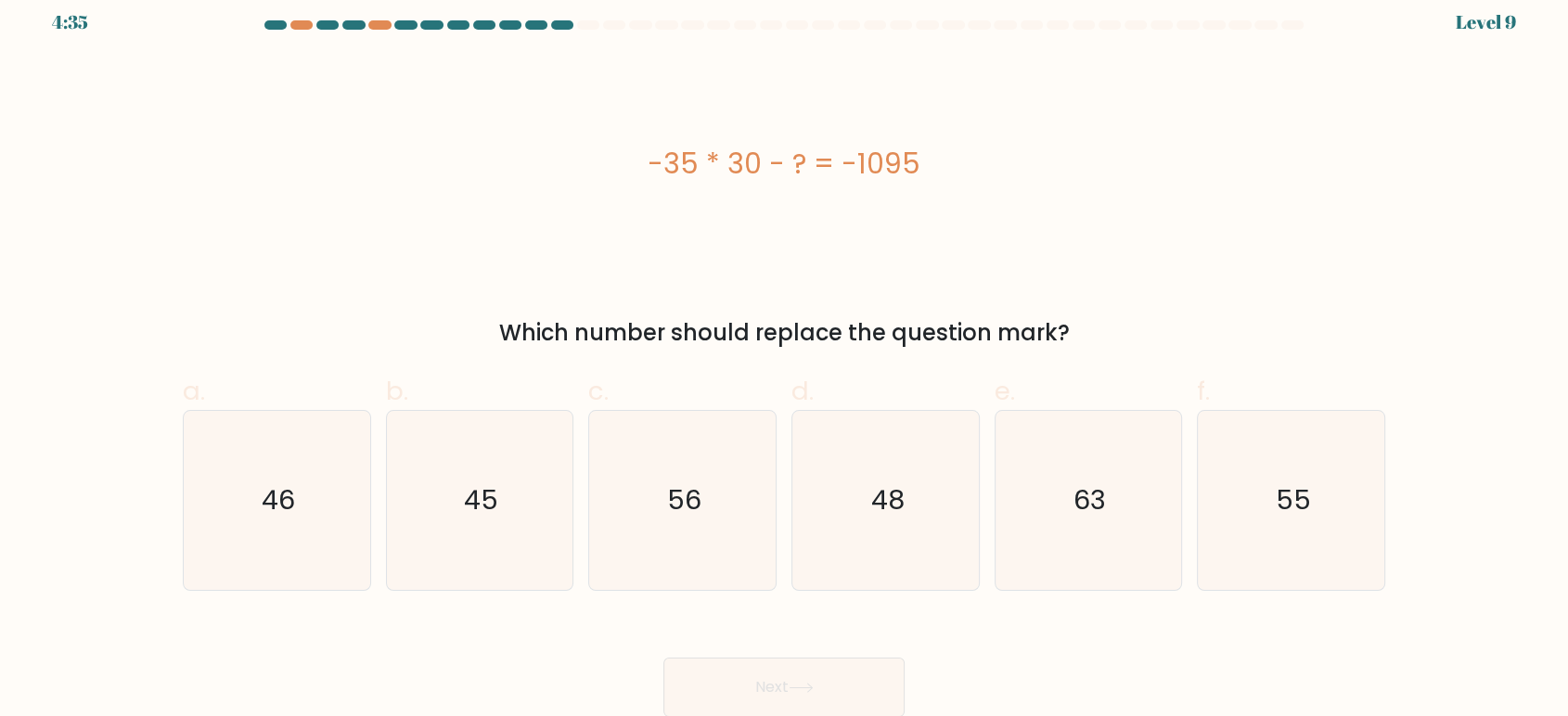 drag, startPoint x: 627, startPoint y: 160, endPoint x: 984, endPoint y: 173, distance: 357.23662 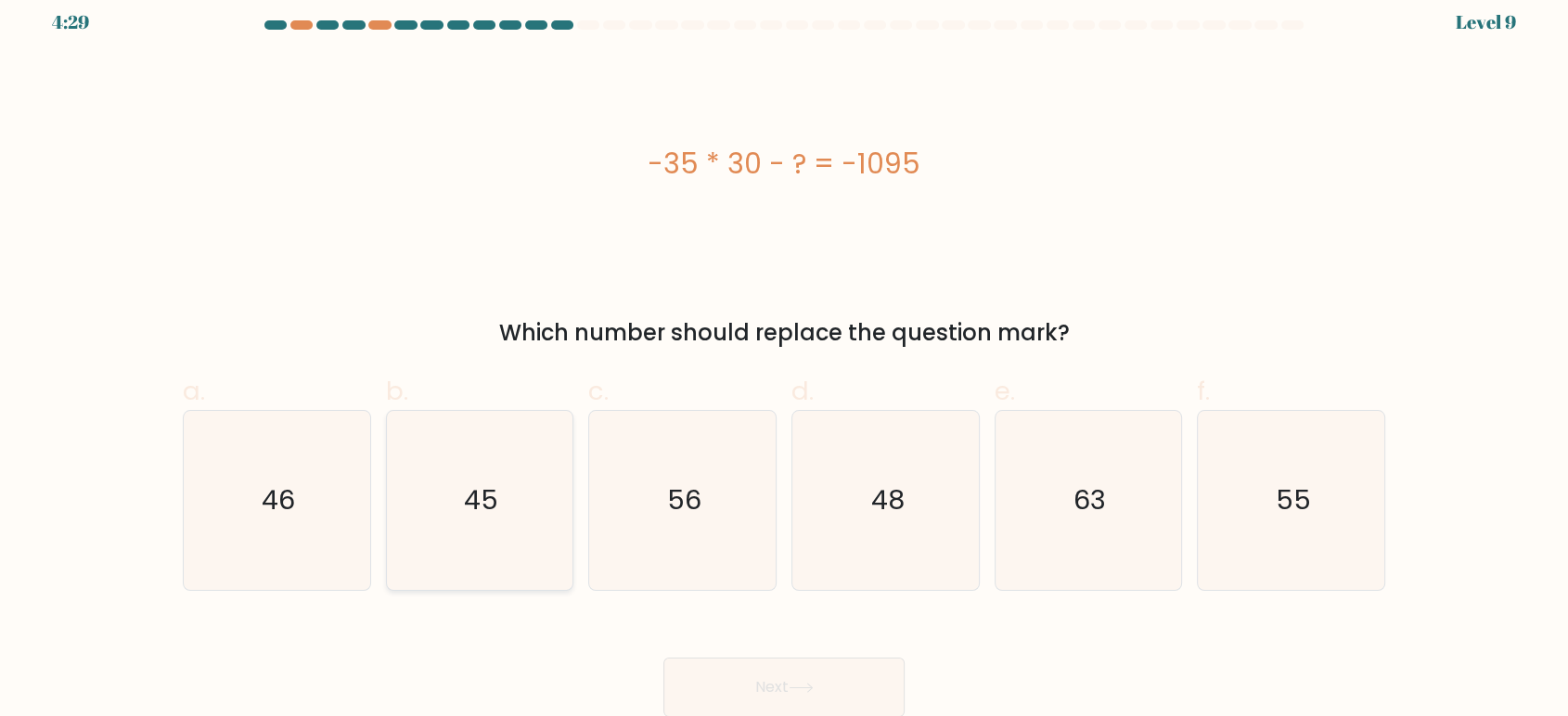 click on "45" 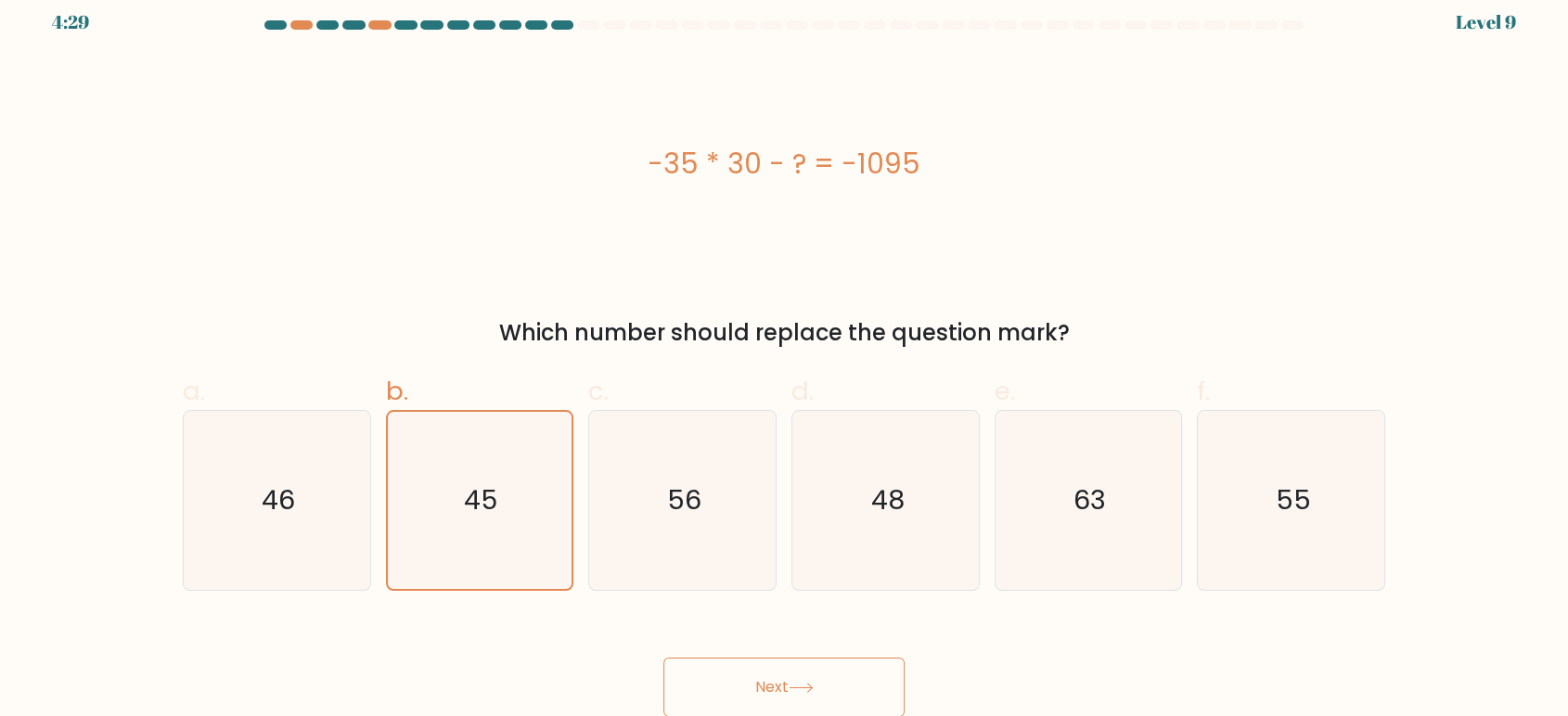 click on "Next" at bounding box center [784, 687] 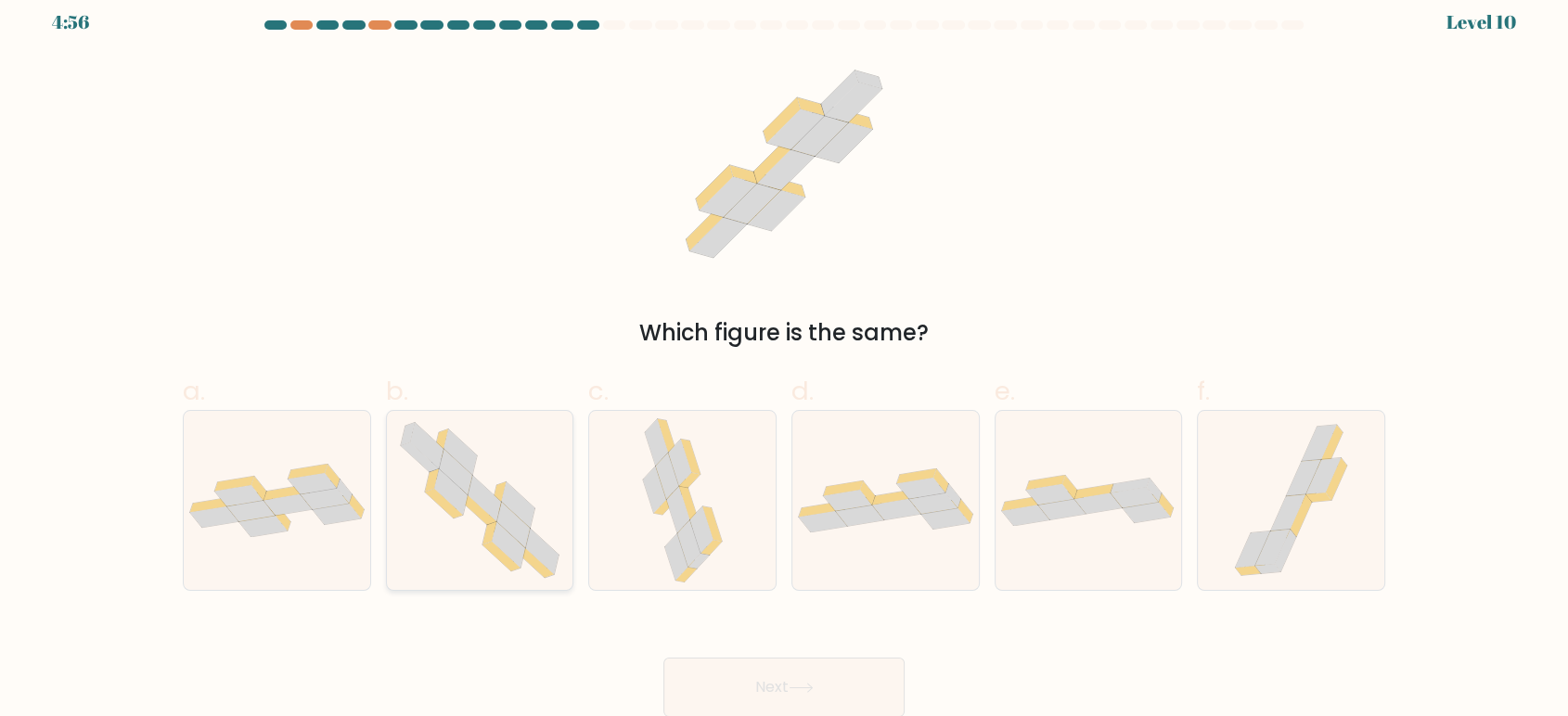 click 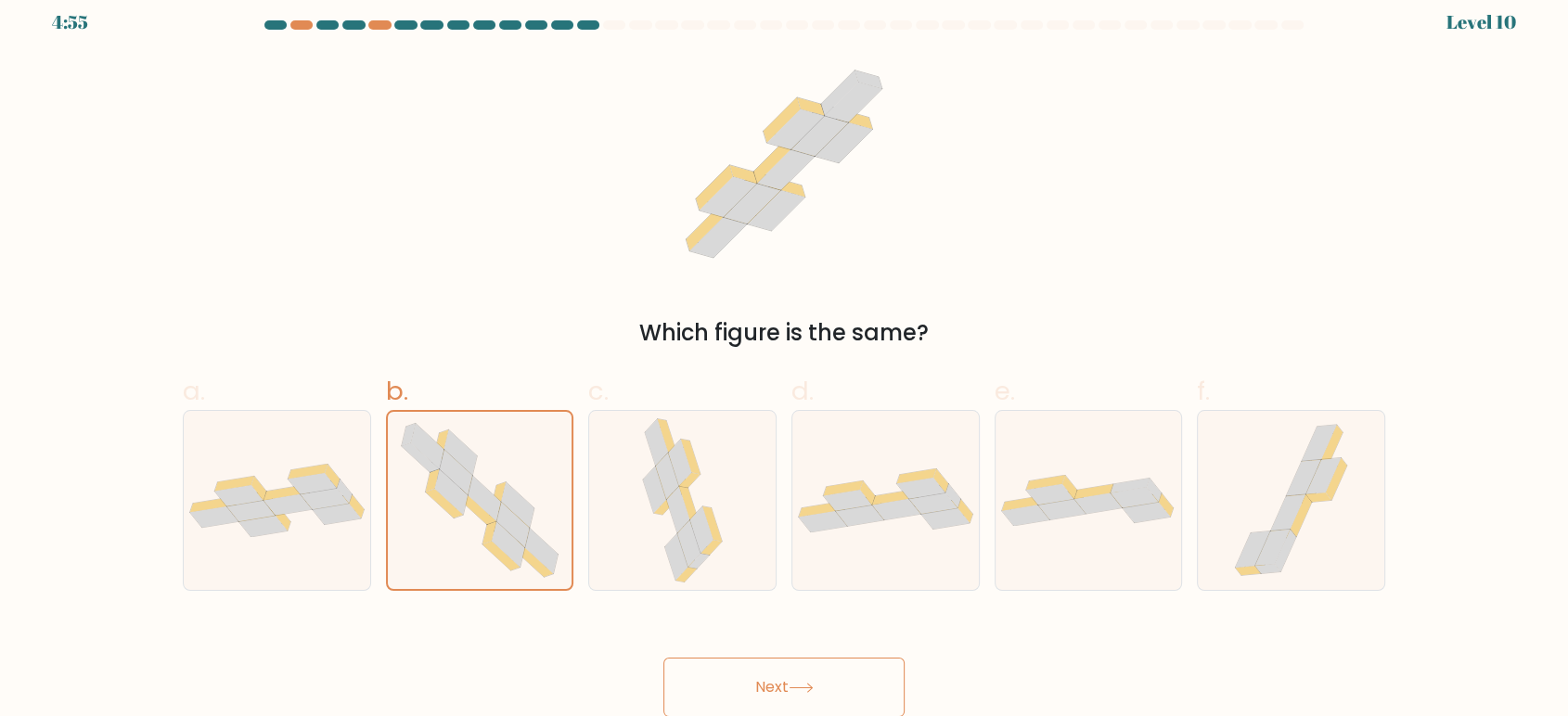 click 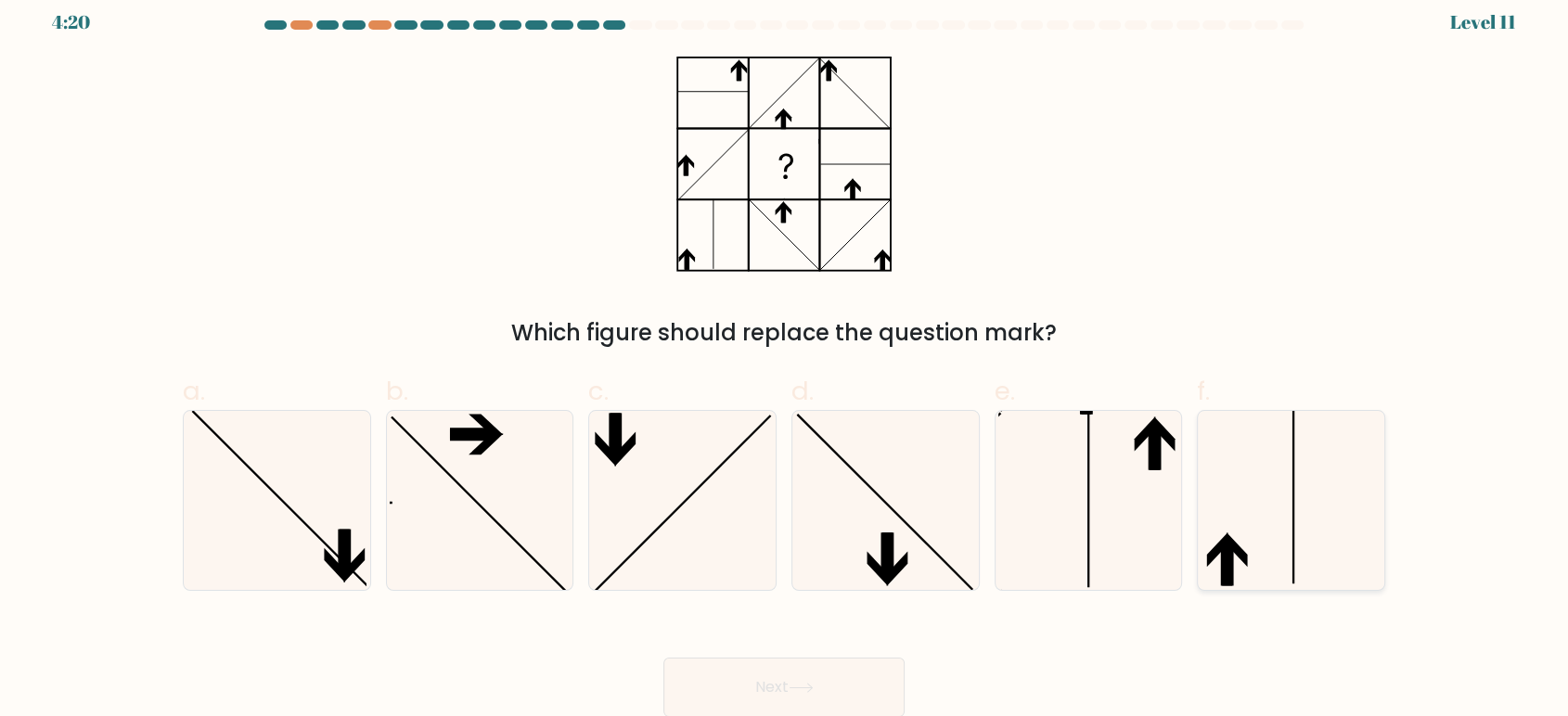 click 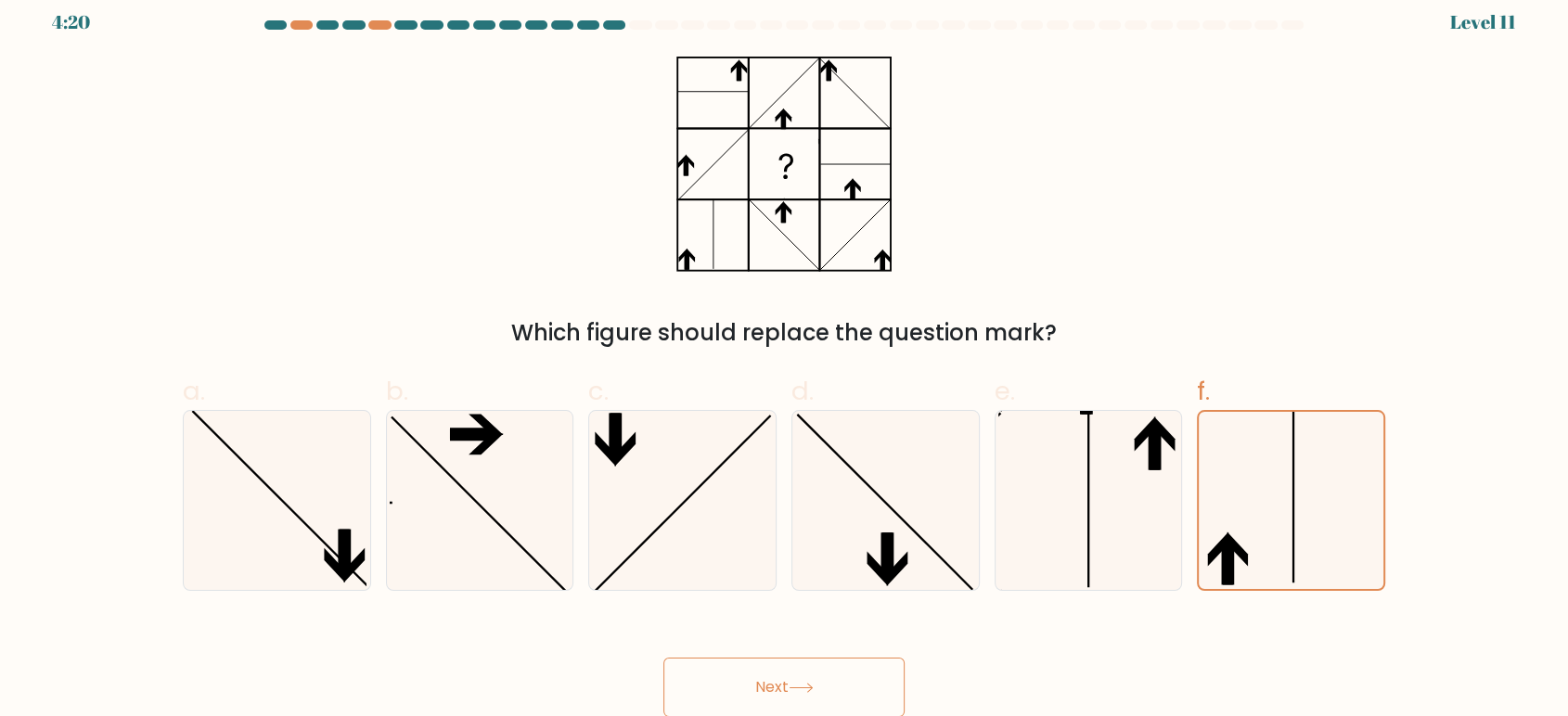 click on "Next" at bounding box center [784, 687] 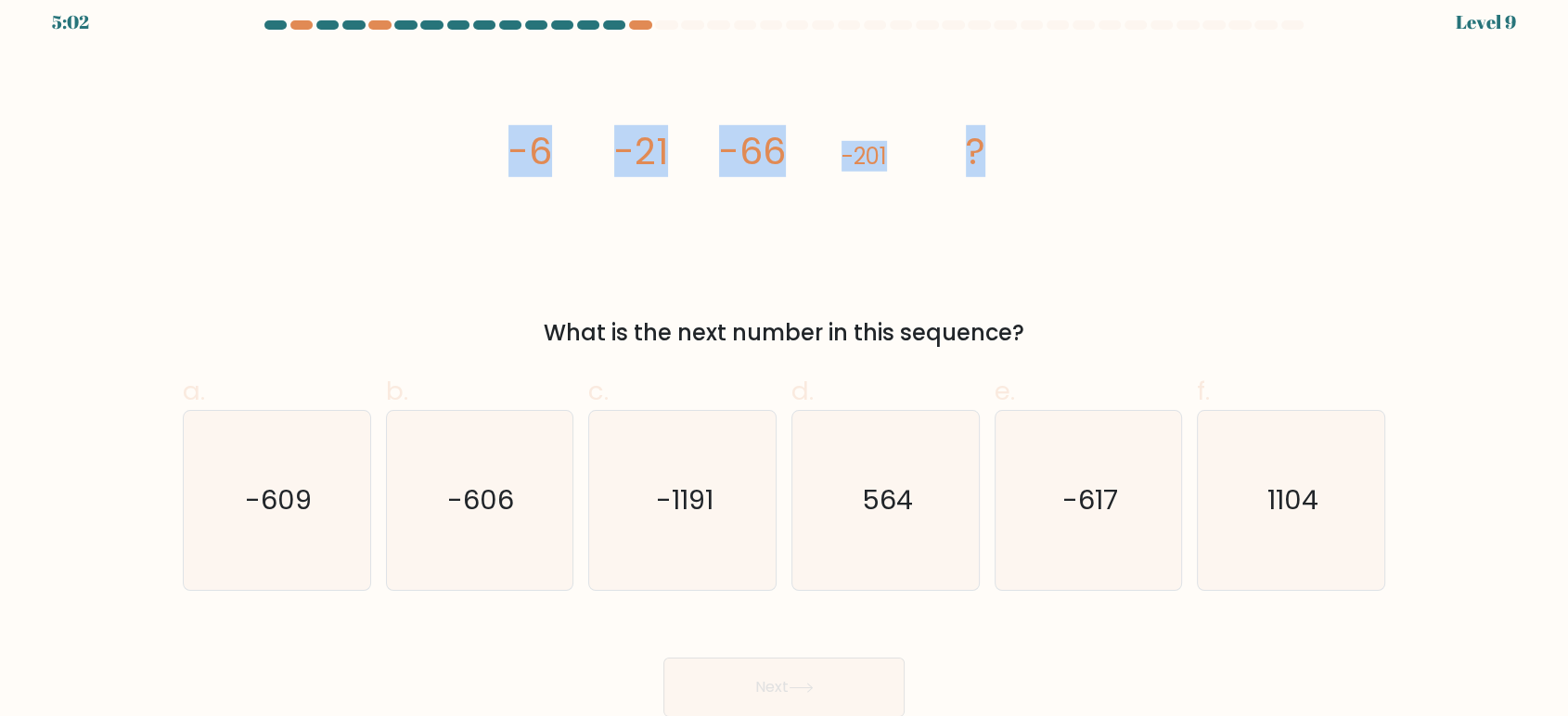 drag, startPoint x: 482, startPoint y: 154, endPoint x: 1017, endPoint y: 199, distance: 536.88919 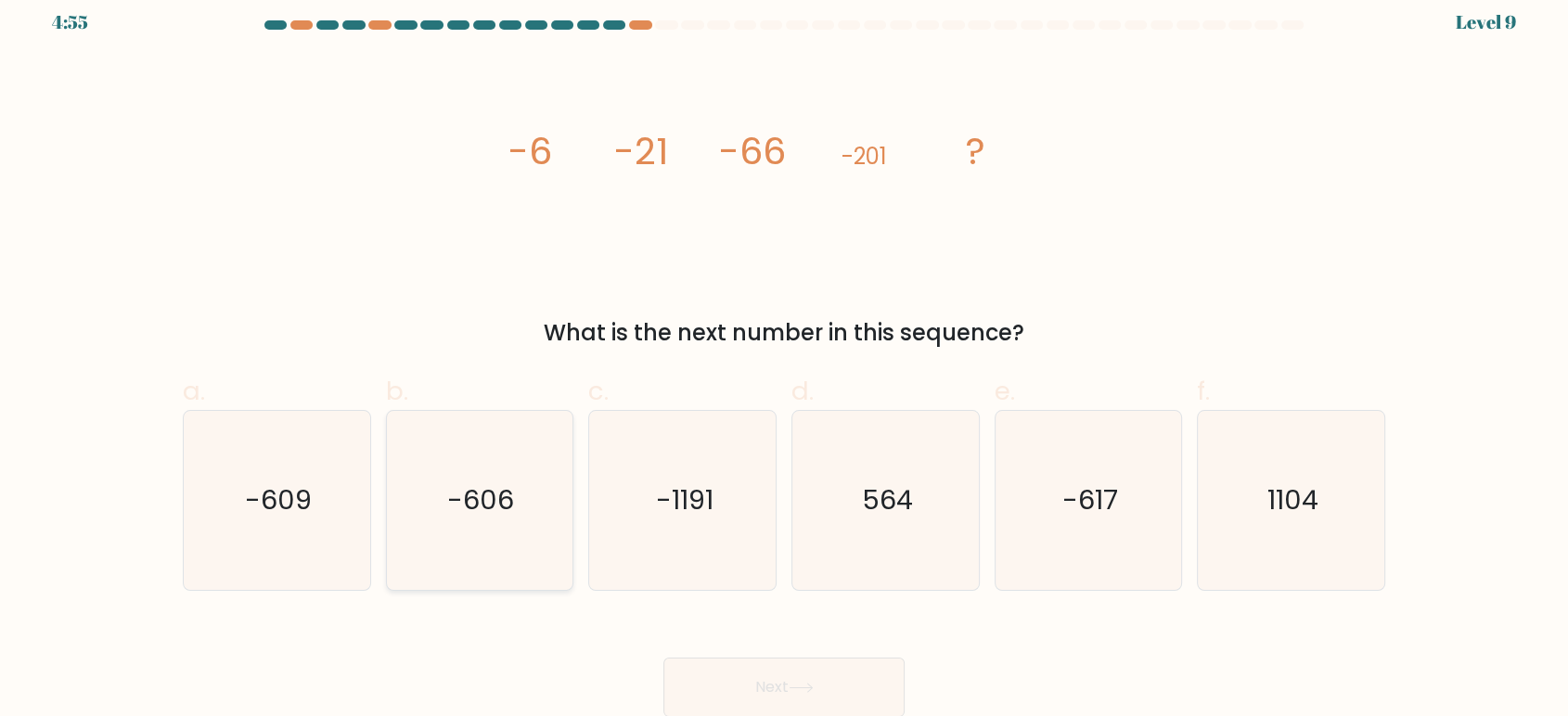 drag, startPoint x: 482, startPoint y: 509, endPoint x: 518, endPoint y: 516, distance: 36.67424 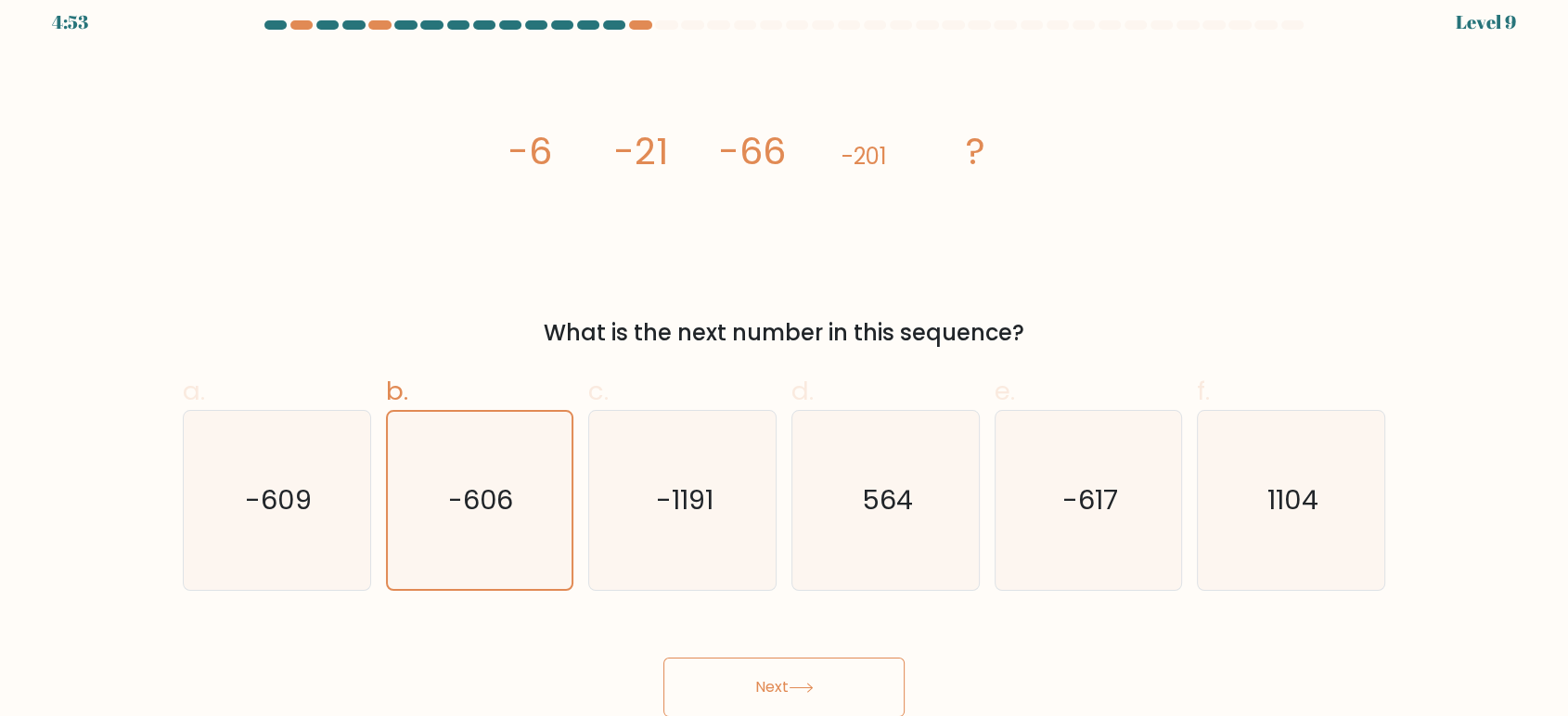 click on "Next" at bounding box center [784, 687] 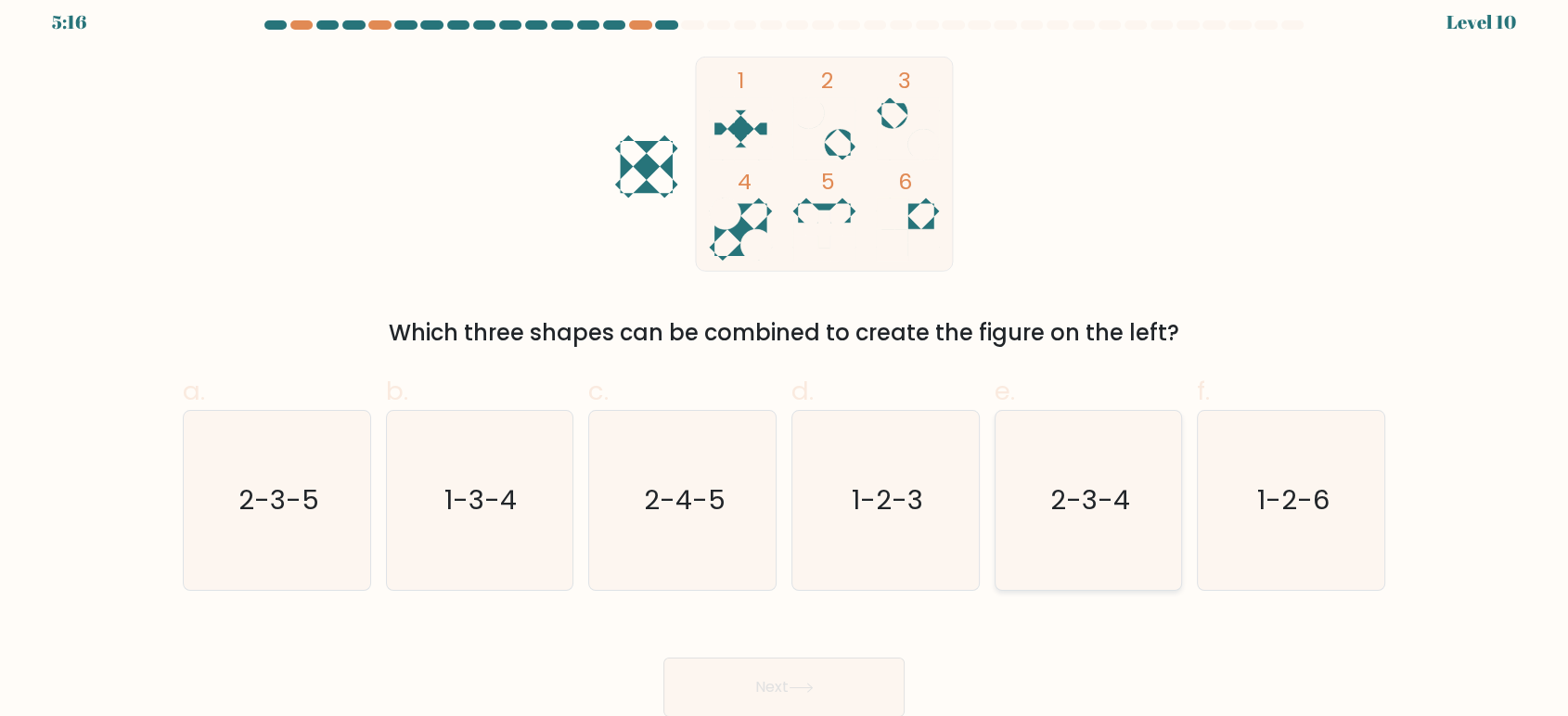 click on "2-3-4" 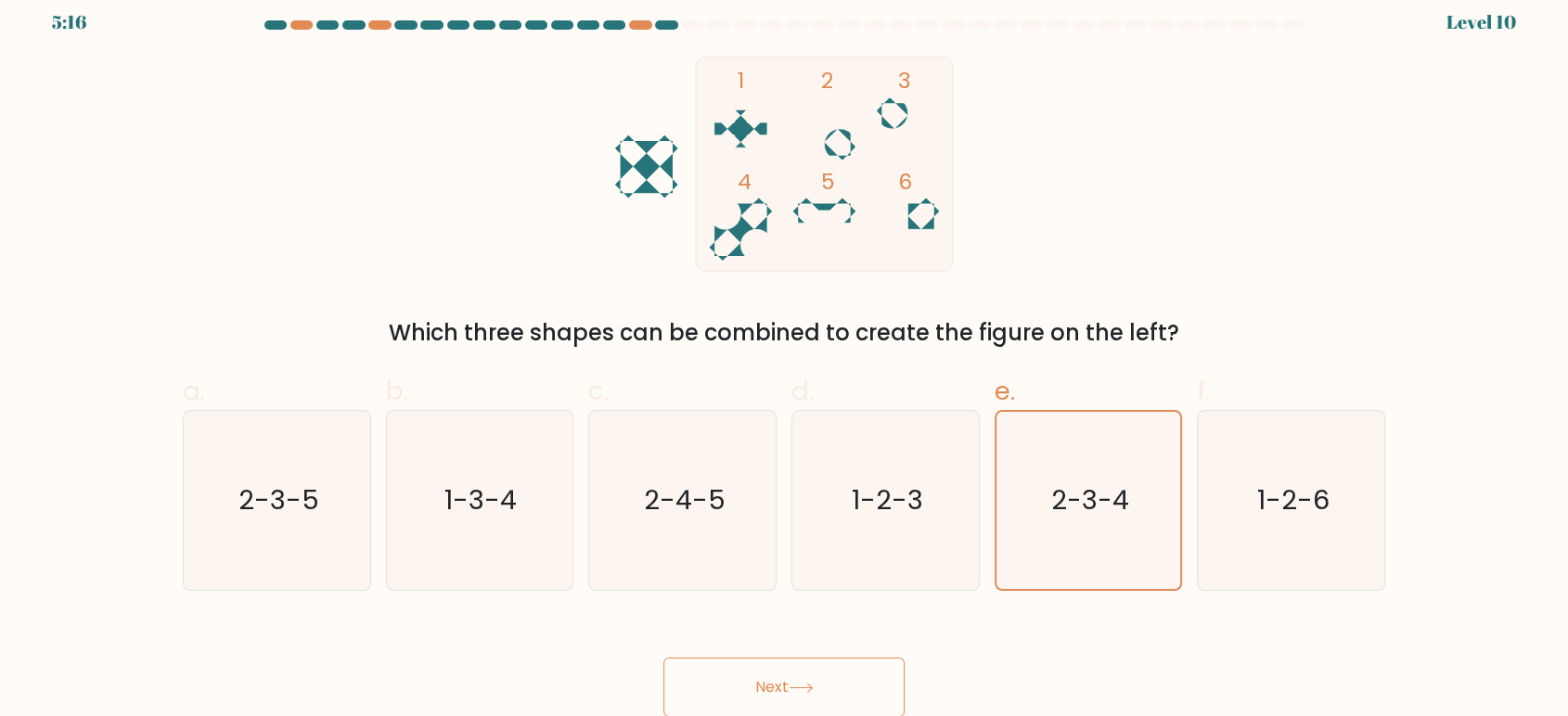 click on "Next" at bounding box center (784, 687) 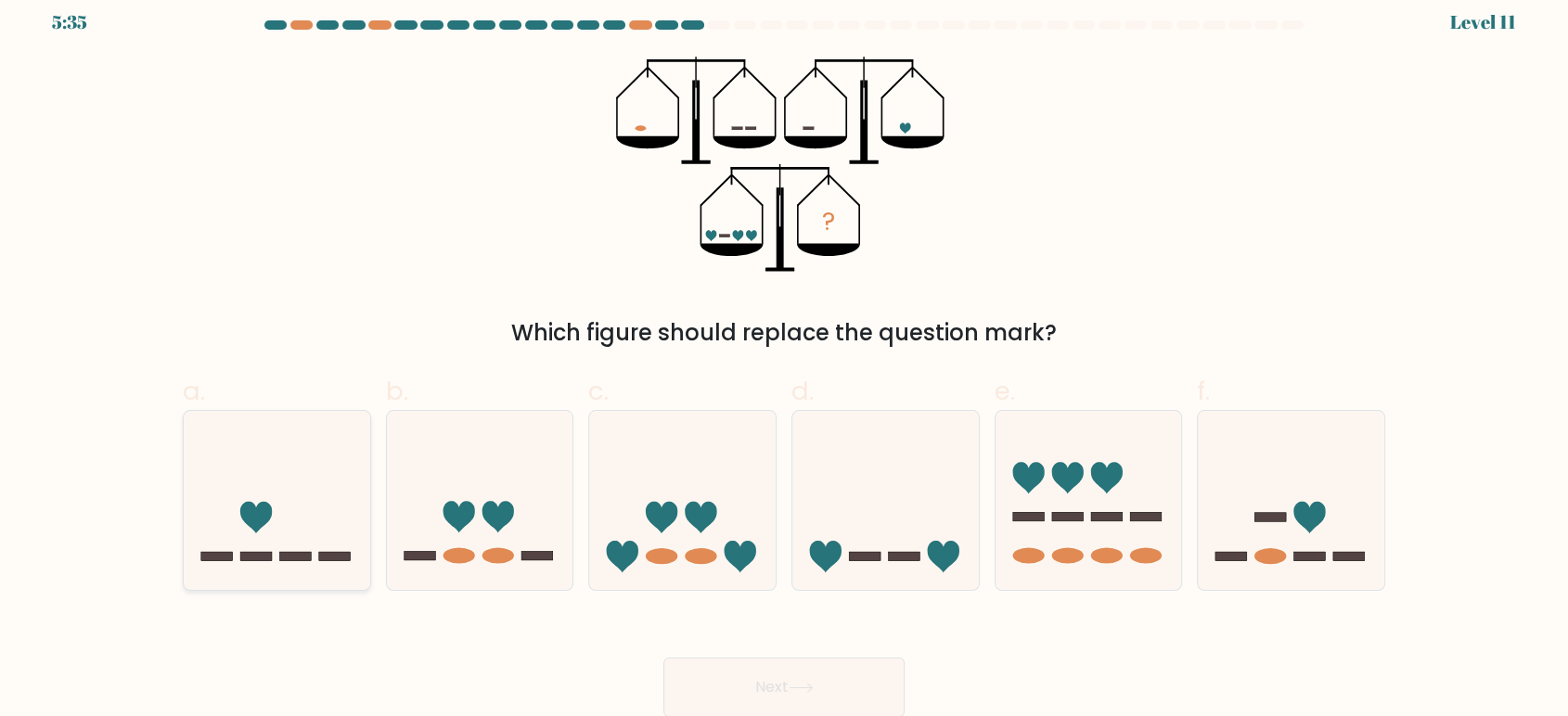 click 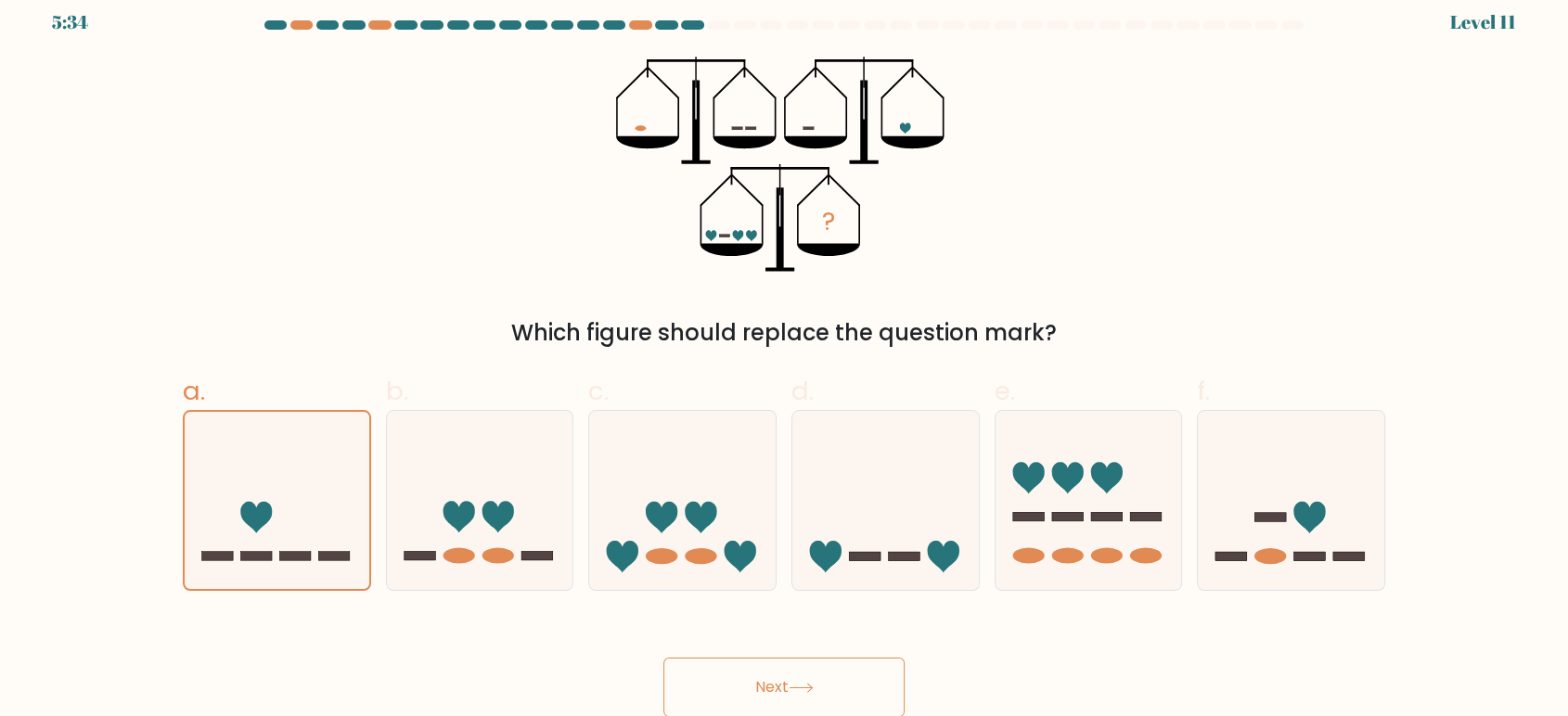 click 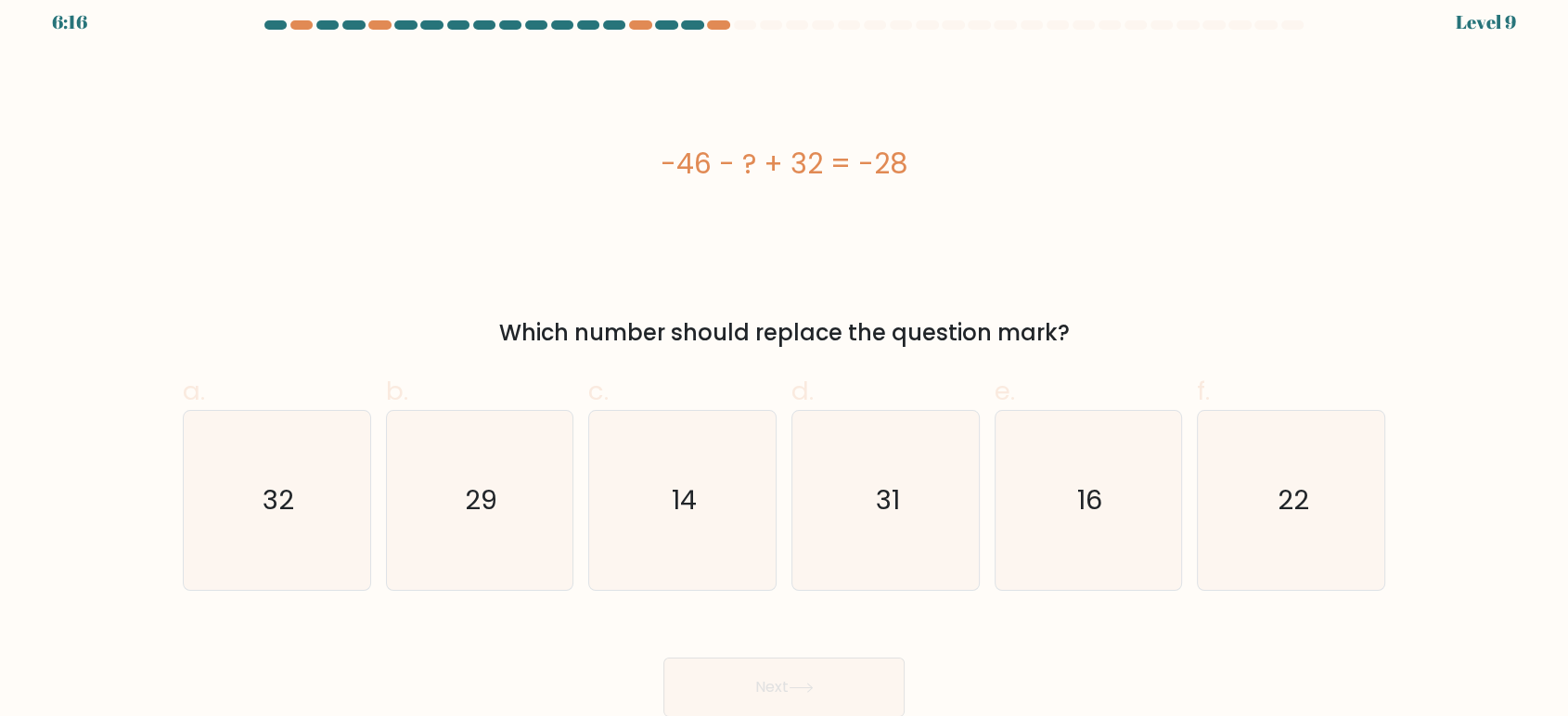 drag, startPoint x: 648, startPoint y: 160, endPoint x: 906, endPoint y: 169, distance: 258.15693 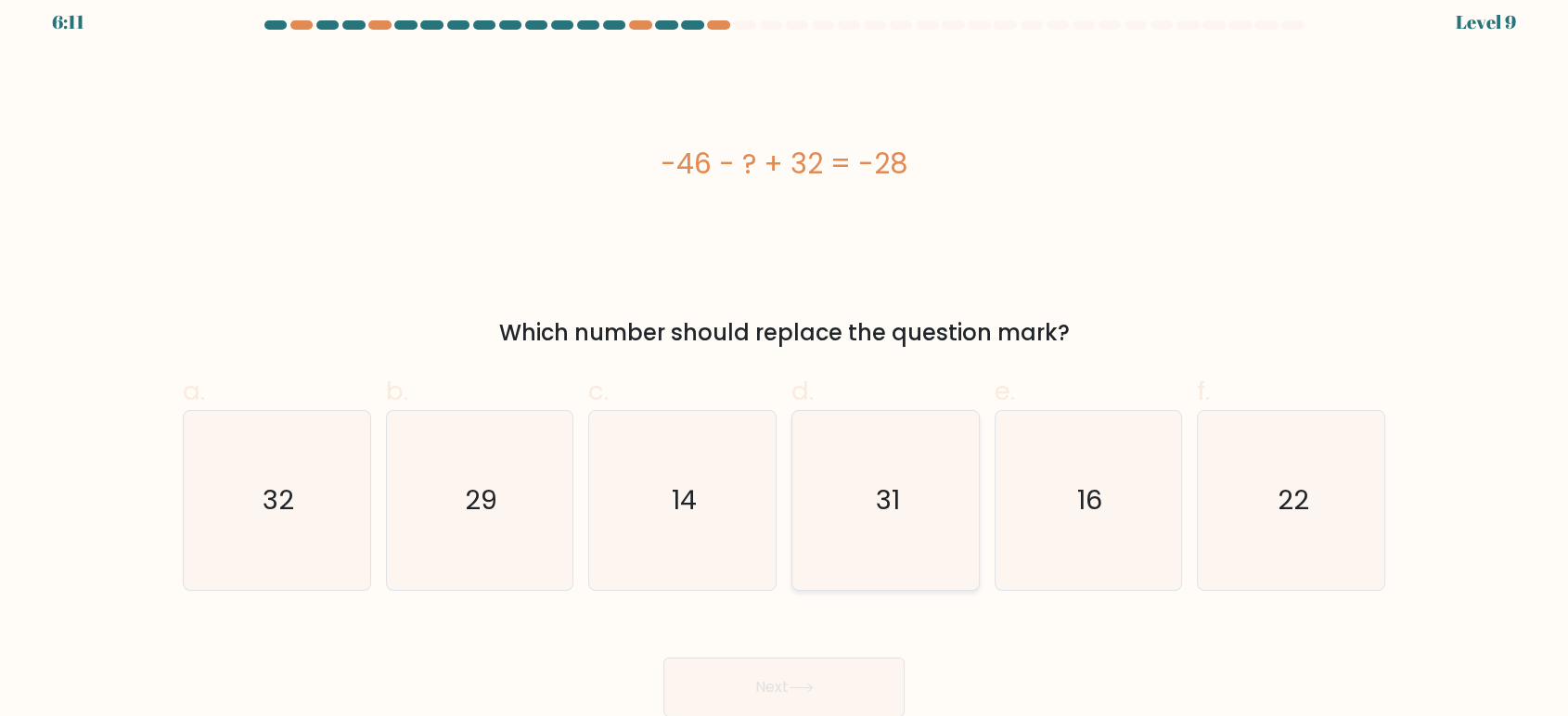 click on "31" at bounding box center (885, 500) 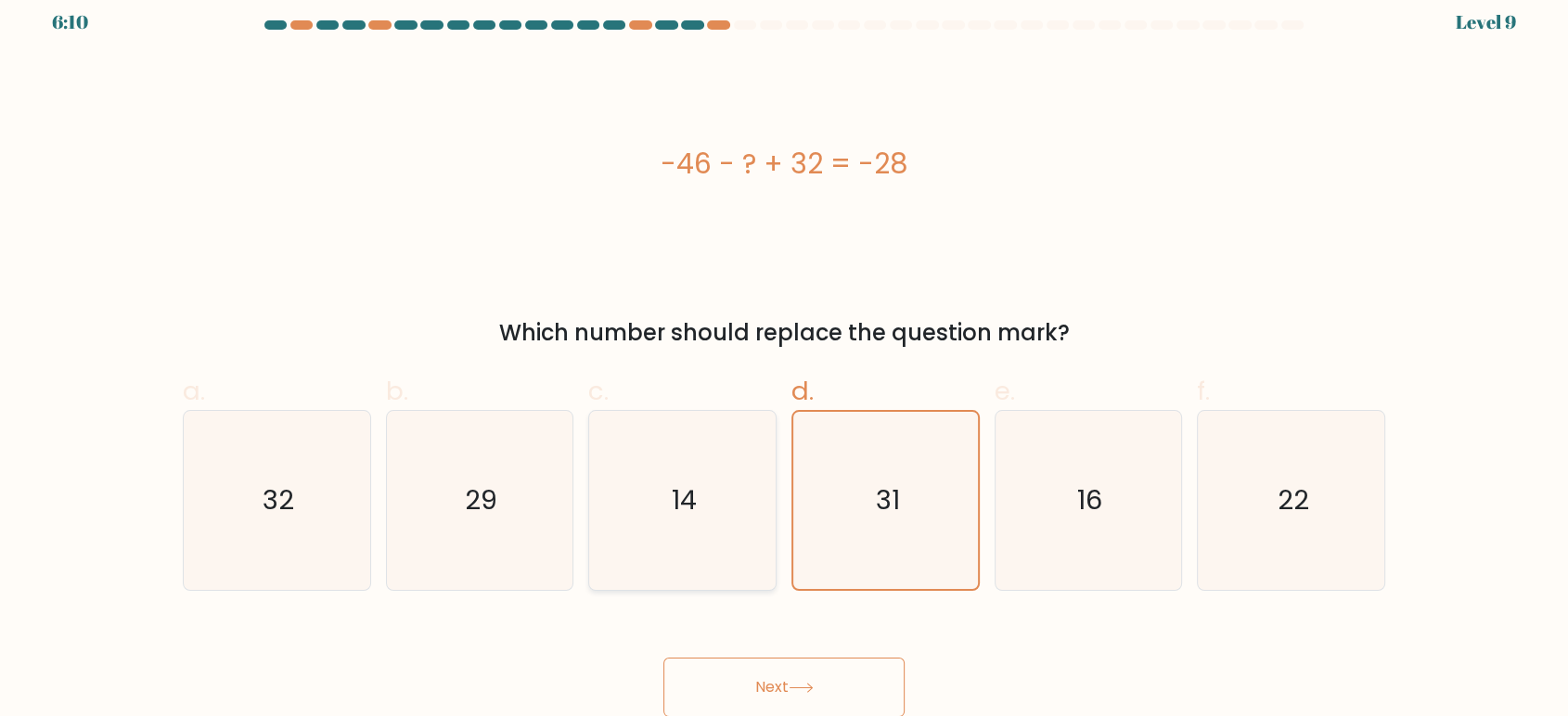 click on "14" 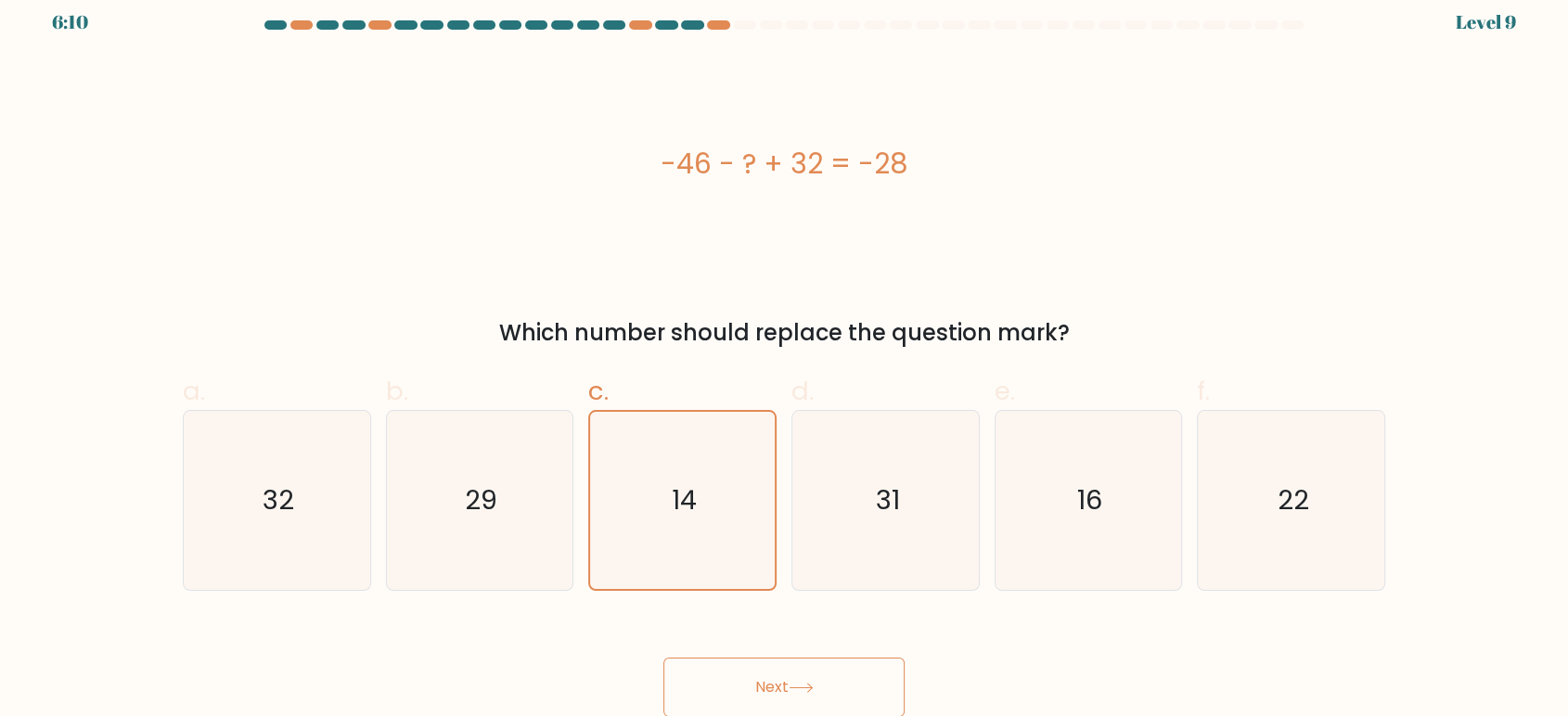 click on "Next" at bounding box center (784, 687) 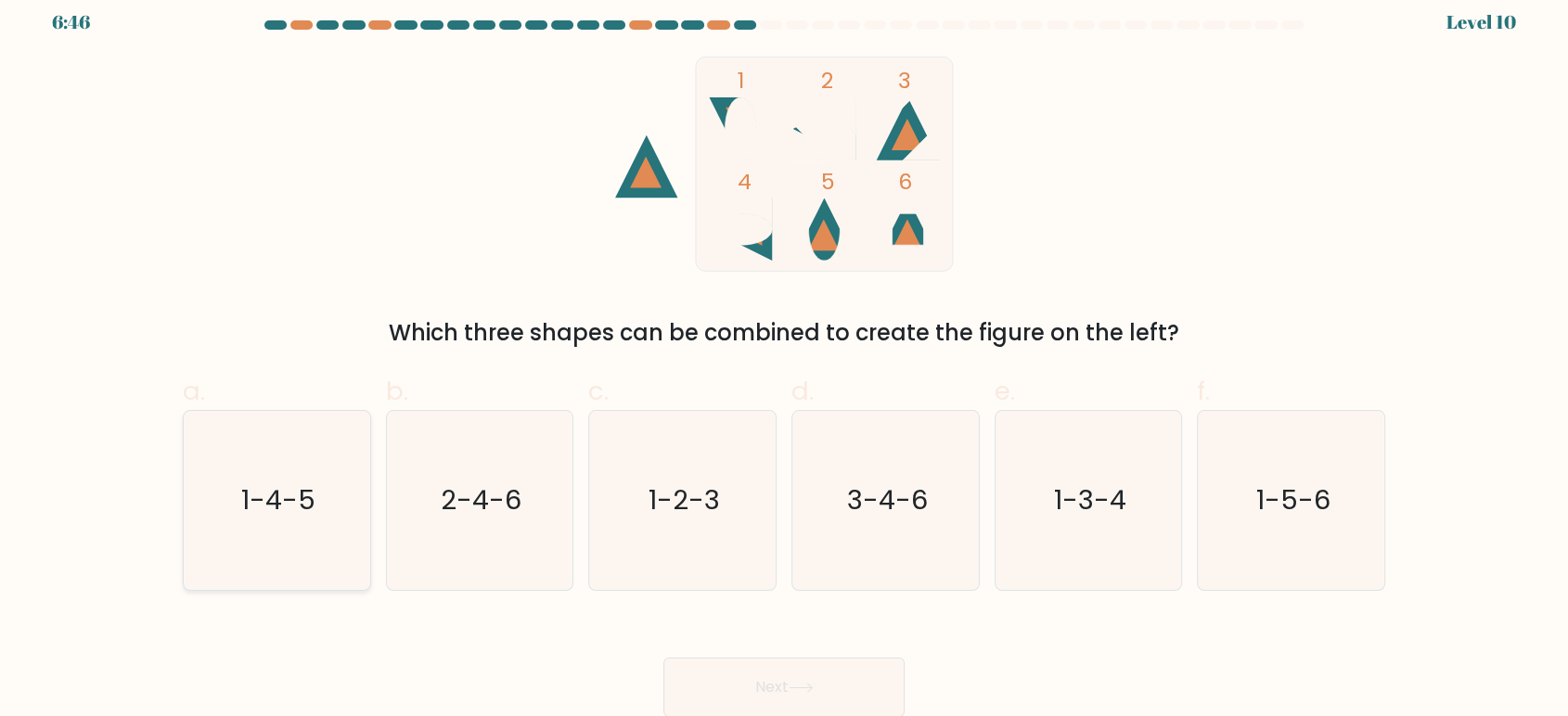click on "1-4-5" 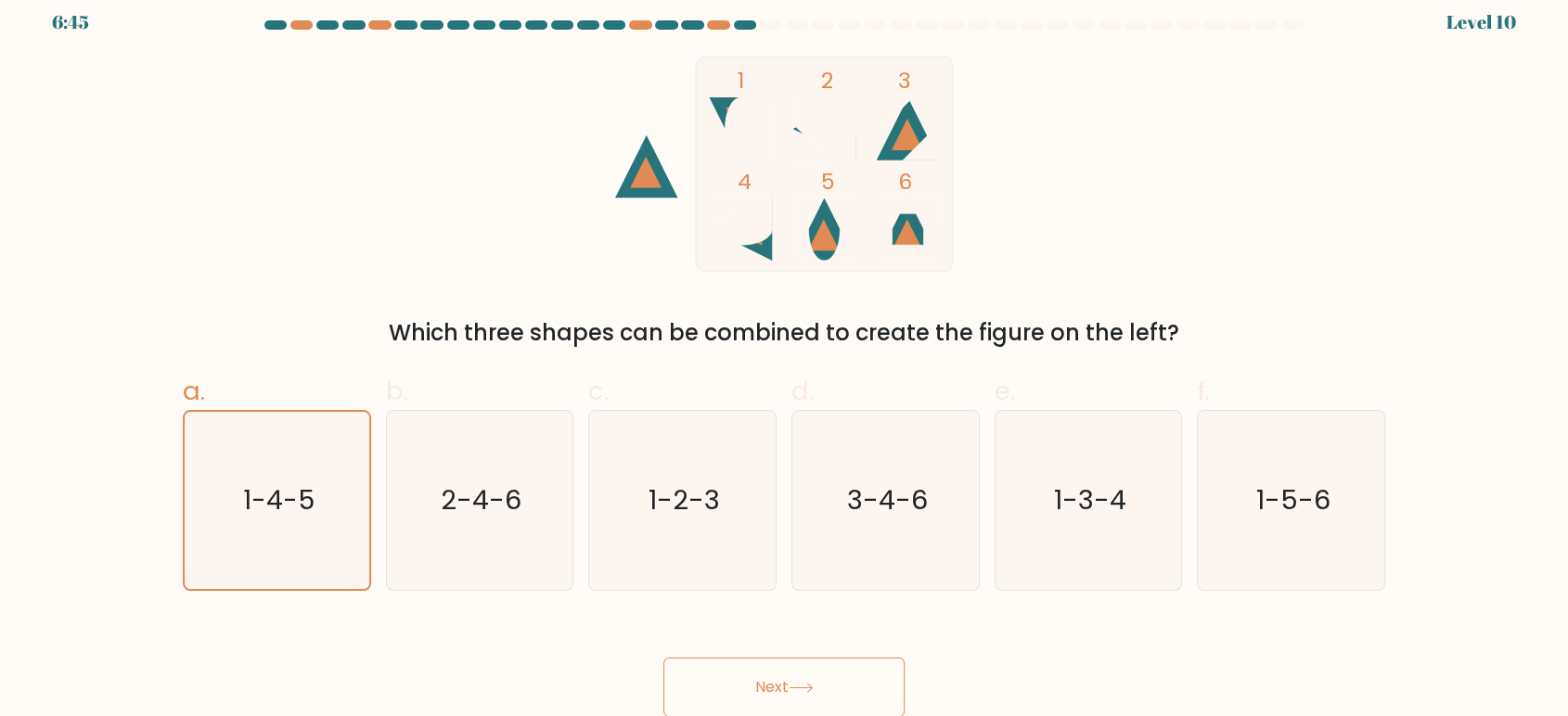 click on "Next" at bounding box center (784, 687) 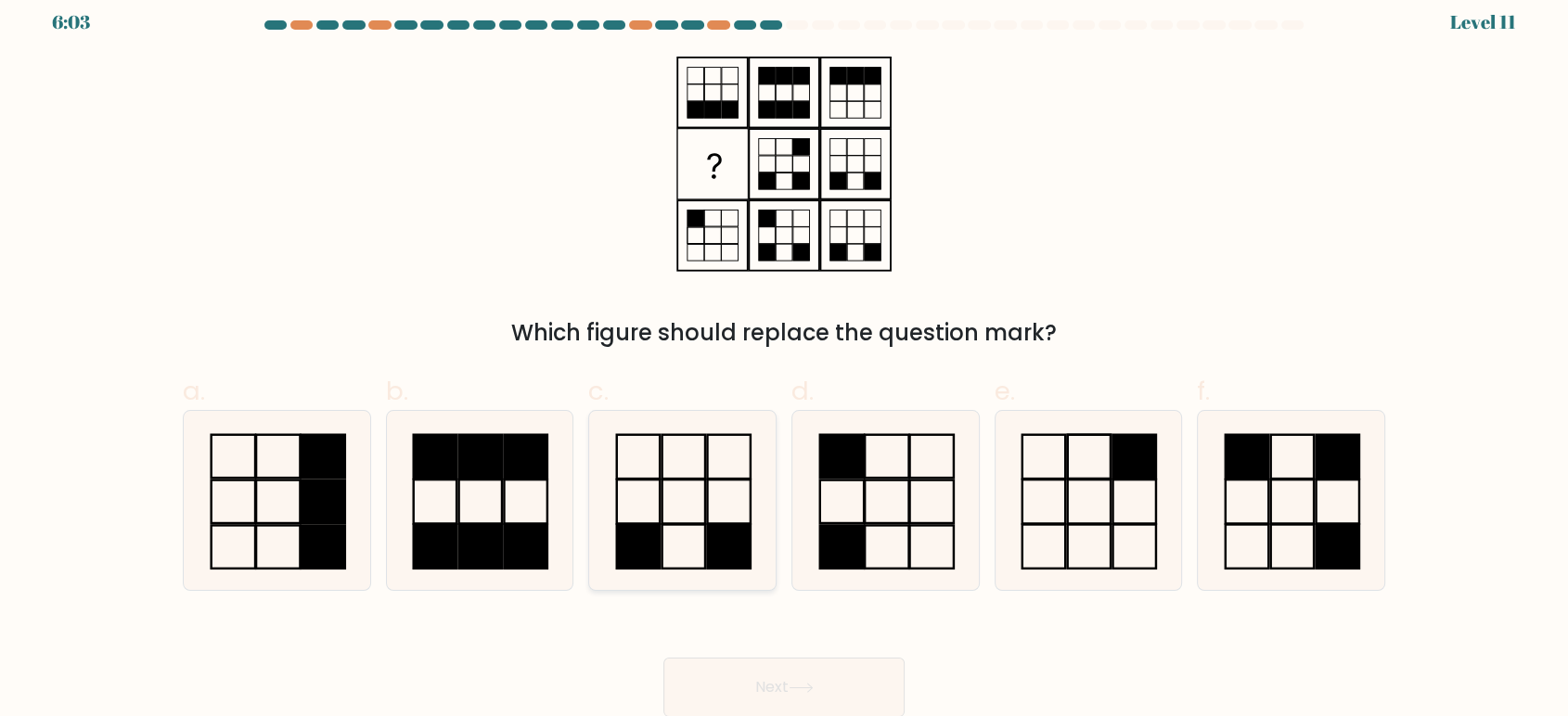 click 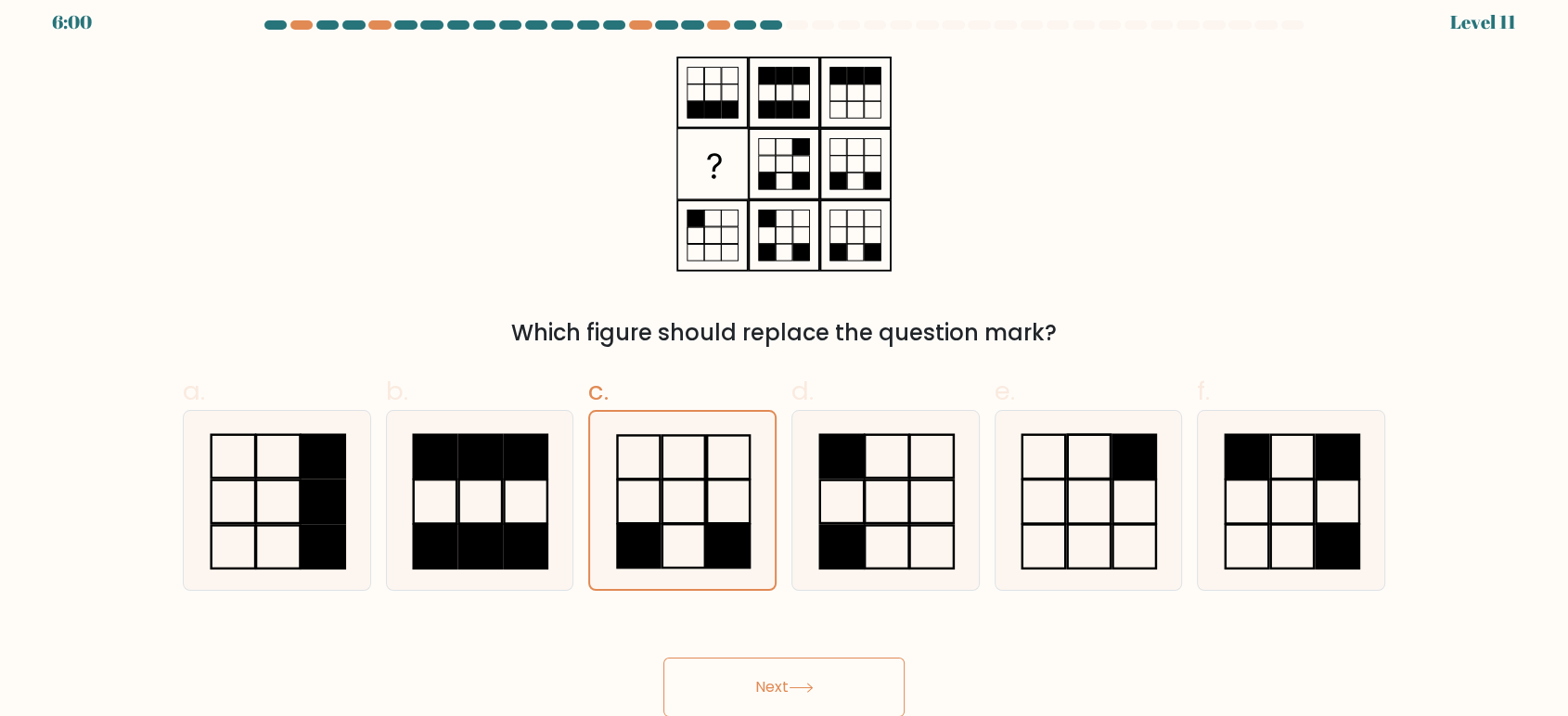click on "Next" at bounding box center [784, 687] 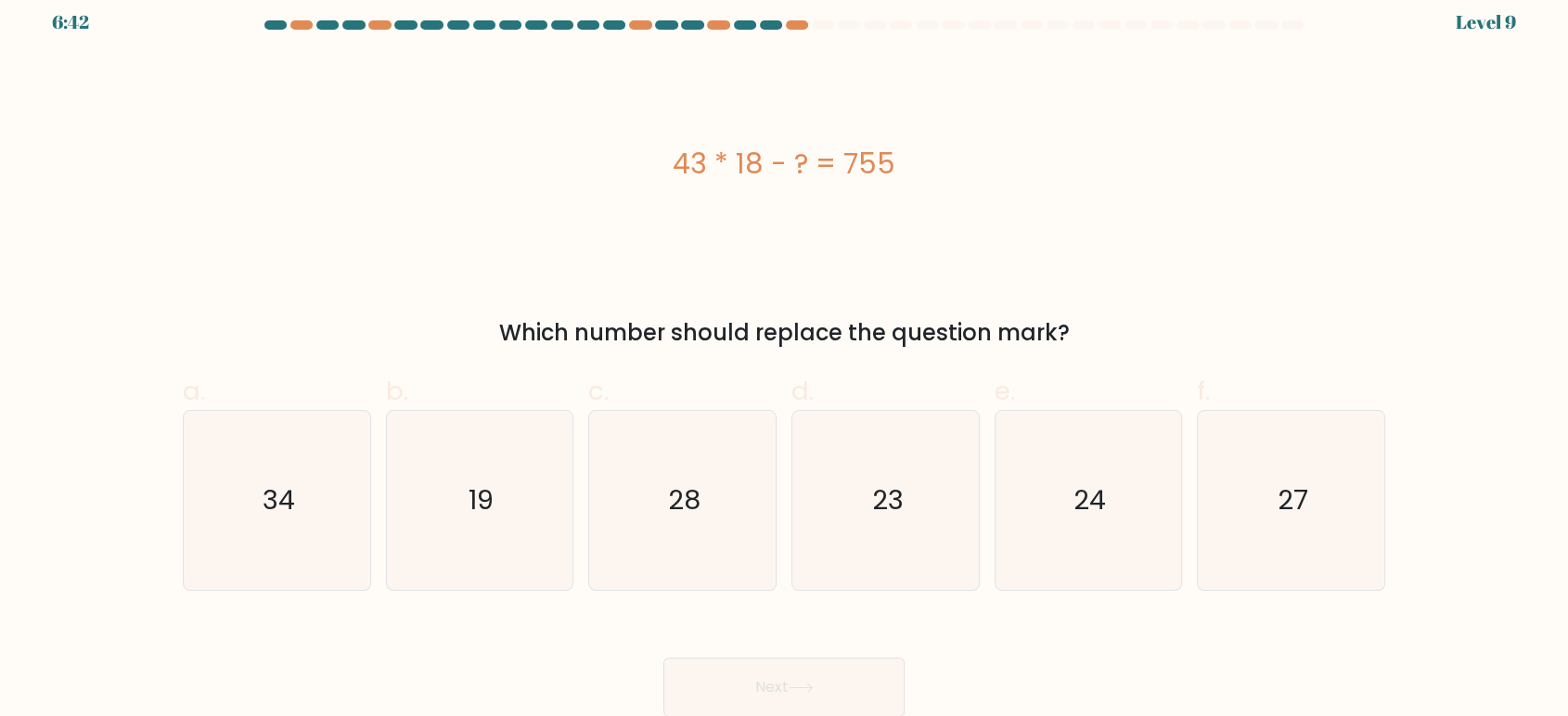 drag, startPoint x: 666, startPoint y: 138, endPoint x: 919, endPoint y: 171, distance: 255.1431 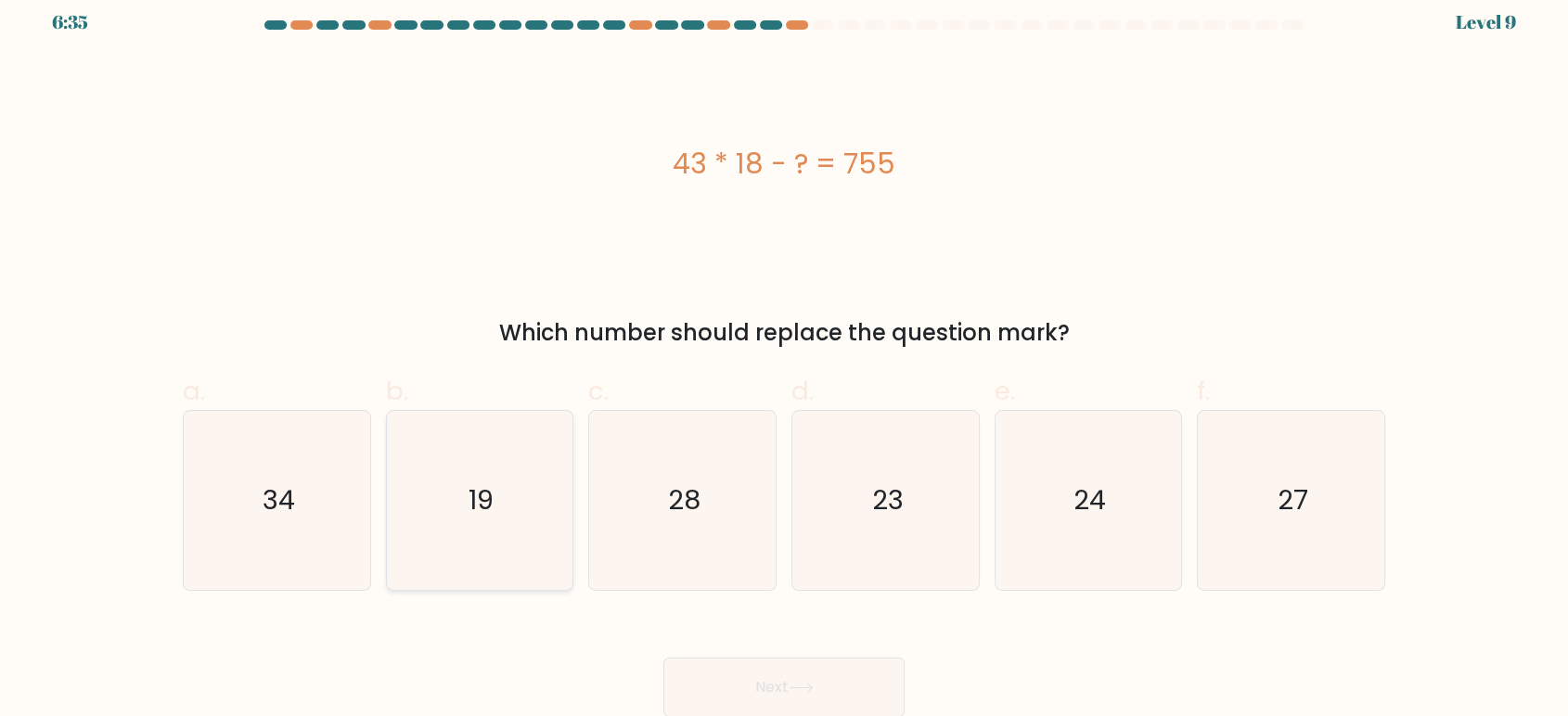 click on "19" 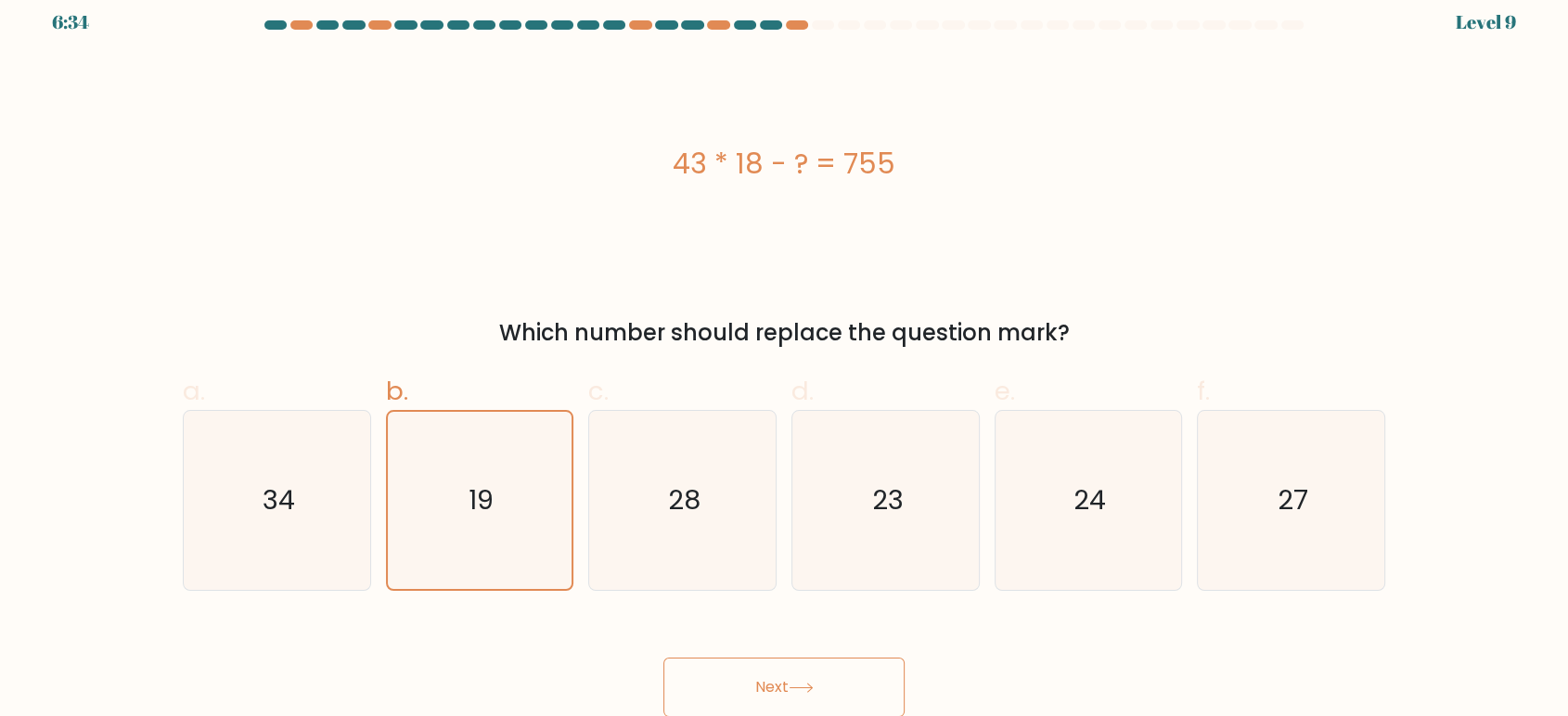 click on "Next" at bounding box center [784, 687] 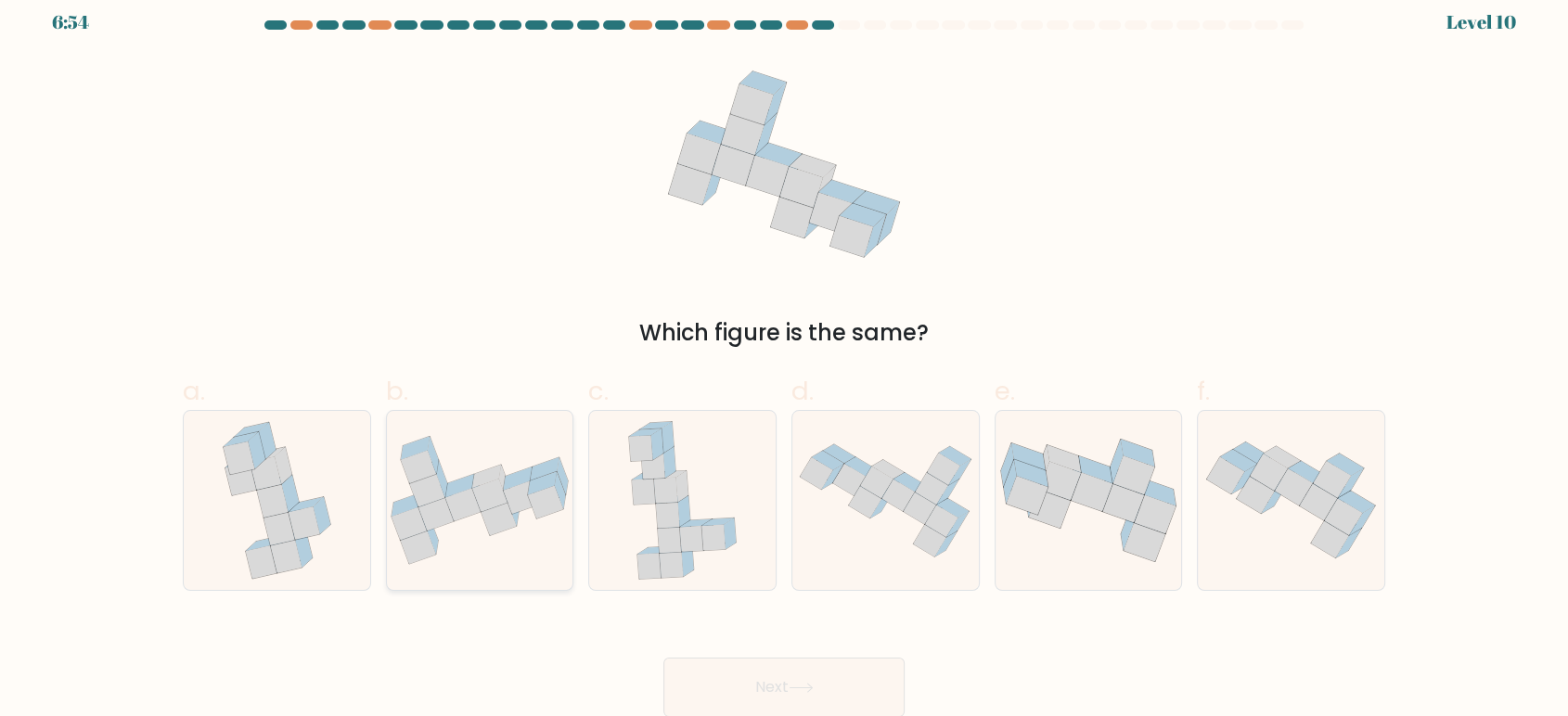 drag, startPoint x: 443, startPoint y: 508, endPoint x: 474, endPoint y: 515, distance: 31.780497 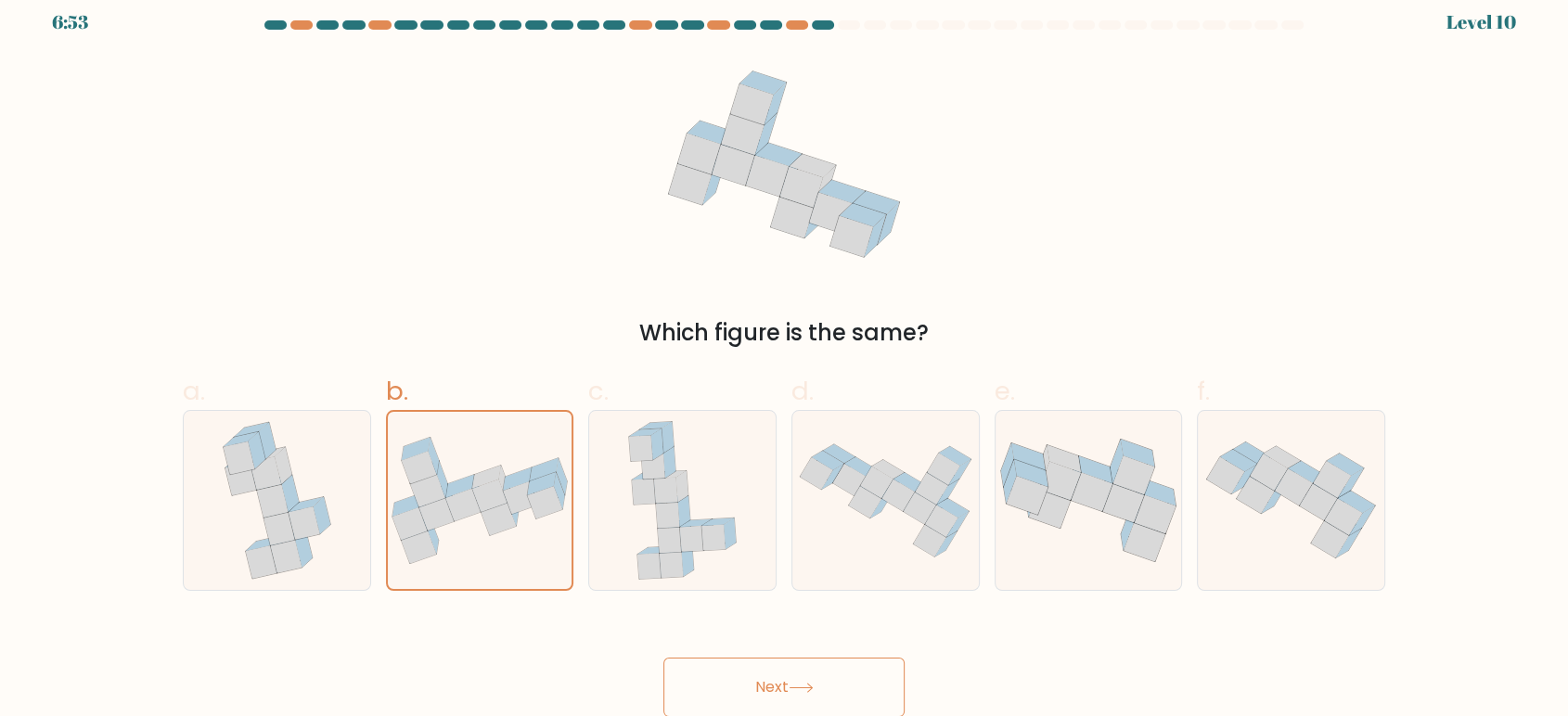 click on "Next" at bounding box center [784, 687] 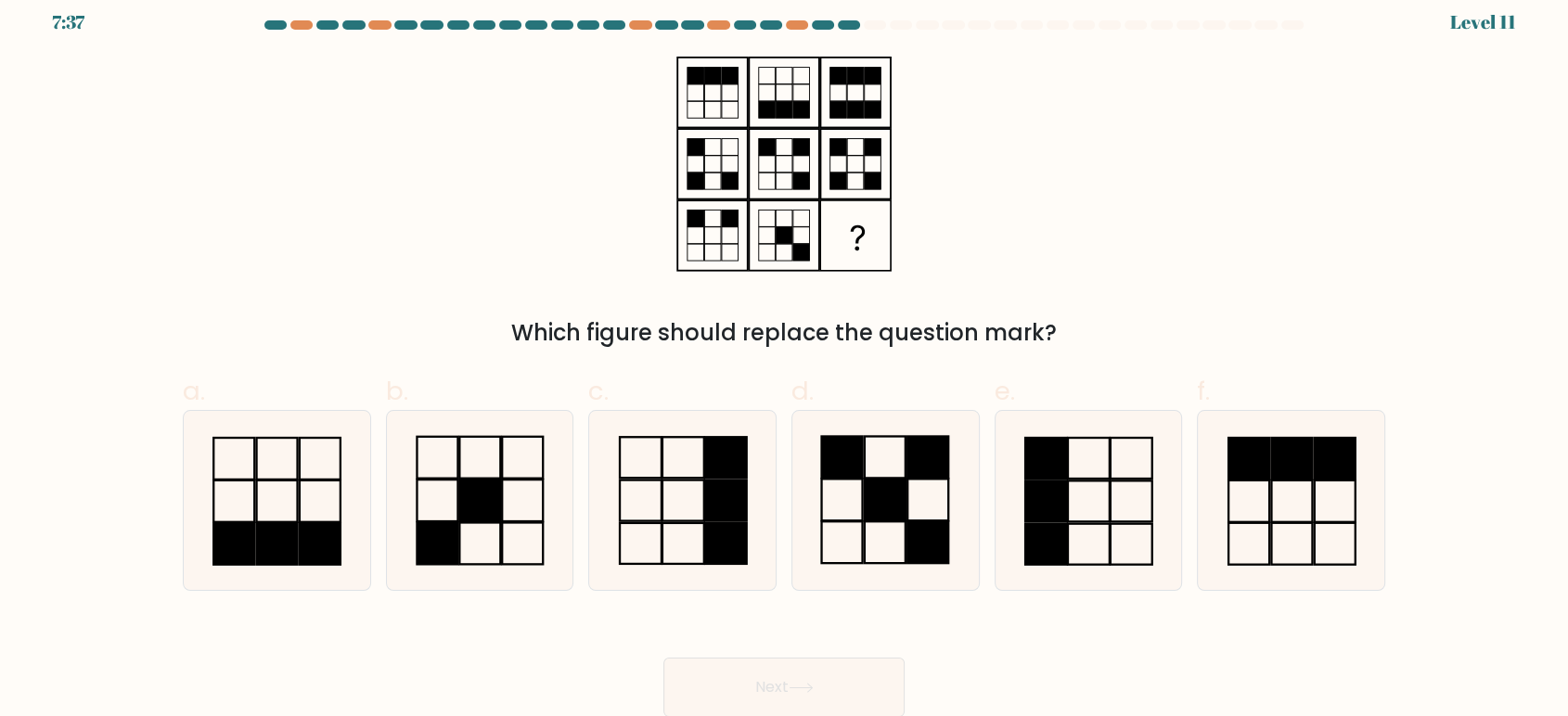 type 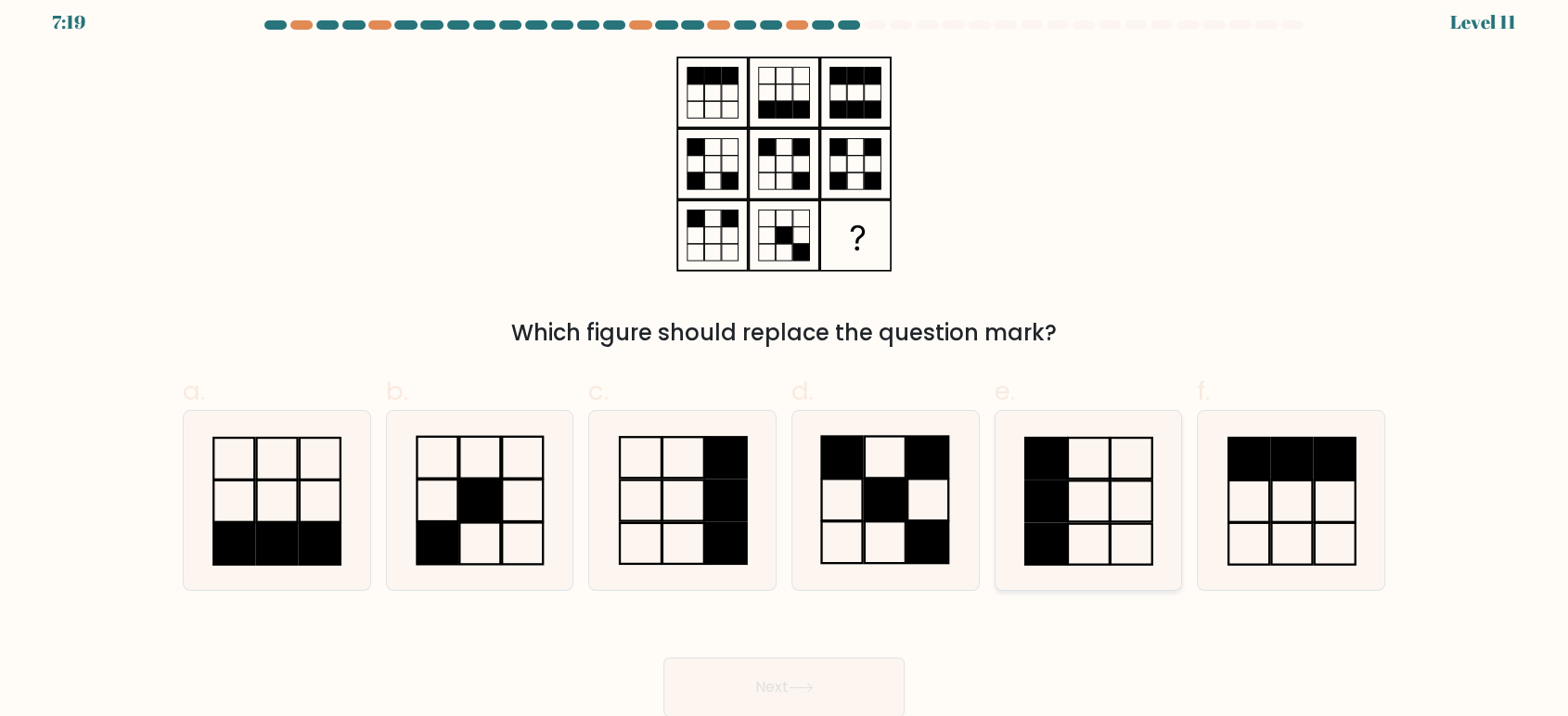 click 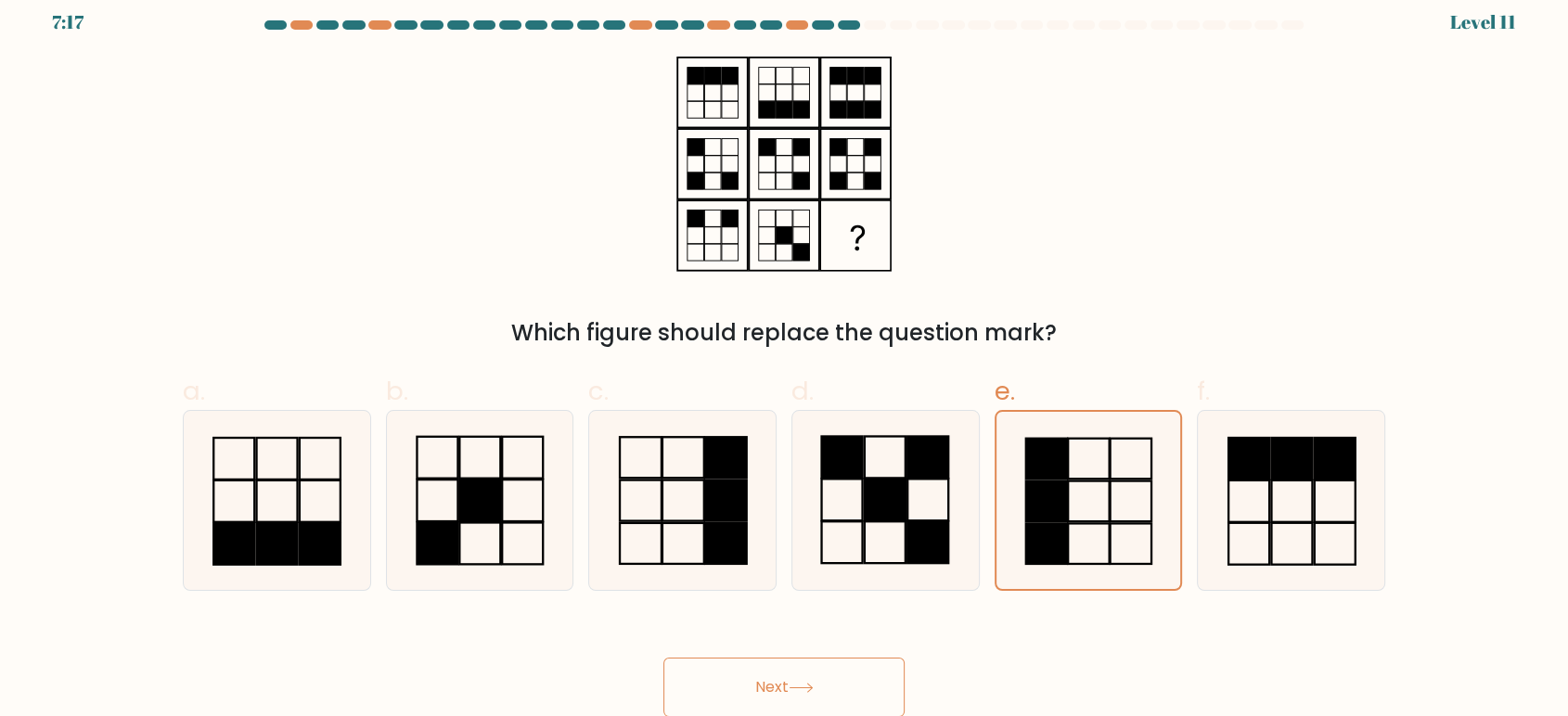 click 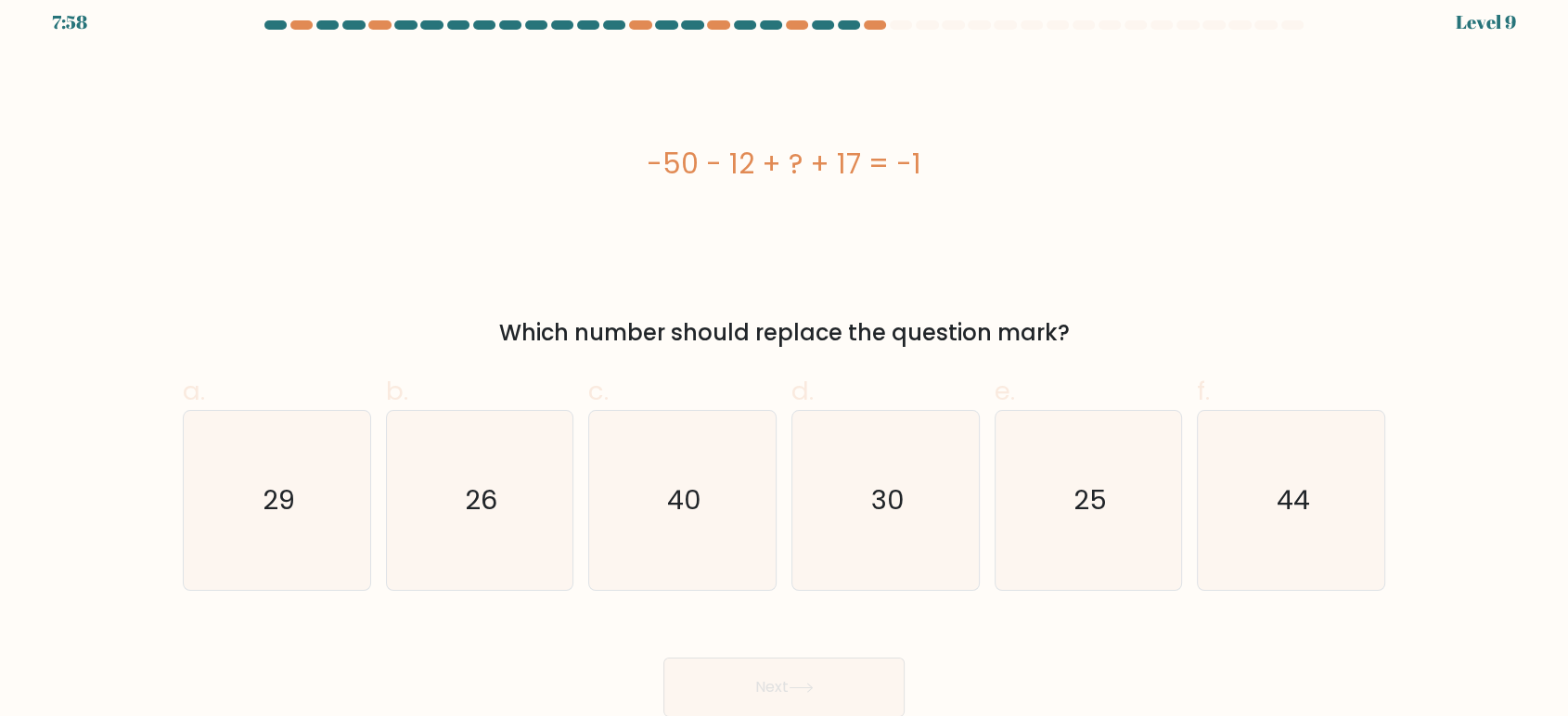 drag, startPoint x: 633, startPoint y: 147, endPoint x: 927, endPoint y: 179, distance: 295.7364 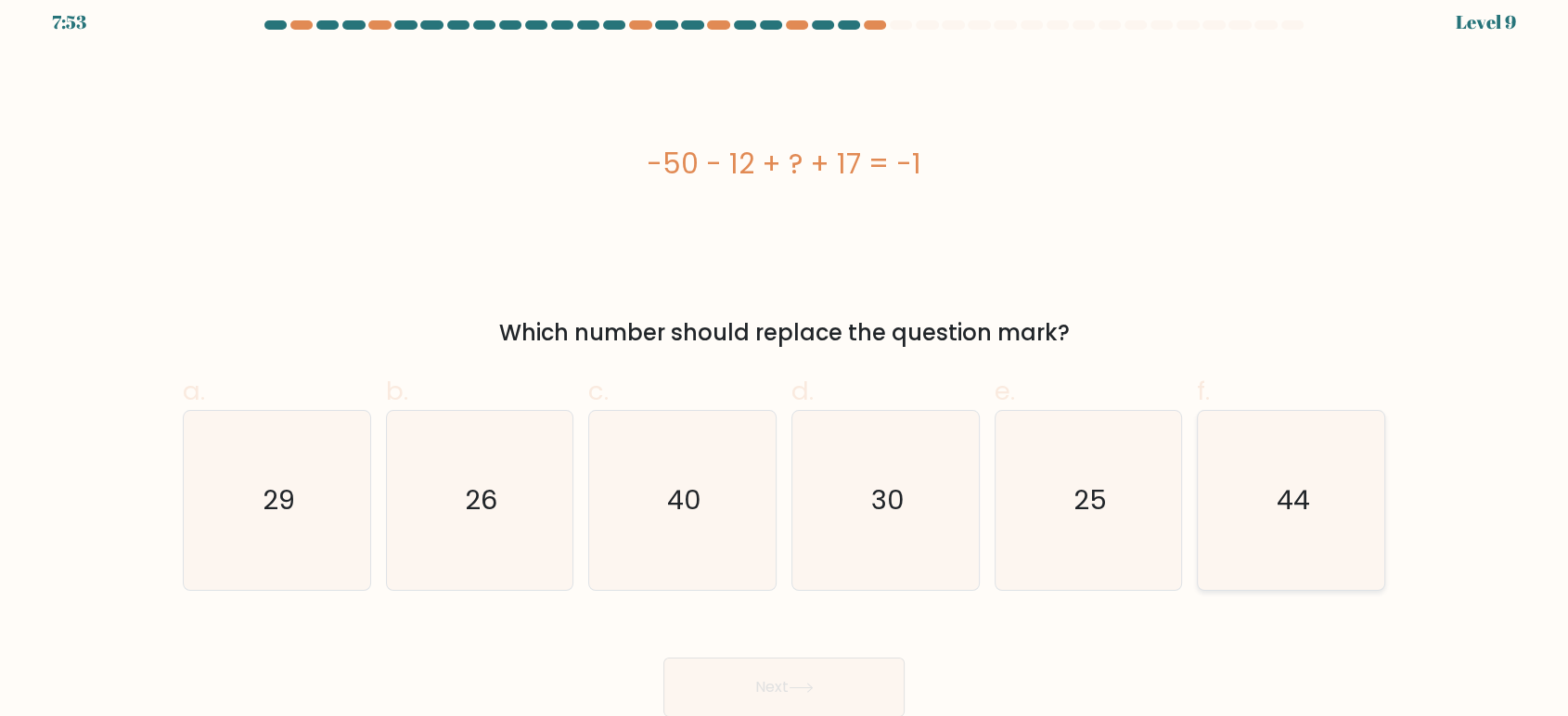 click on "44" 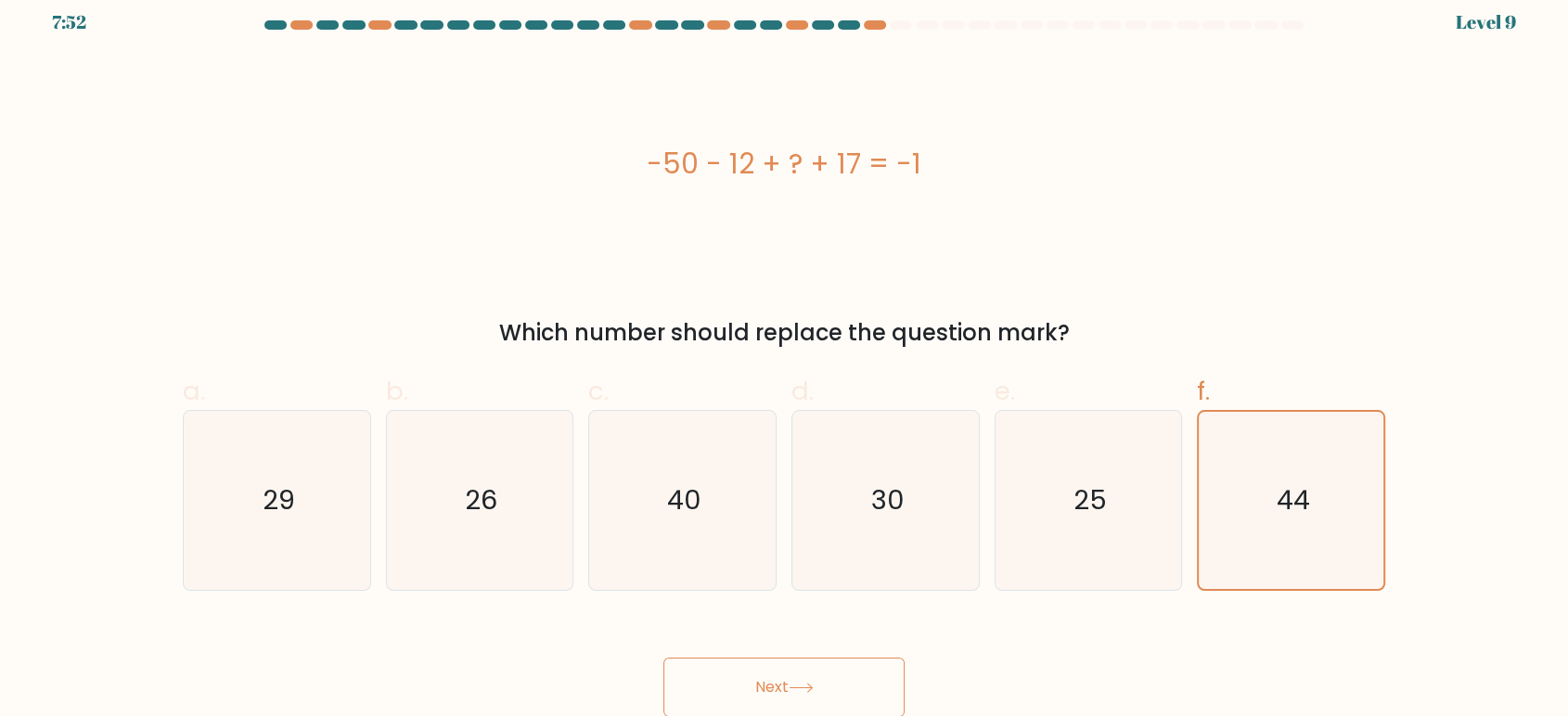 click on "Next" at bounding box center (784, 687) 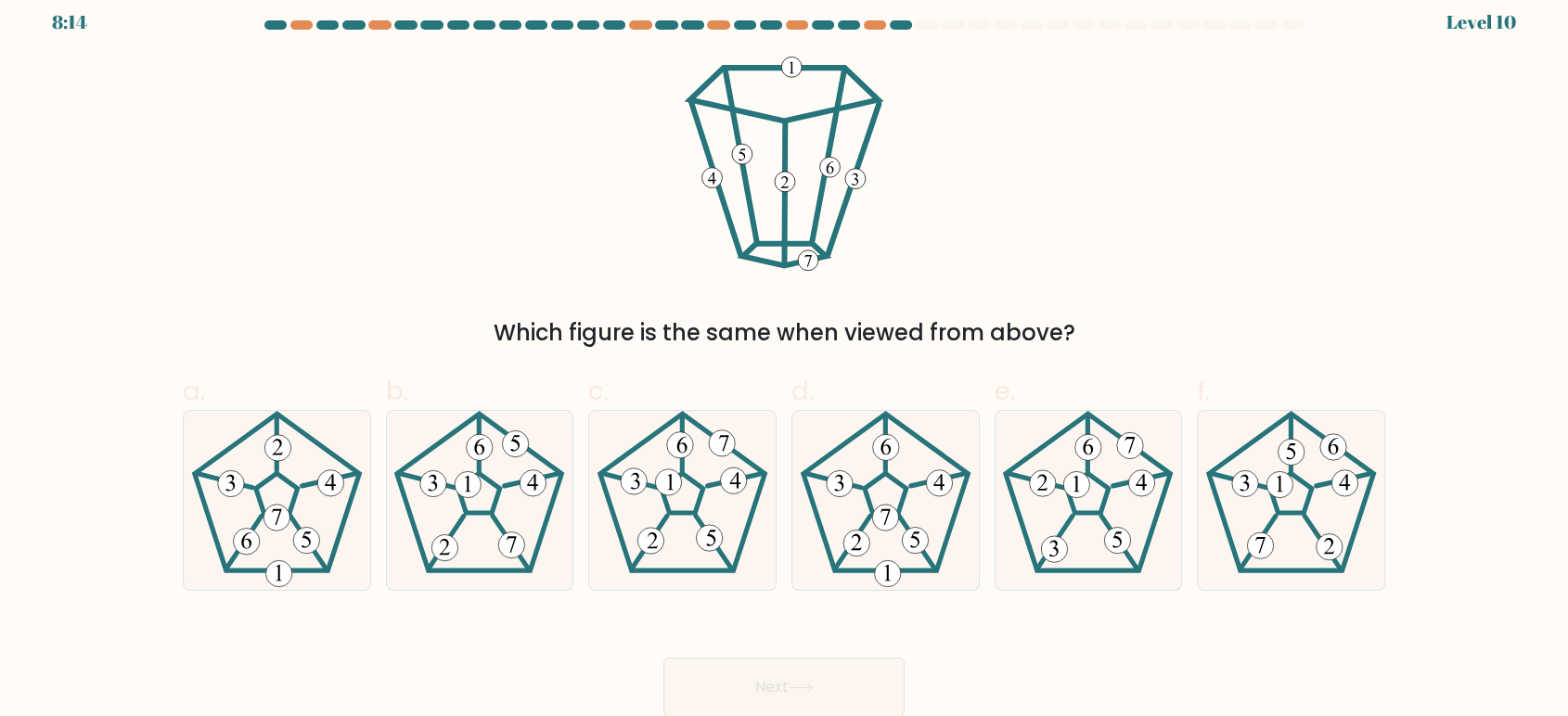 type 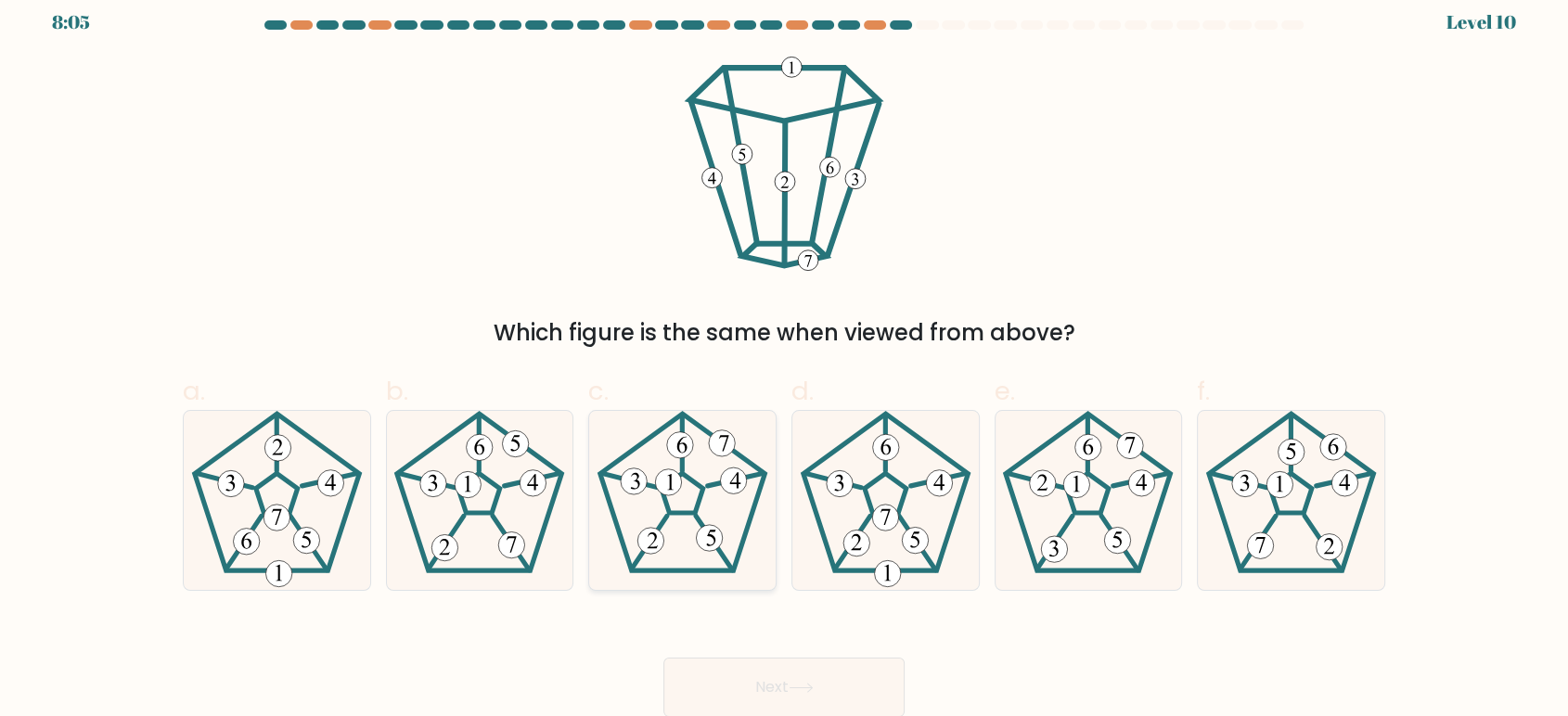 click 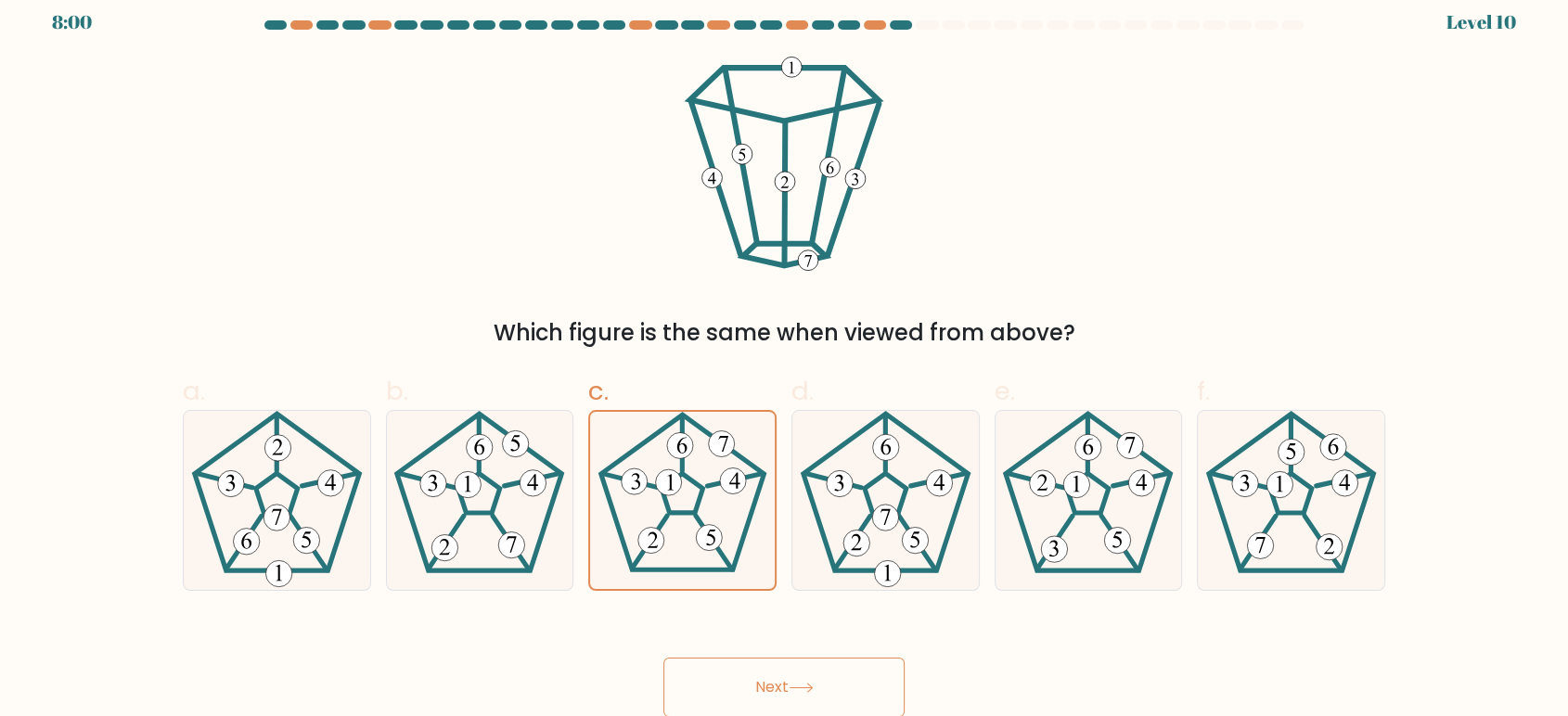 click 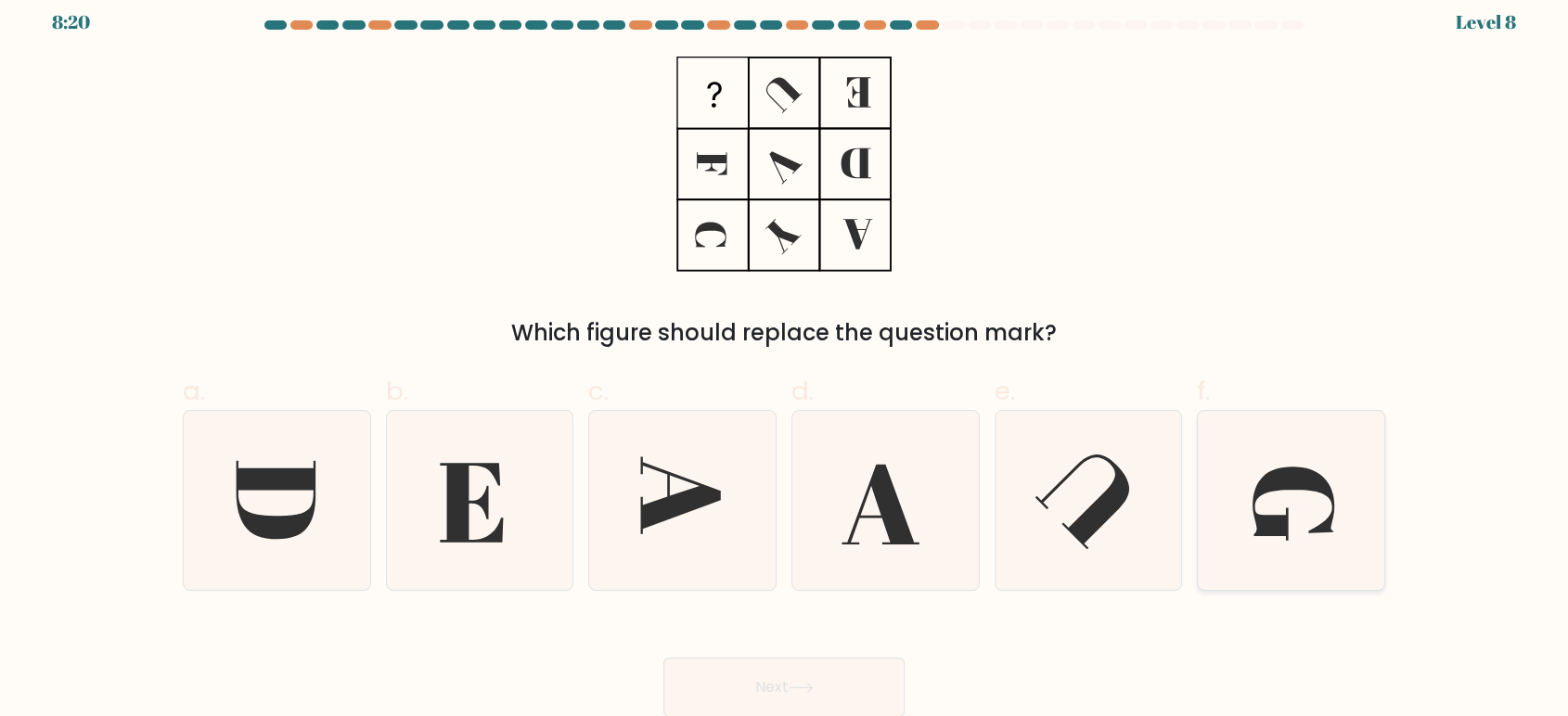 click 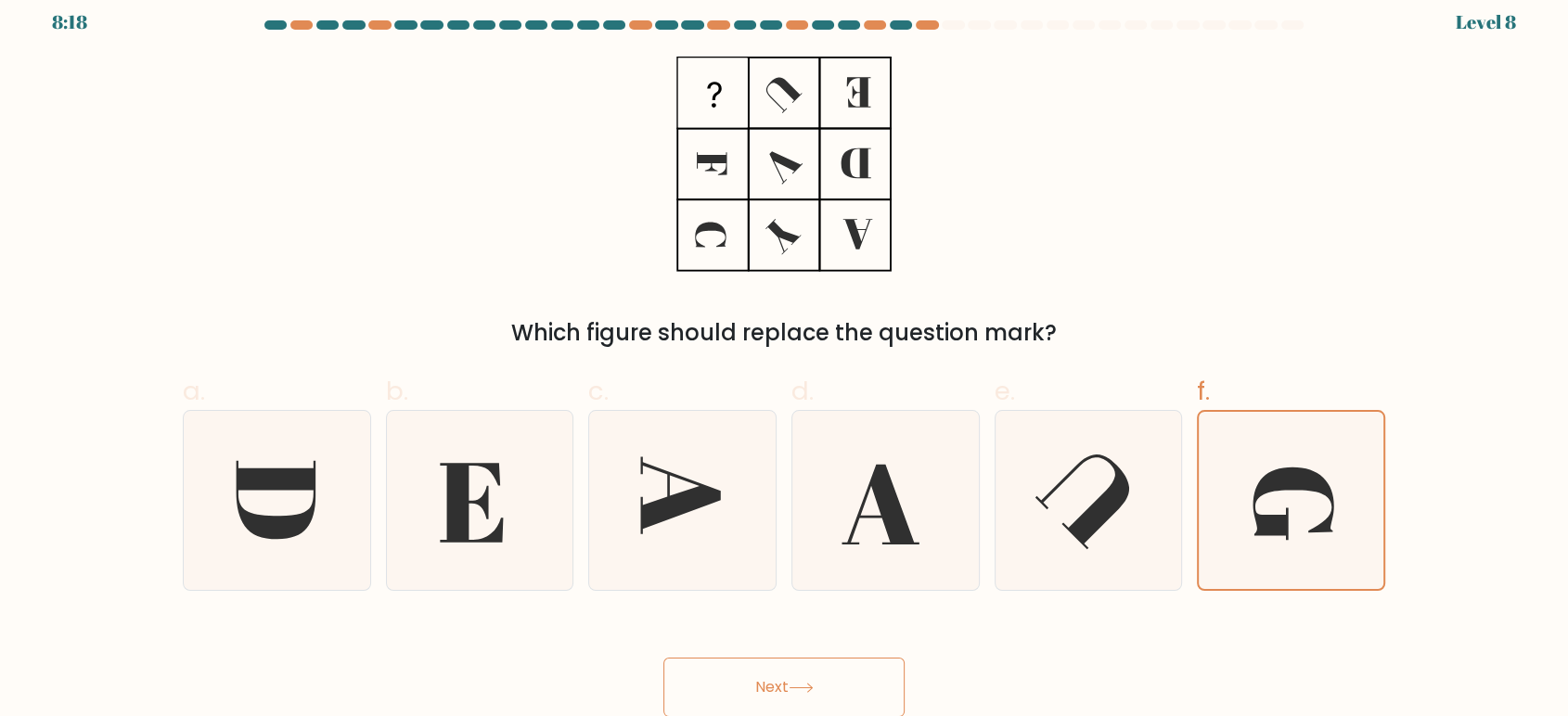 click on "Next" at bounding box center [784, 687] 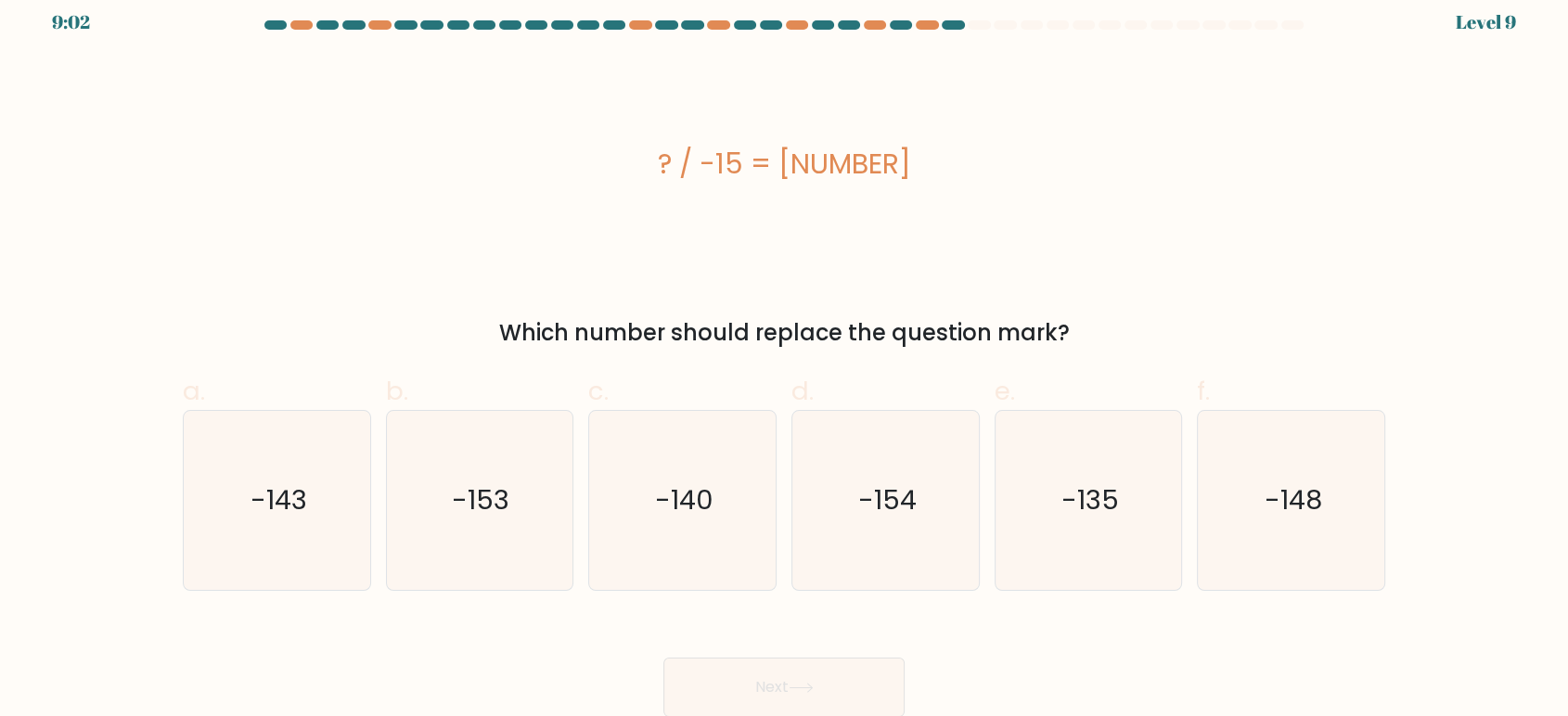 drag, startPoint x: 683, startPoint y: 148, endPoint x: 904, endPoint y: 176, distance: 222.7667 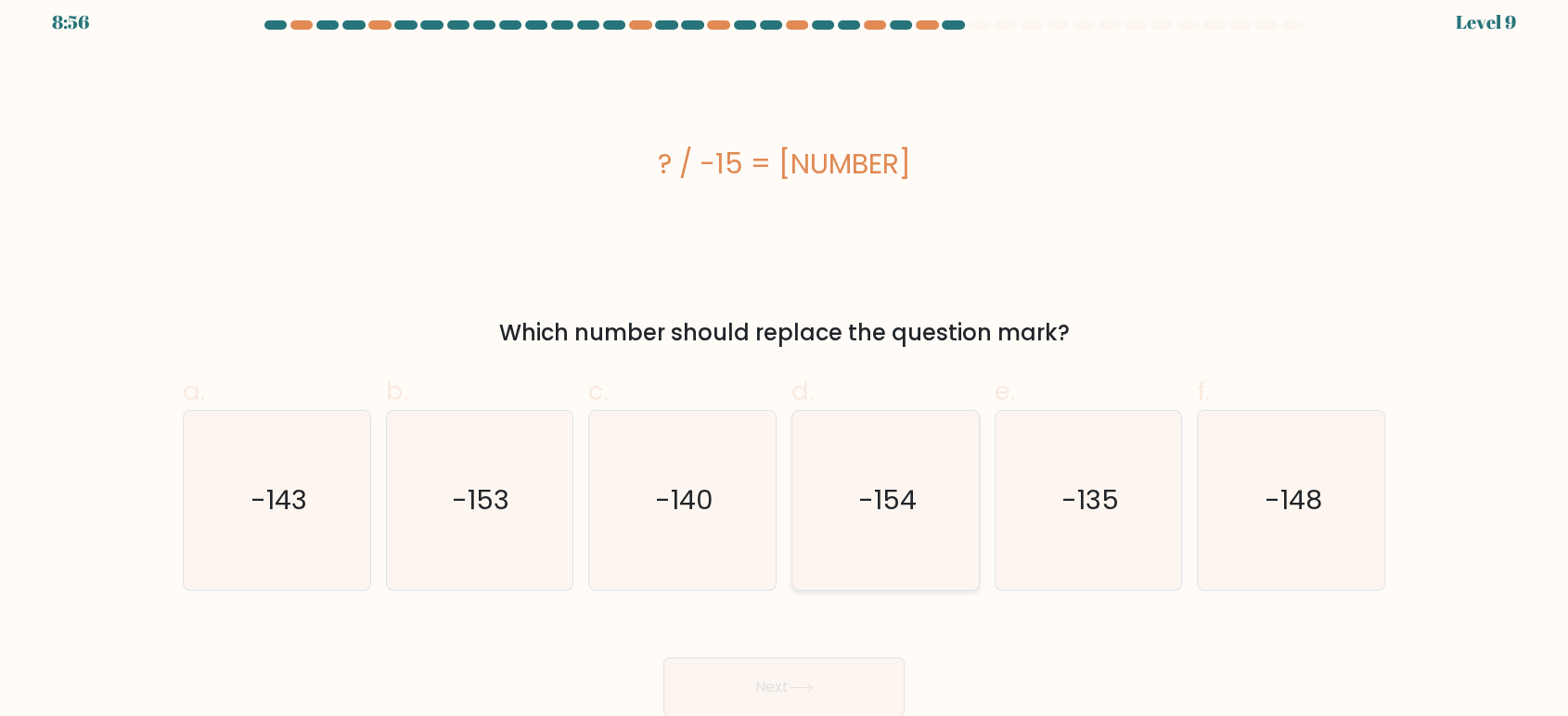drag, startPoint x: 1105, startPoint y: 507, endPoint x: 865, endPoint y: 590, distance: 253.94684 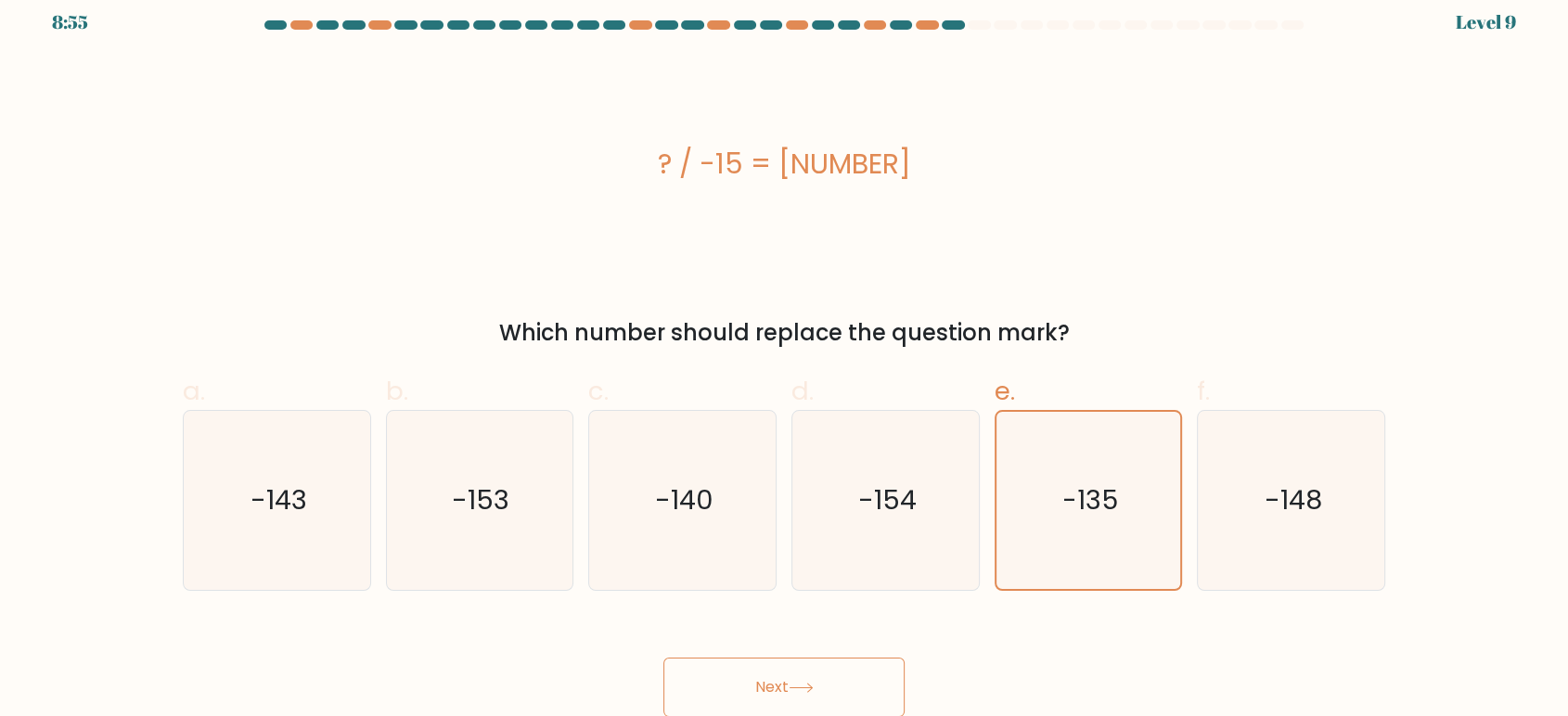click on "Next" at bounding box center [784, 687] 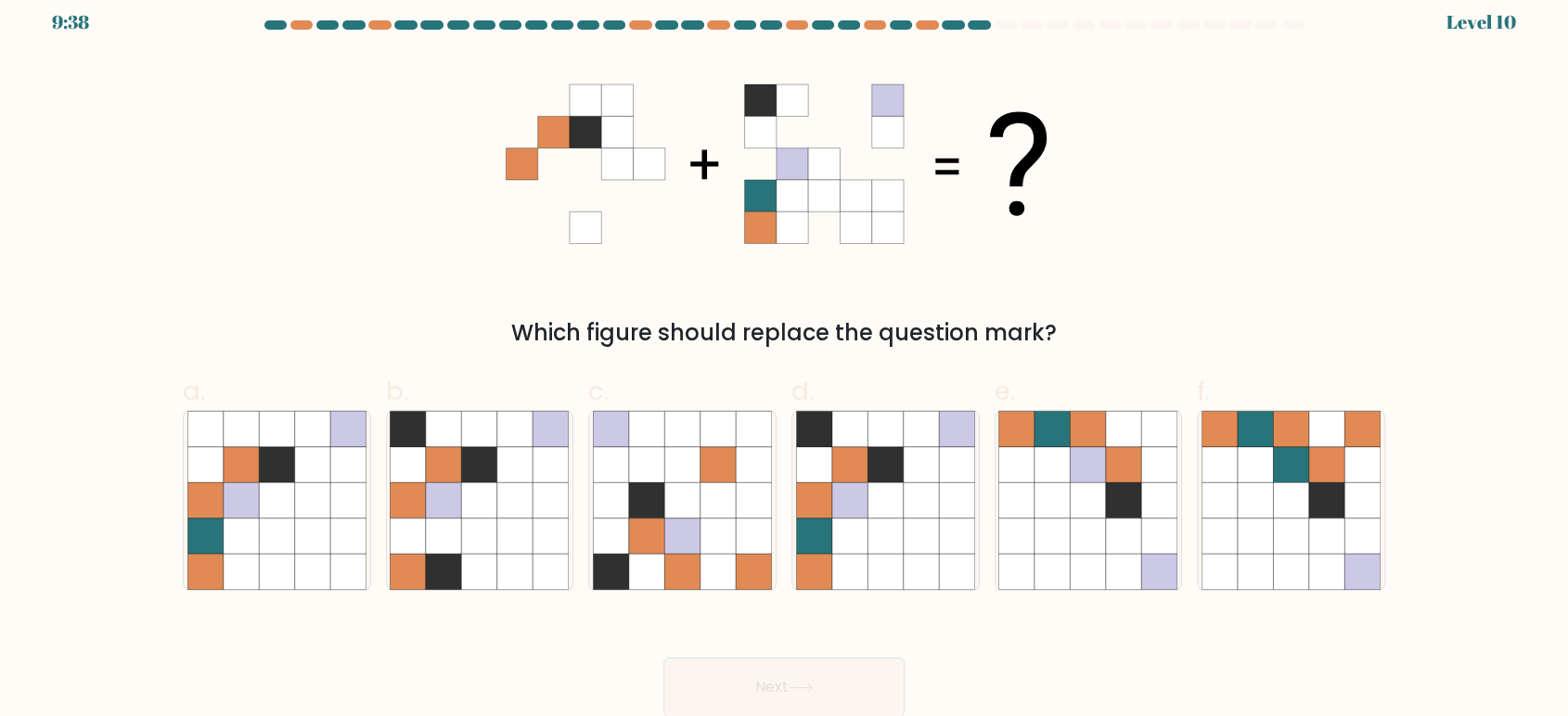 type 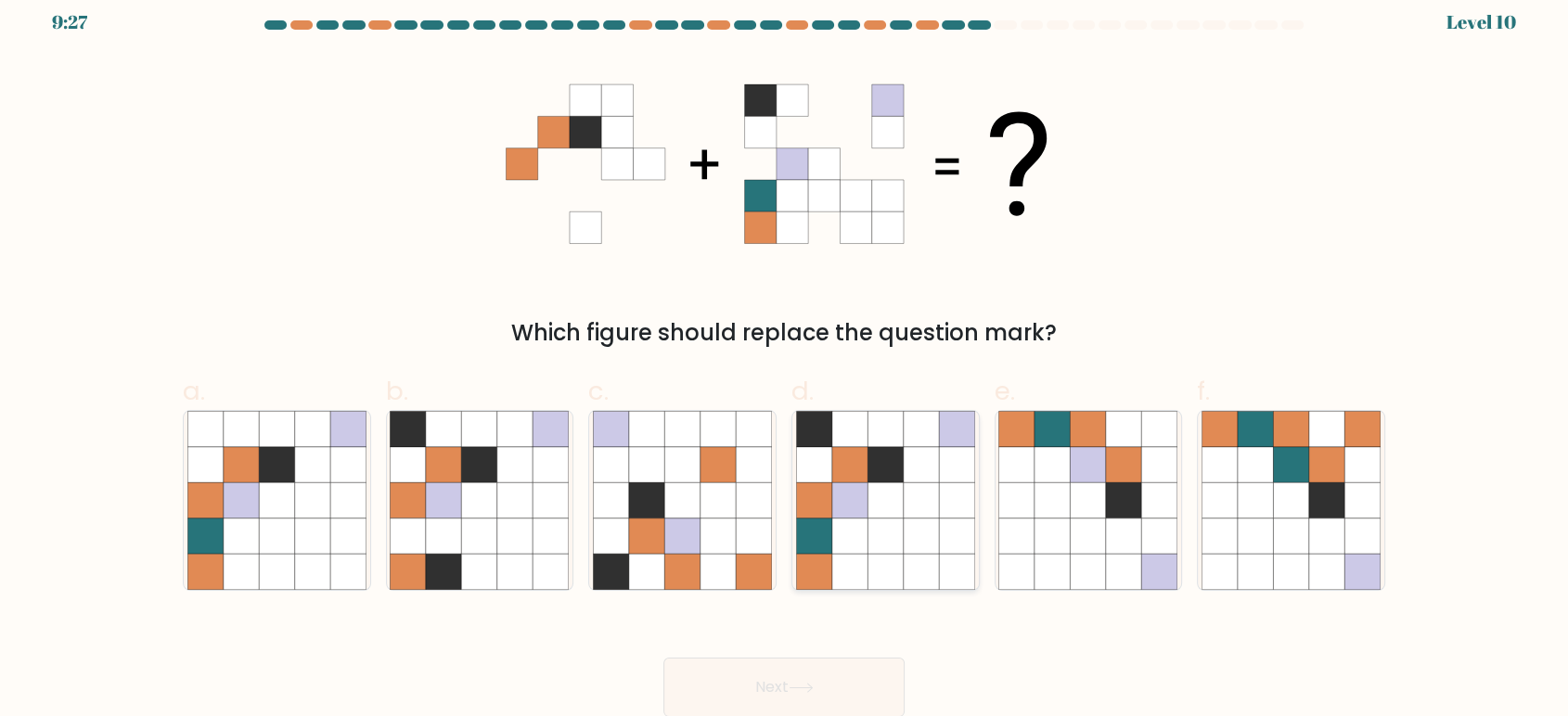 click 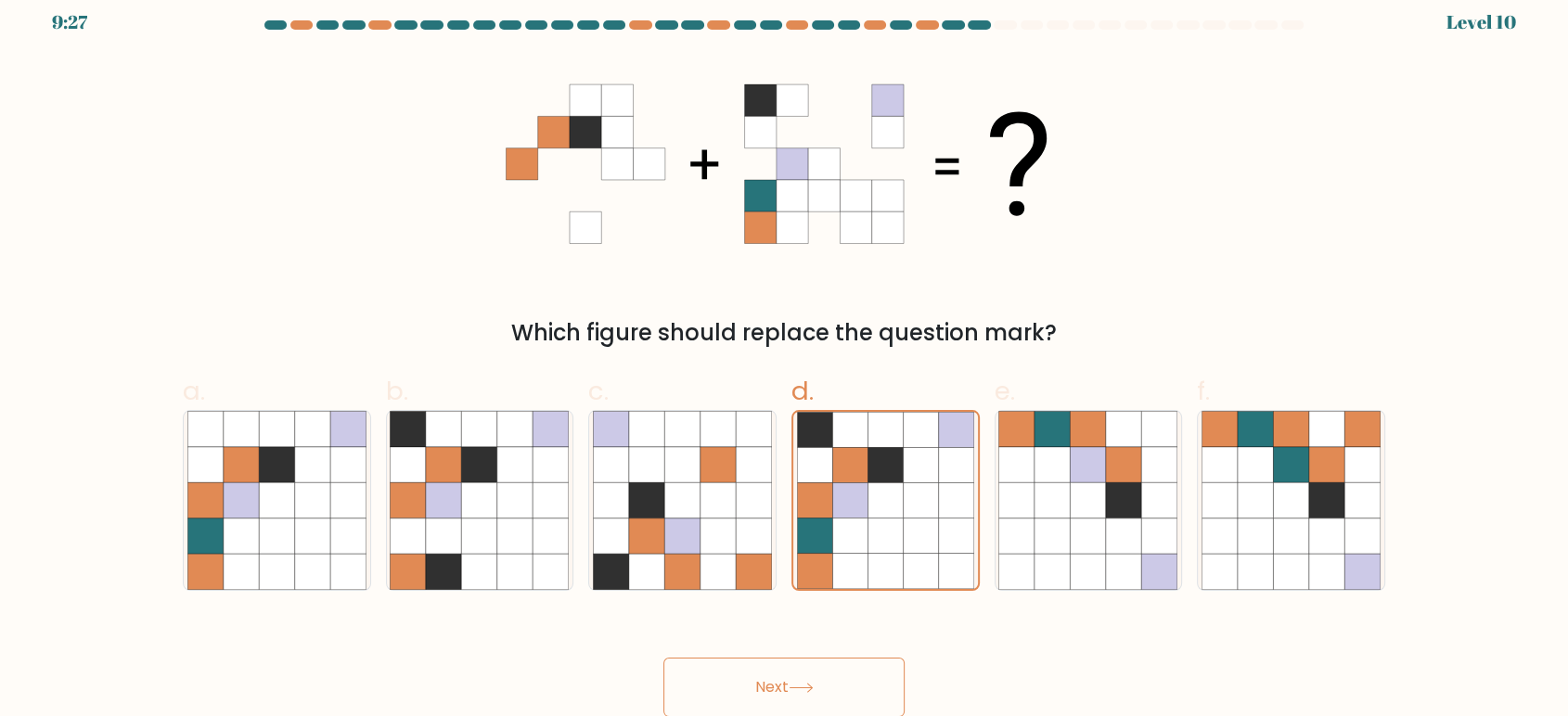 click on "Next" at bounding box center [784, 687] 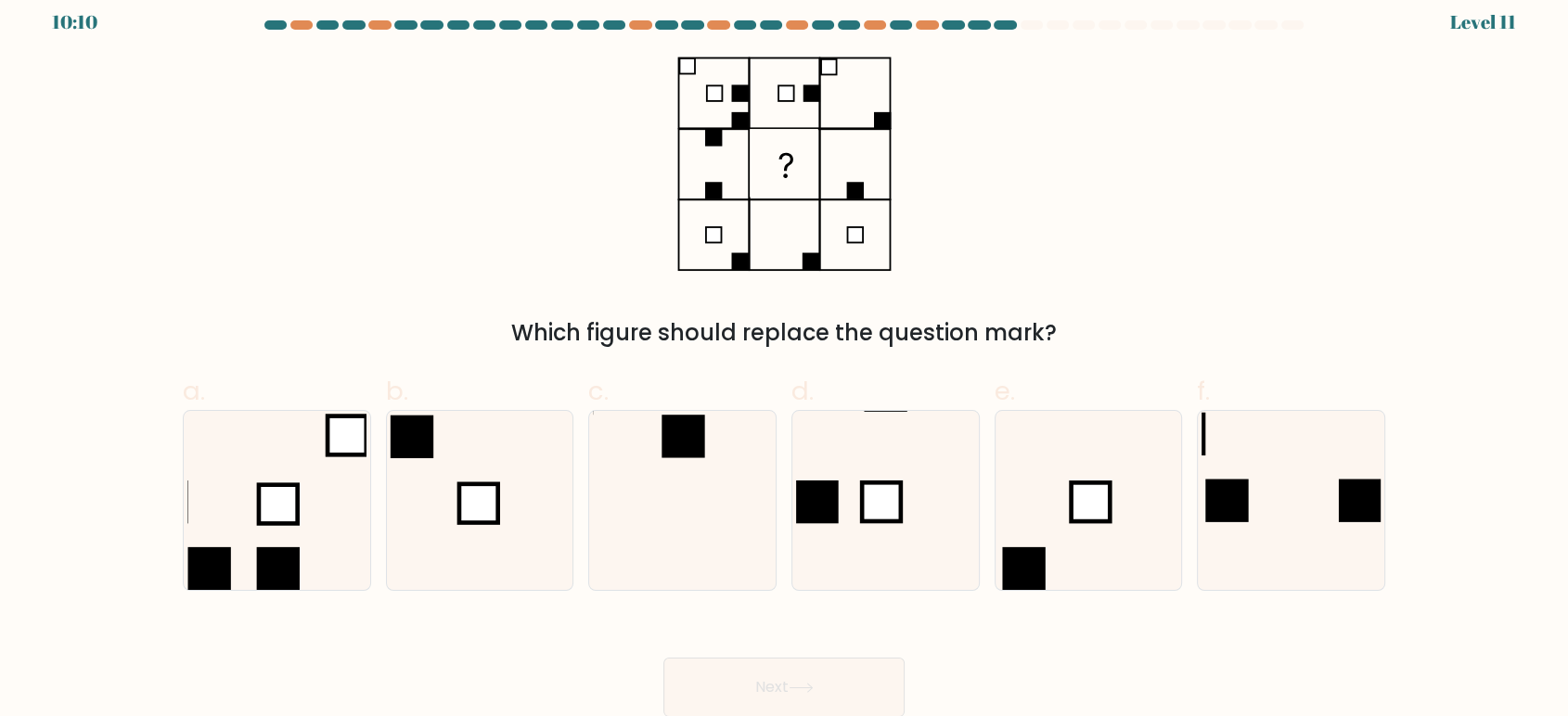 click on "Which figure should replace the question mark?" at bounding box center [784, 203] 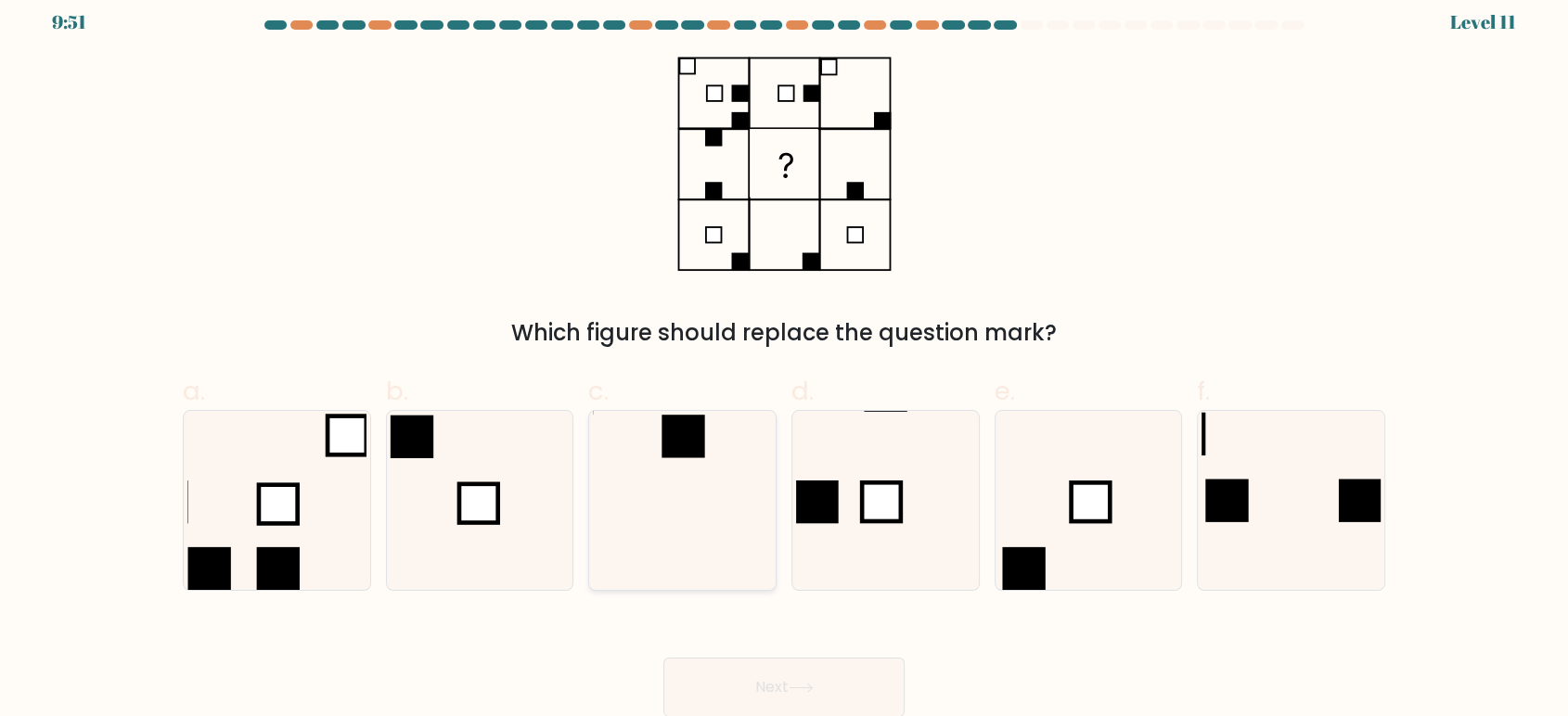 click 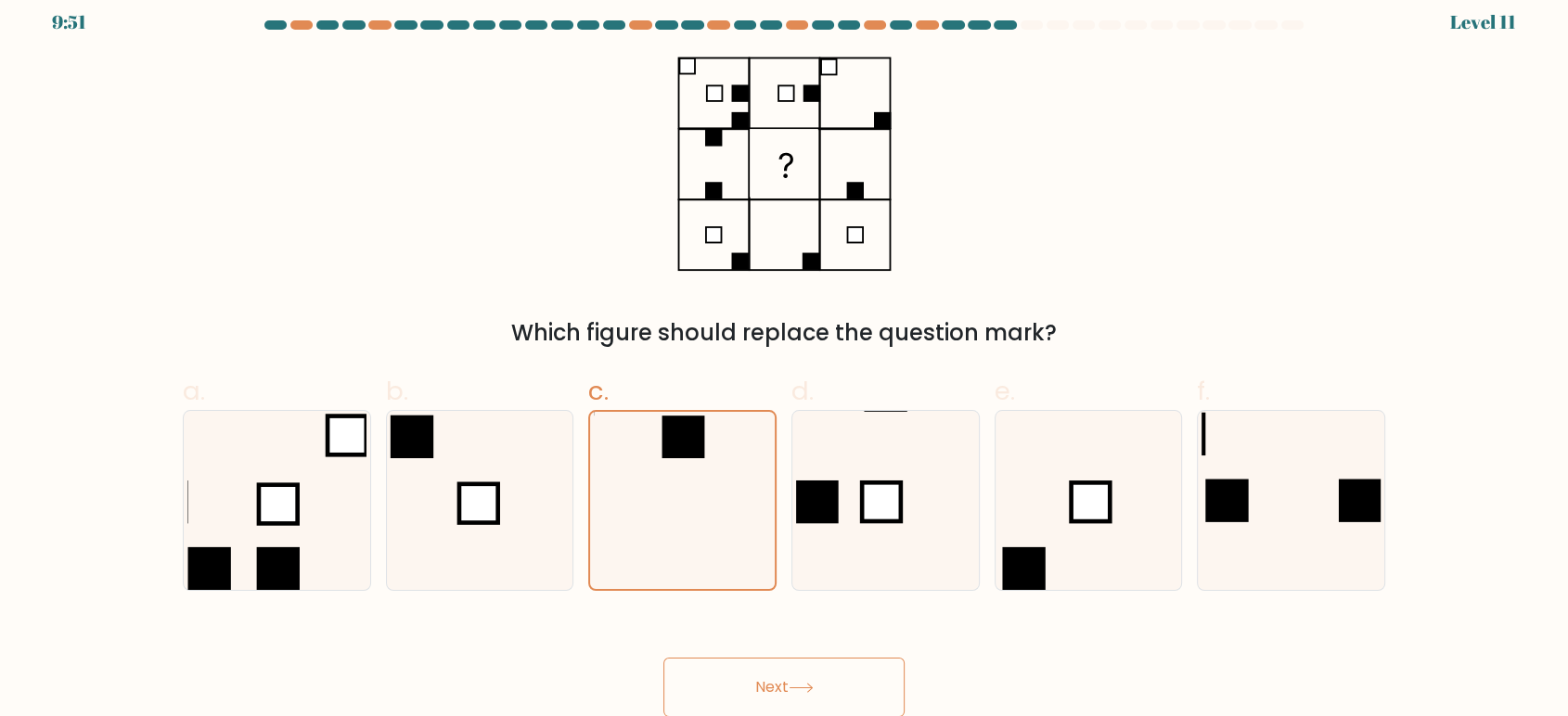 click on "Next" at bounding box center [784, 687] 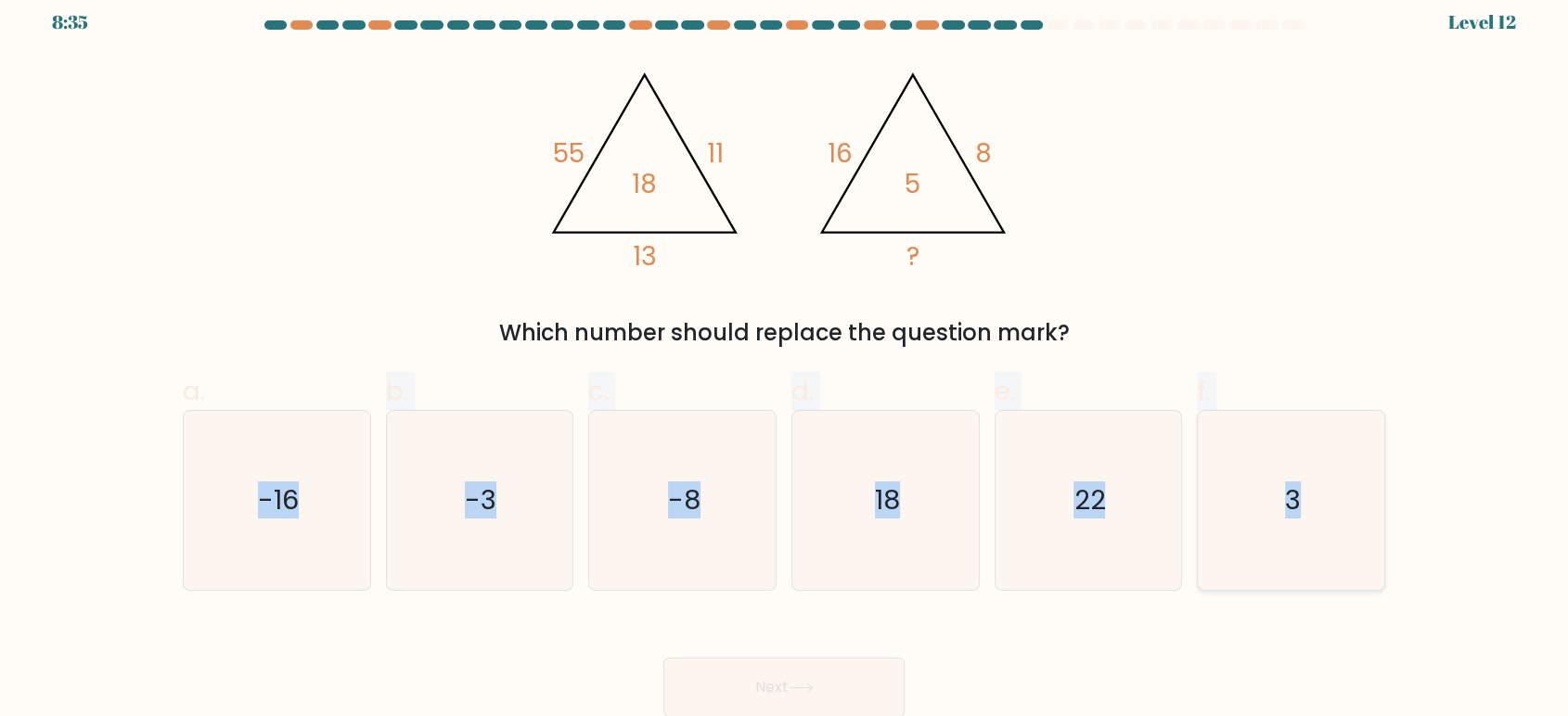 drag, startPoint x: 81, startPoint y: 501, endPoint x: 1366, endPoint y: 518, distance: 1285.112 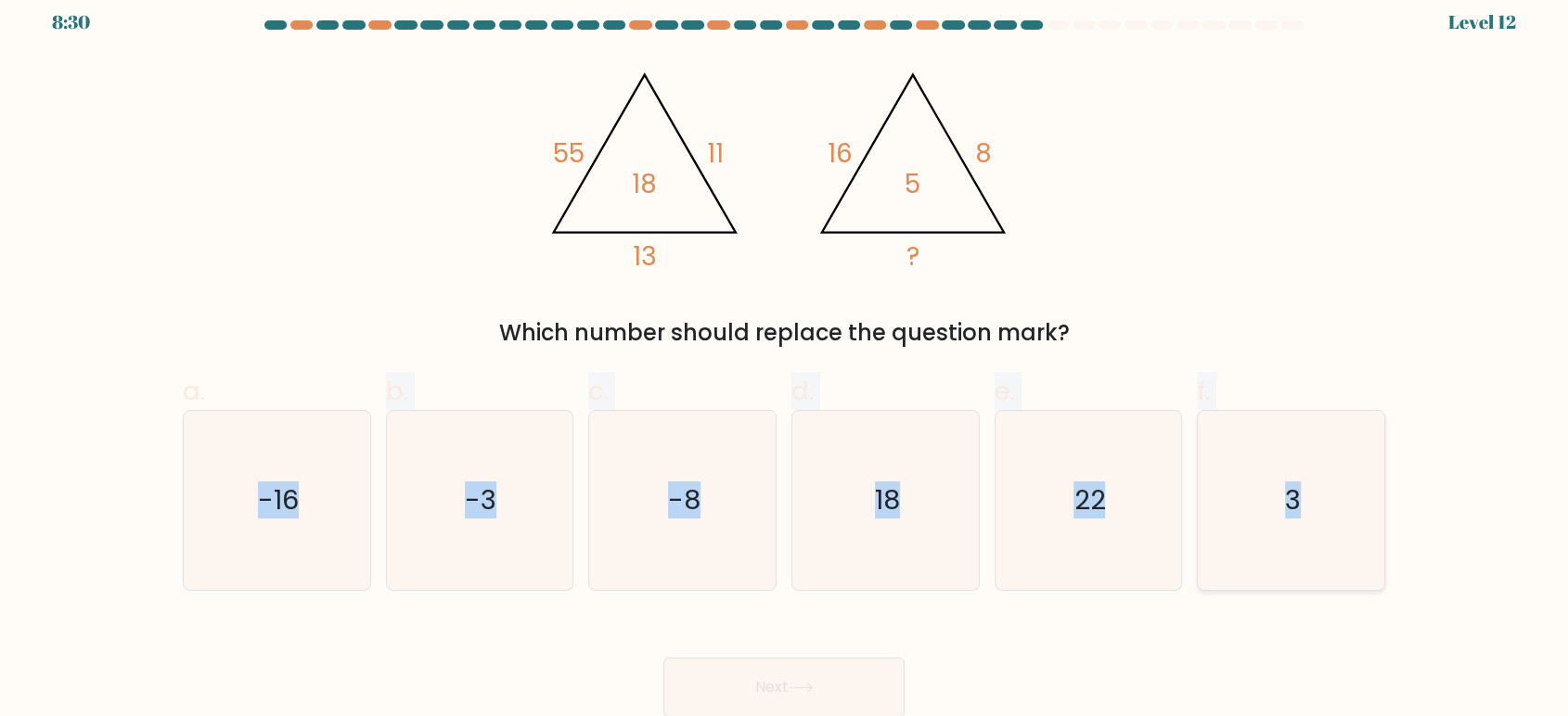 click on "3" 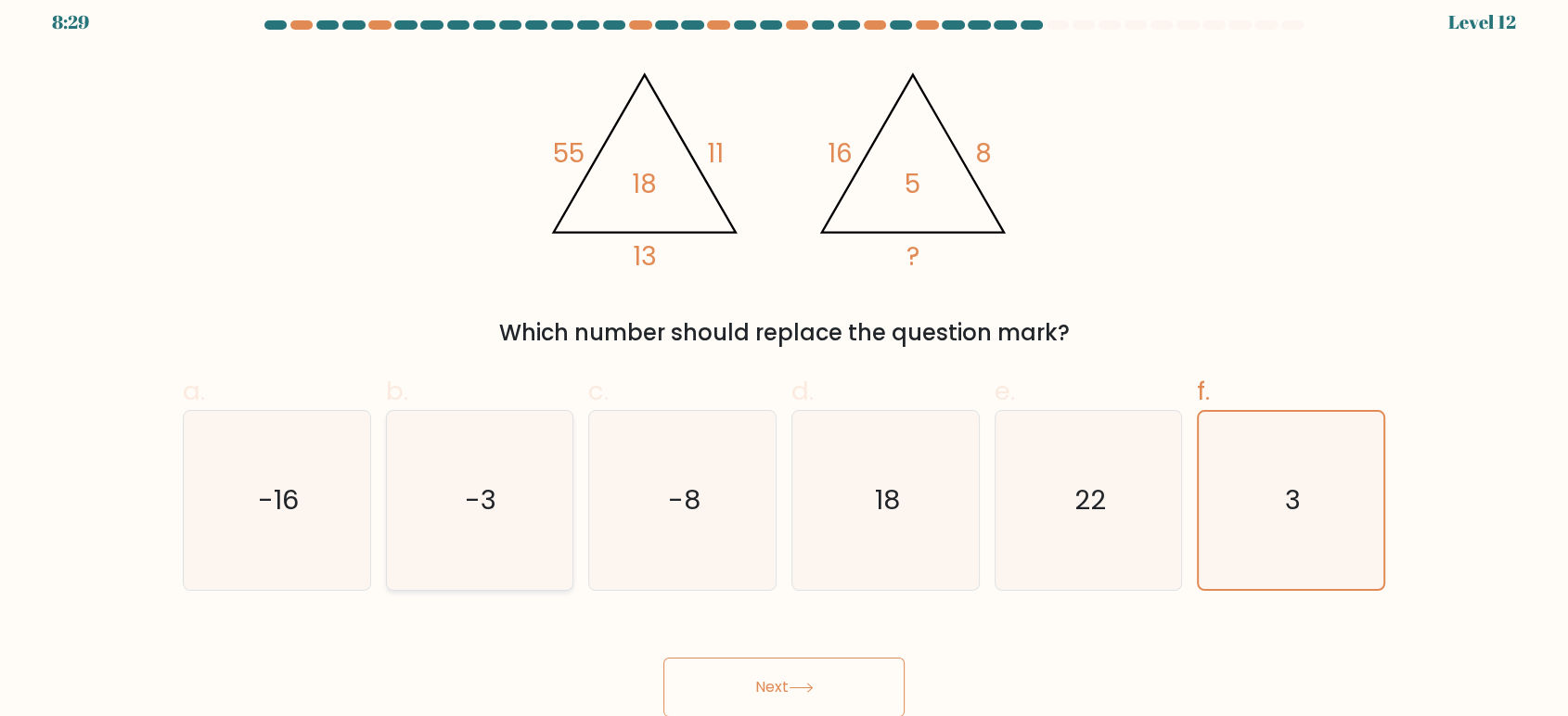 click on "-3" 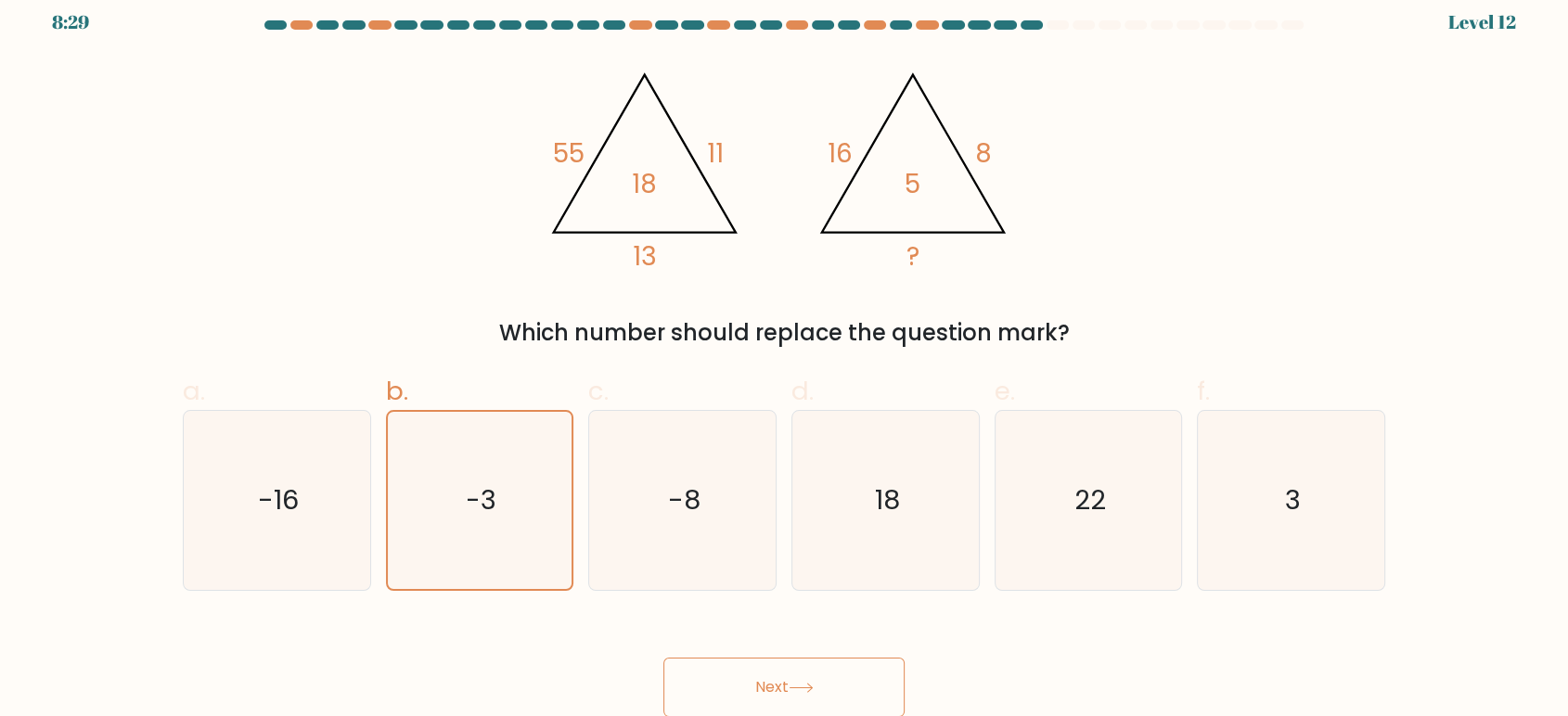 click on "Next" at bounding box center [784, 687] 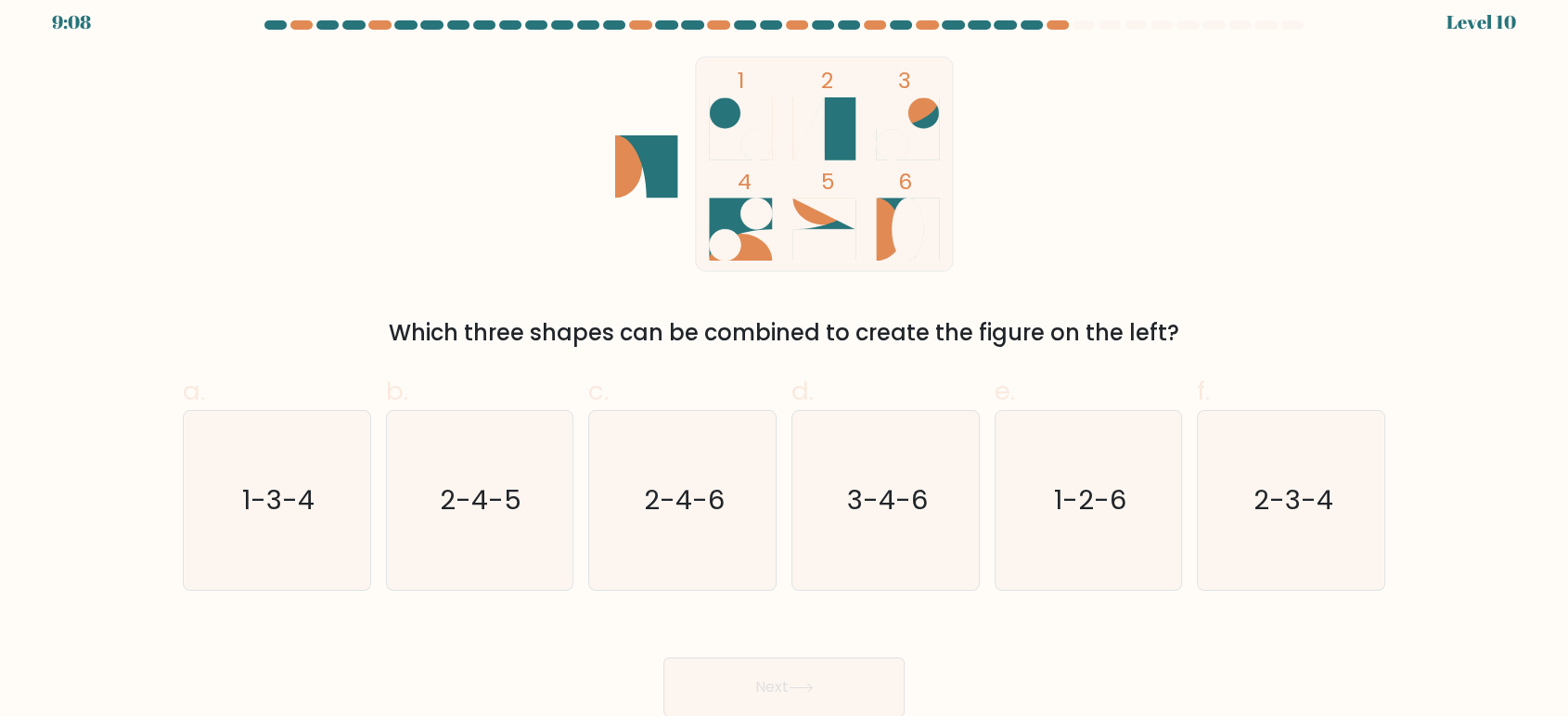 type 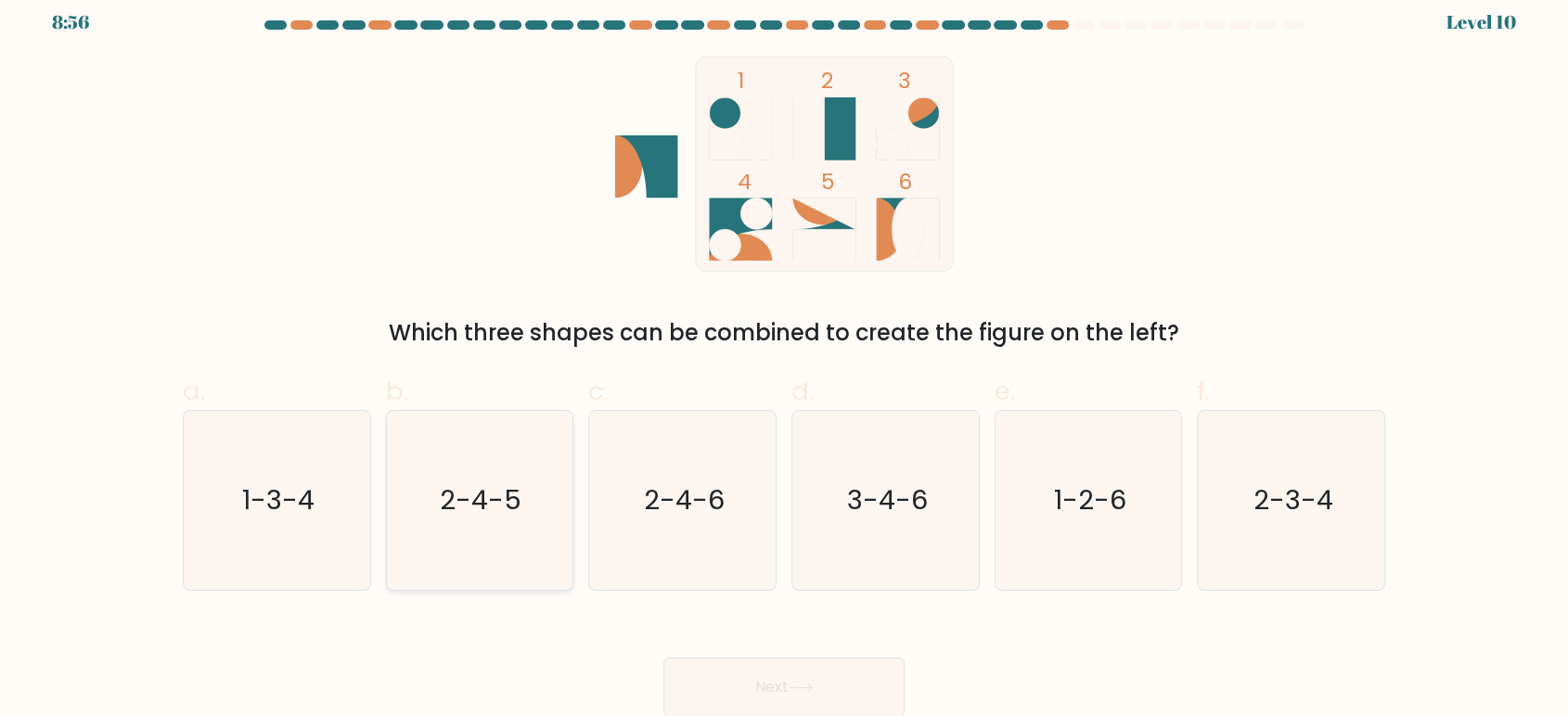 click on "2-4-5" 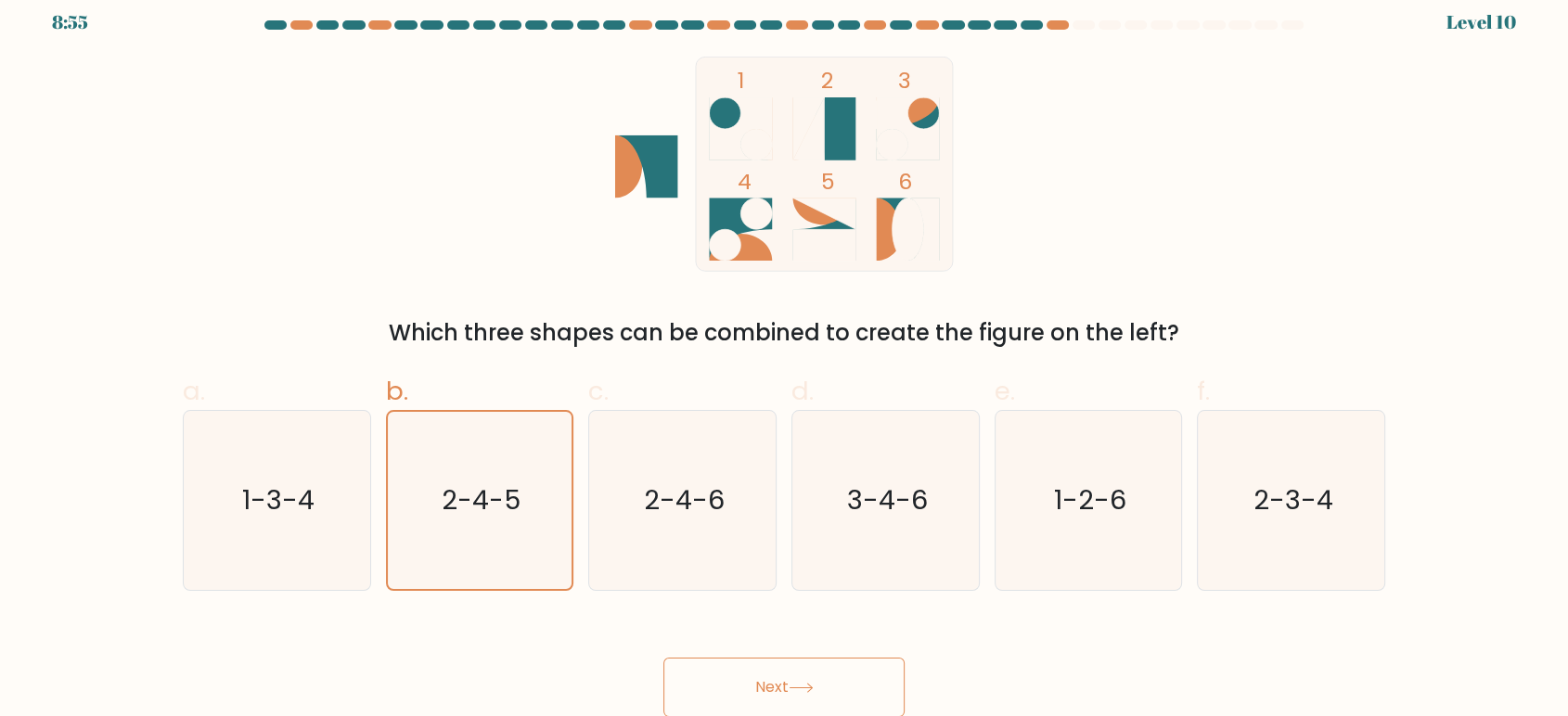 click 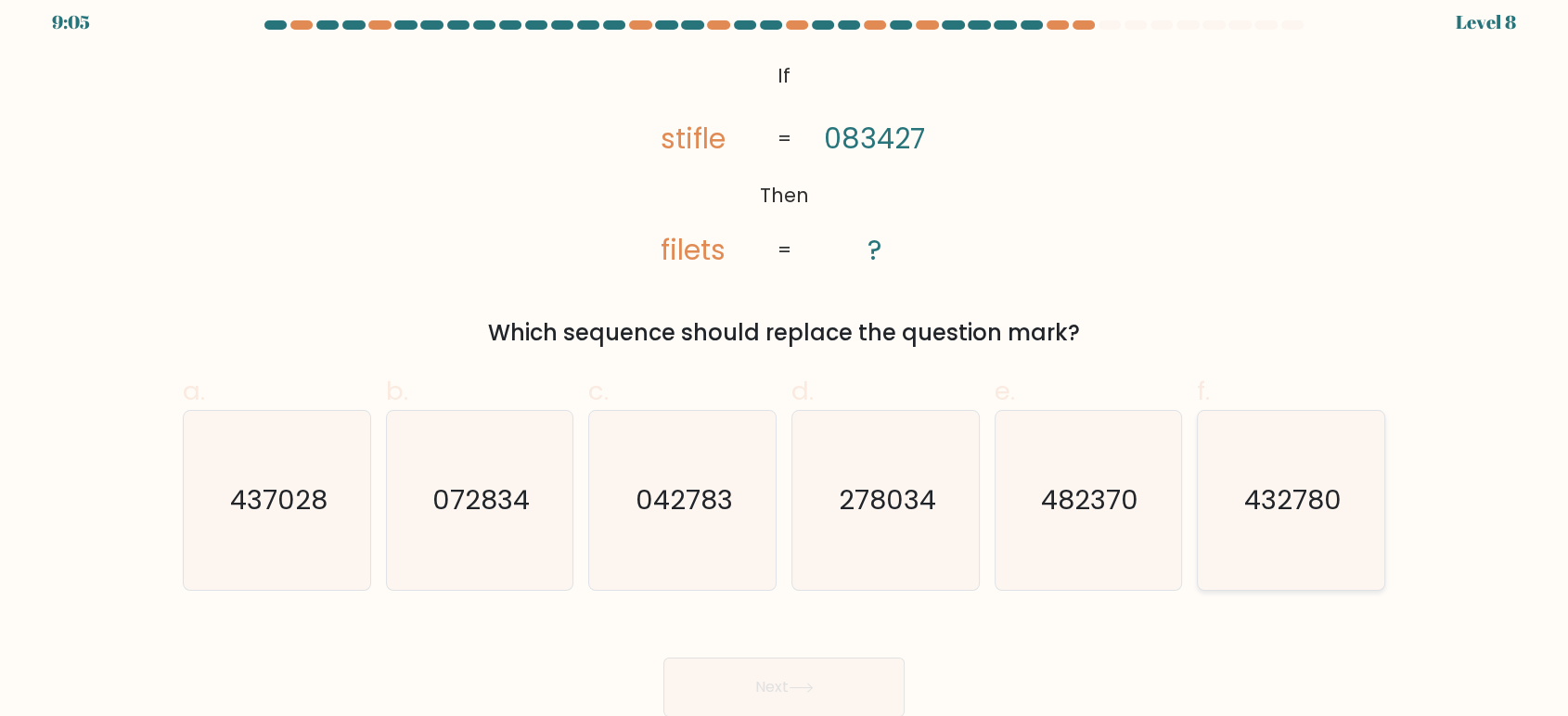 click on "432780" 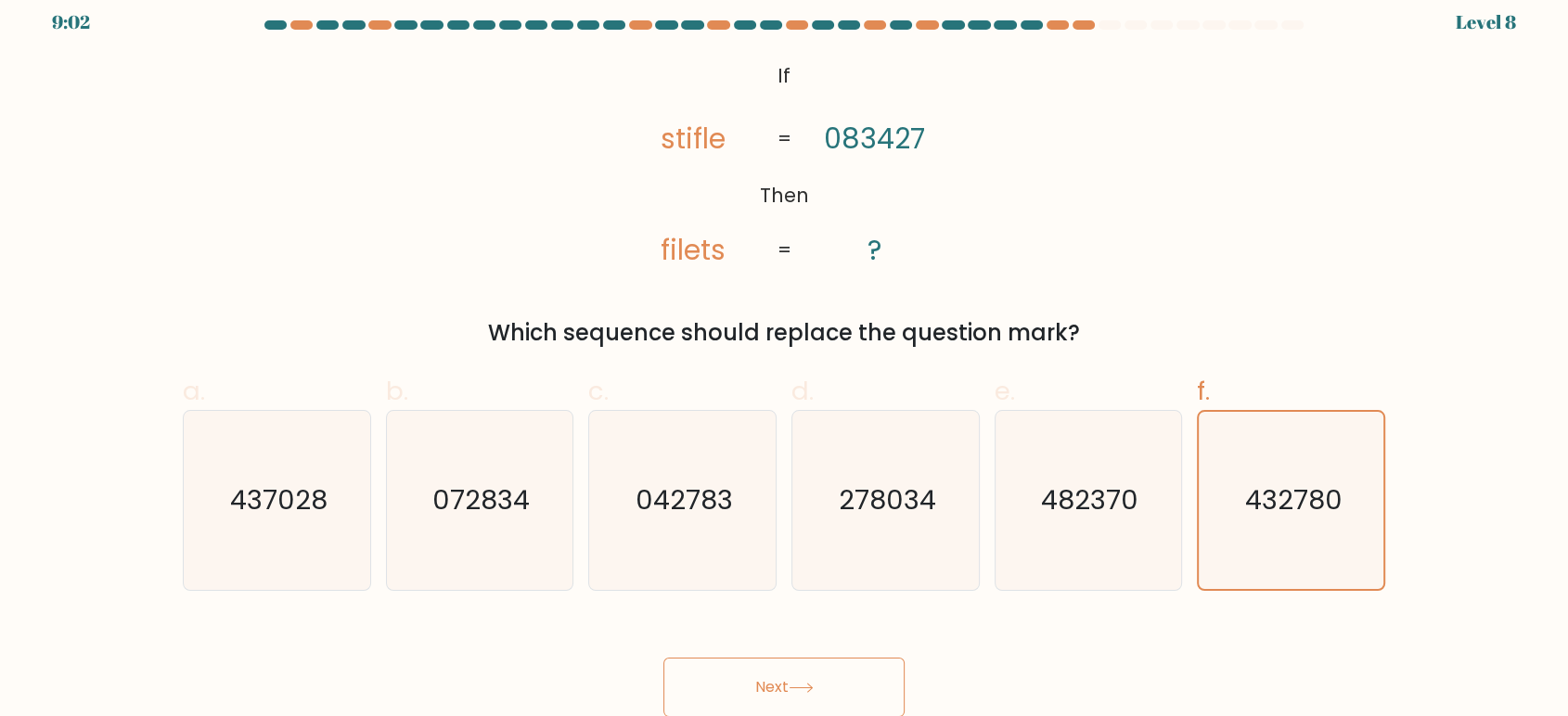 drag, startPoint x: 840, startPoint y: 682, endPoint x: 1246, endPoint y: 614, distance: 411.6552 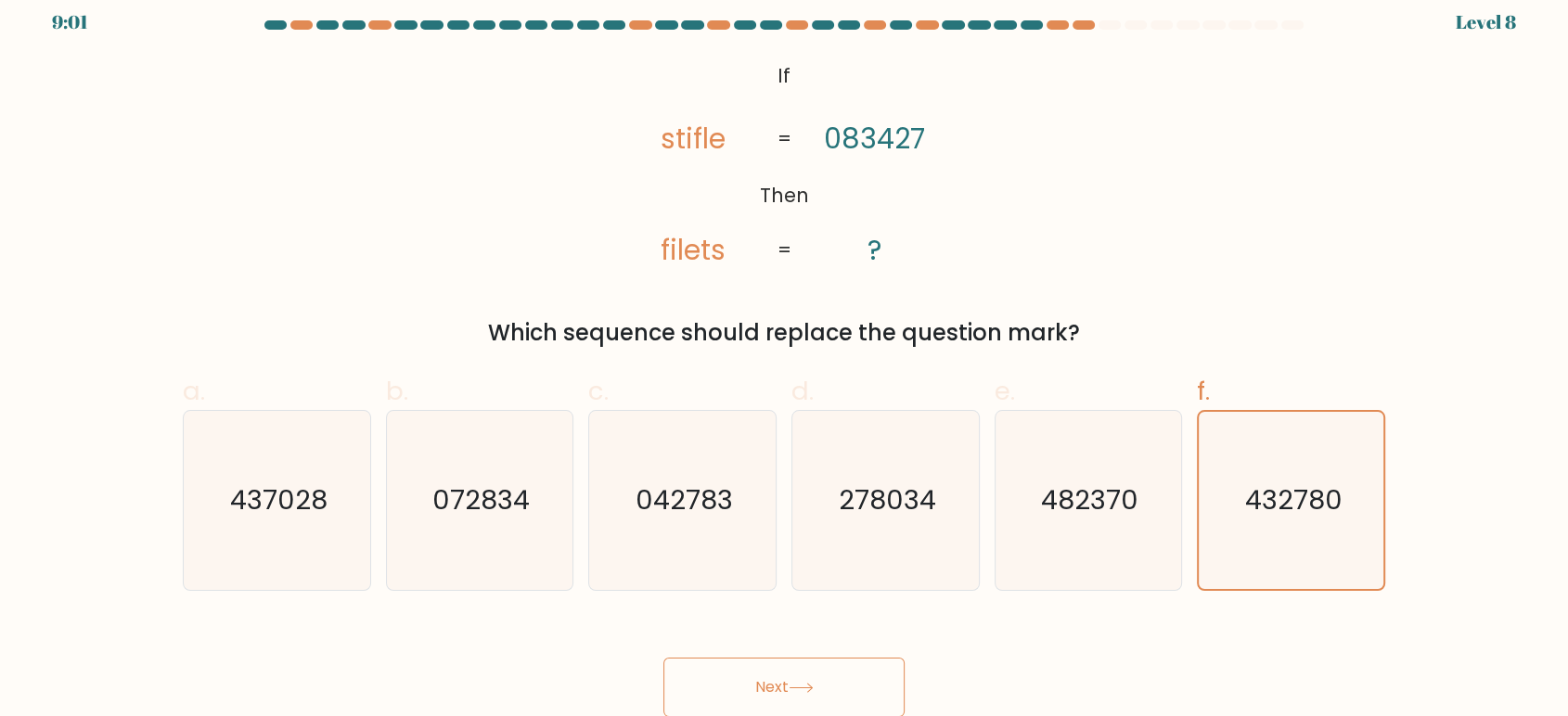 click on "Next" at bounding box center (784, 687) 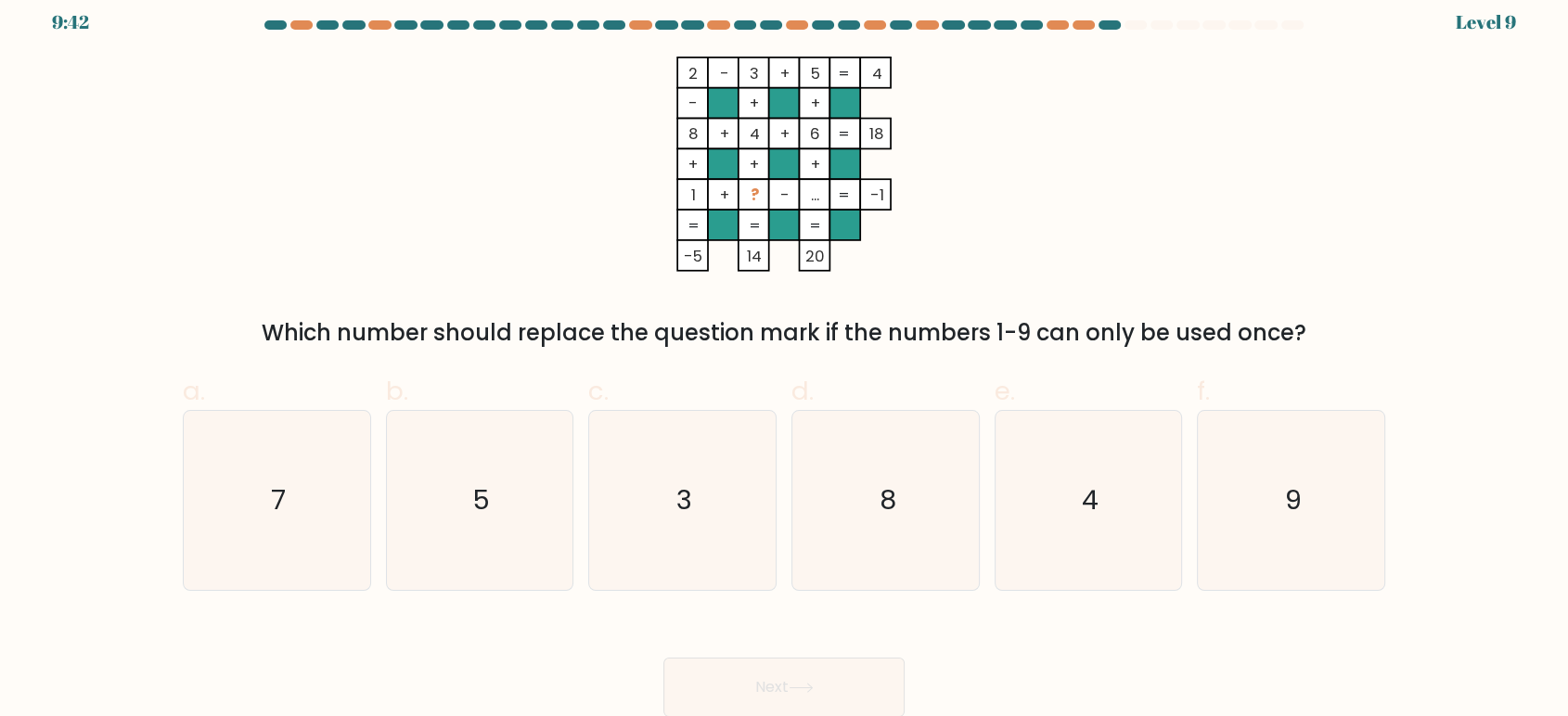 click on "2    -    3    +    5    4    -    +    +    8    +    4    +    6    18    +    +    +    1    +    ?    -    ...    =   -1    =   =   =   =   -5    14    20    =" 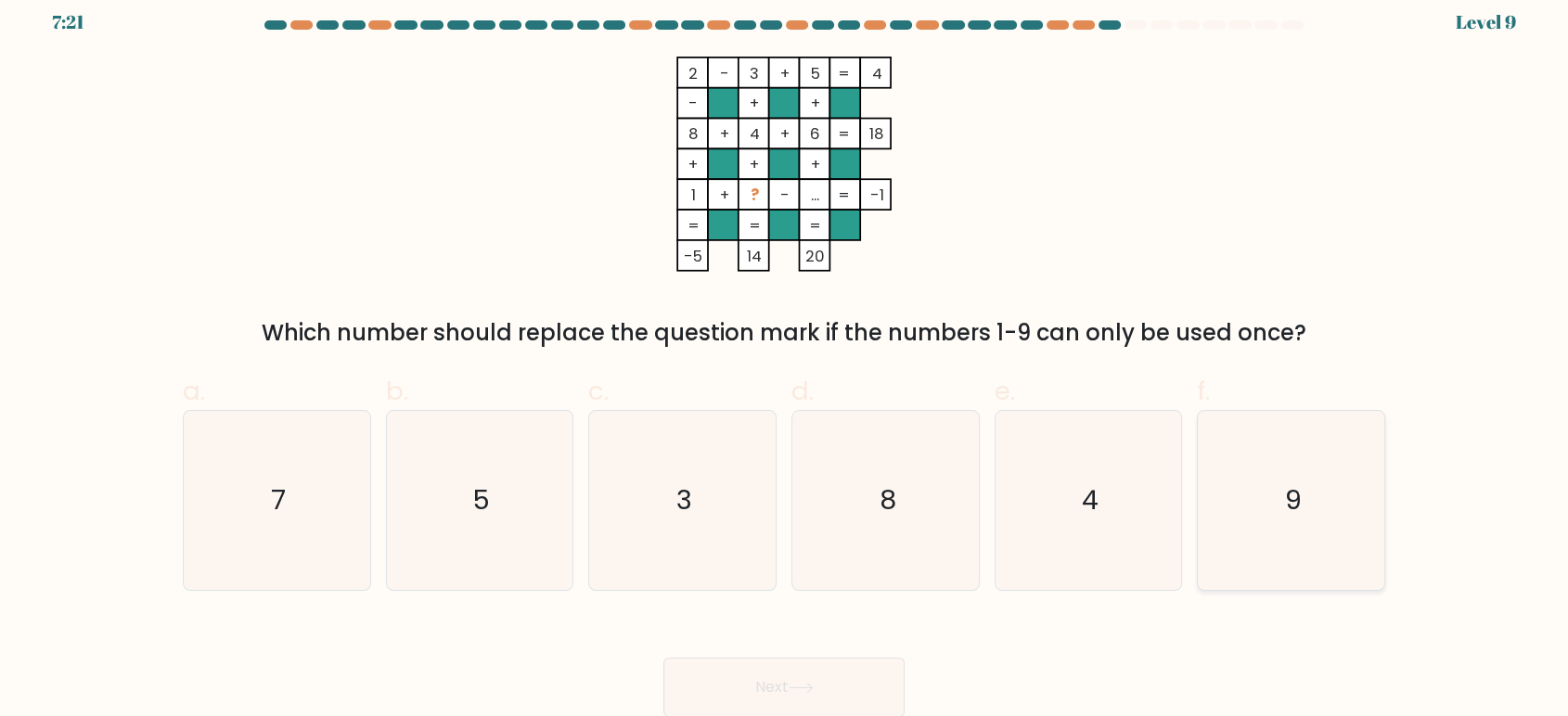click on "9" 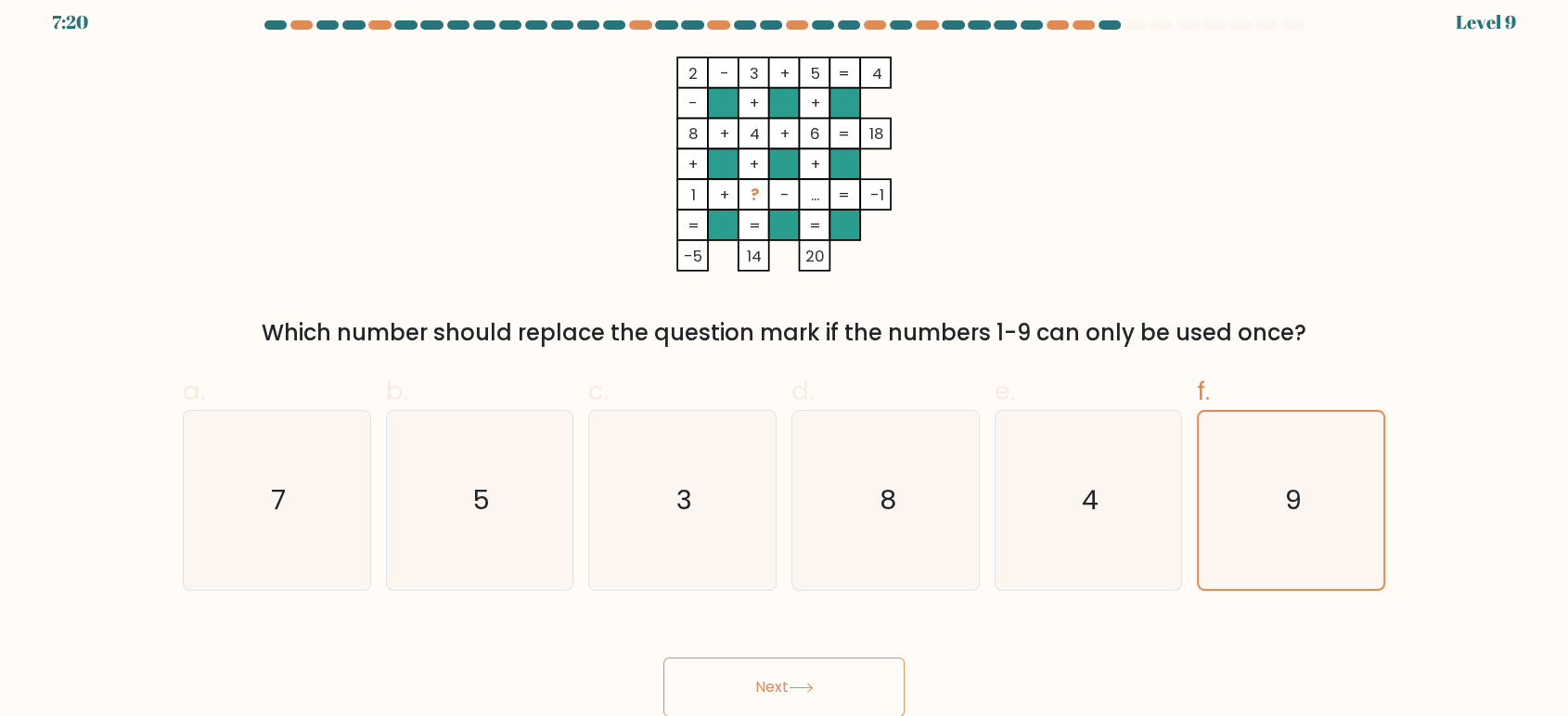 click on "Next" at bounding box center (784, 687) 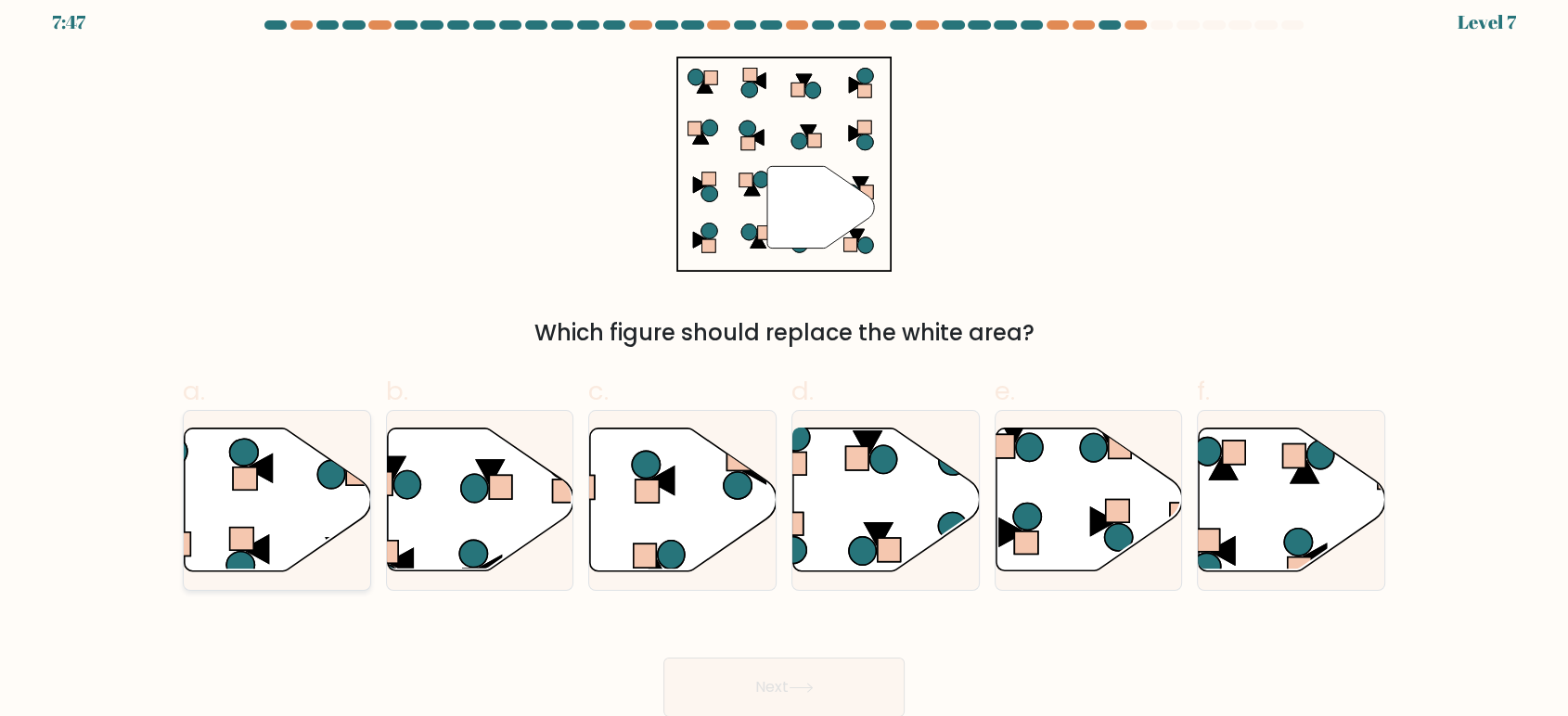 click 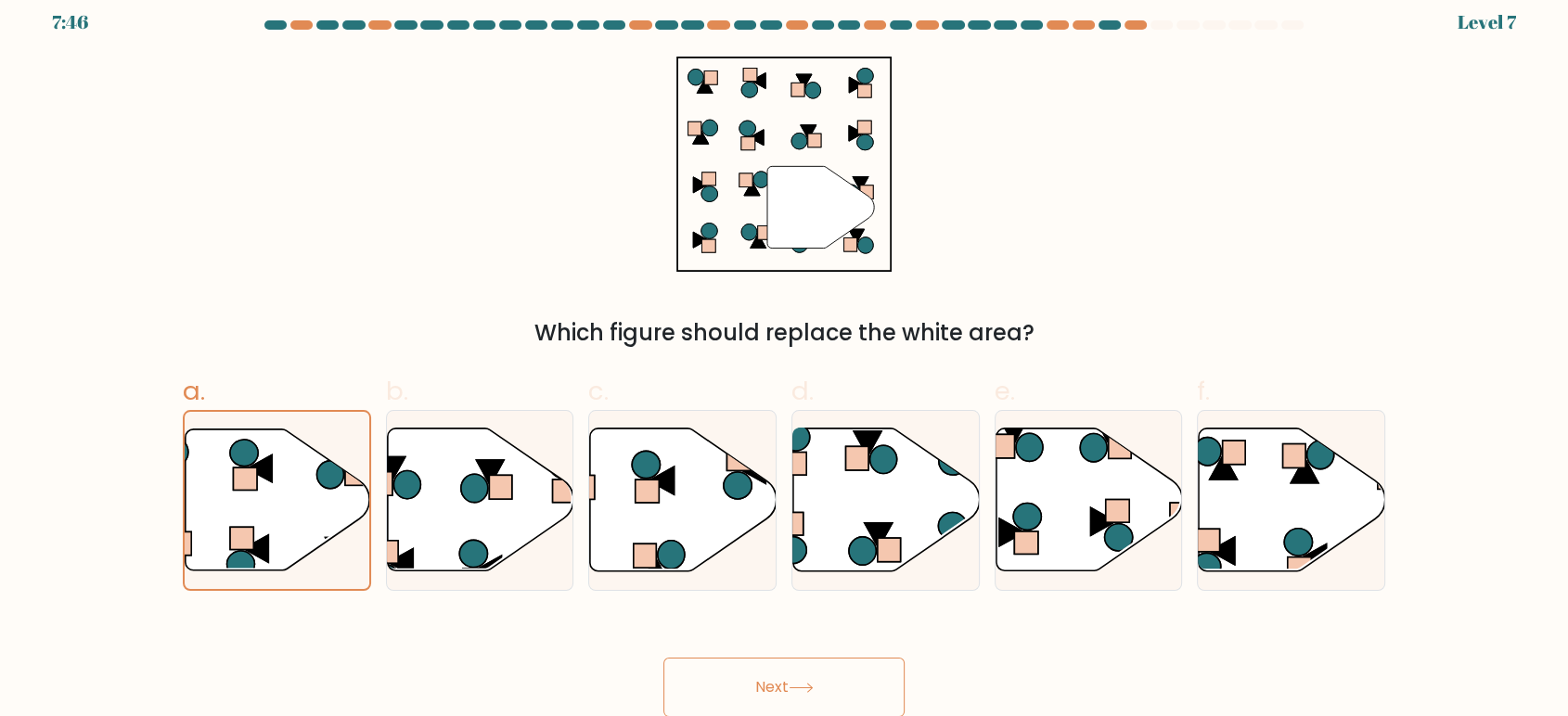 click on "Next" at bounding box center (784, 687) 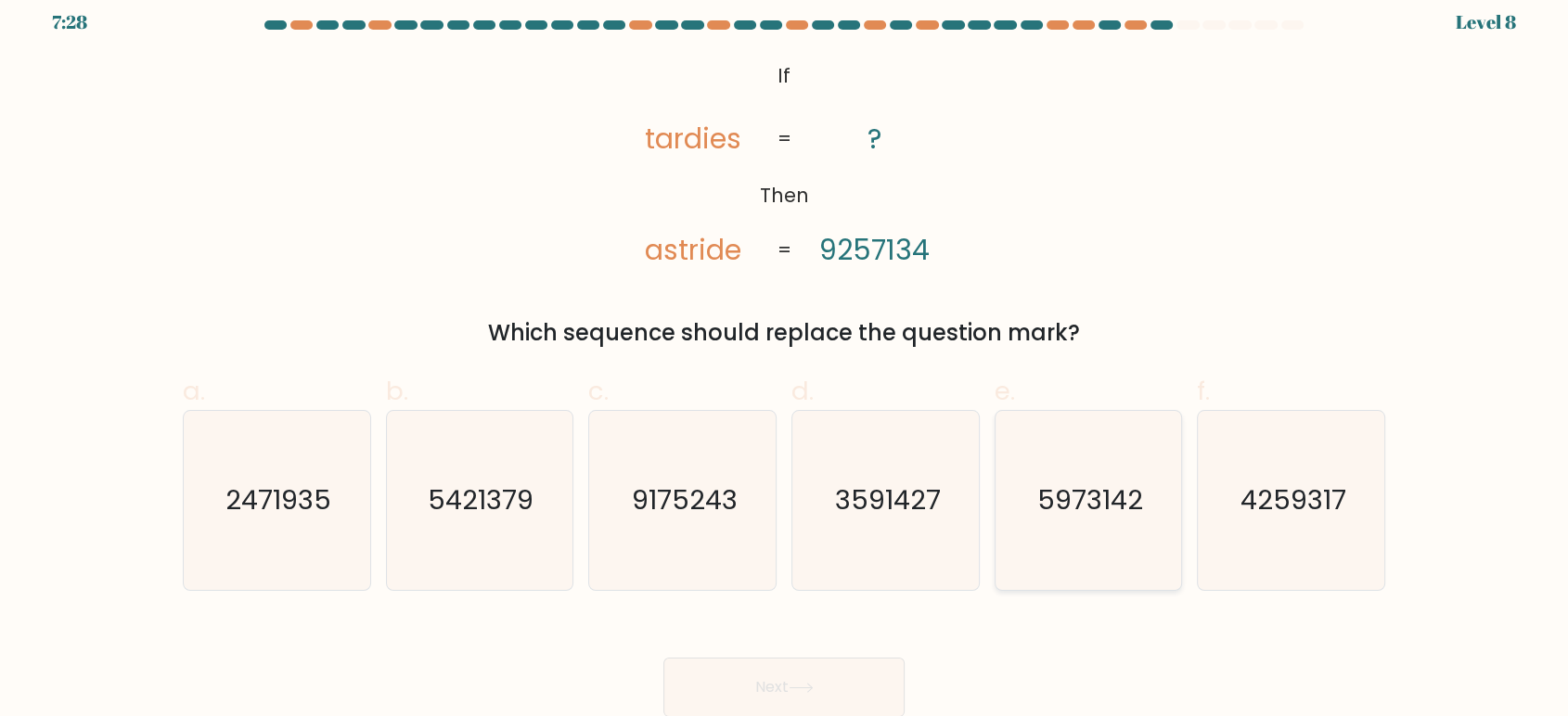 click on "5973142" 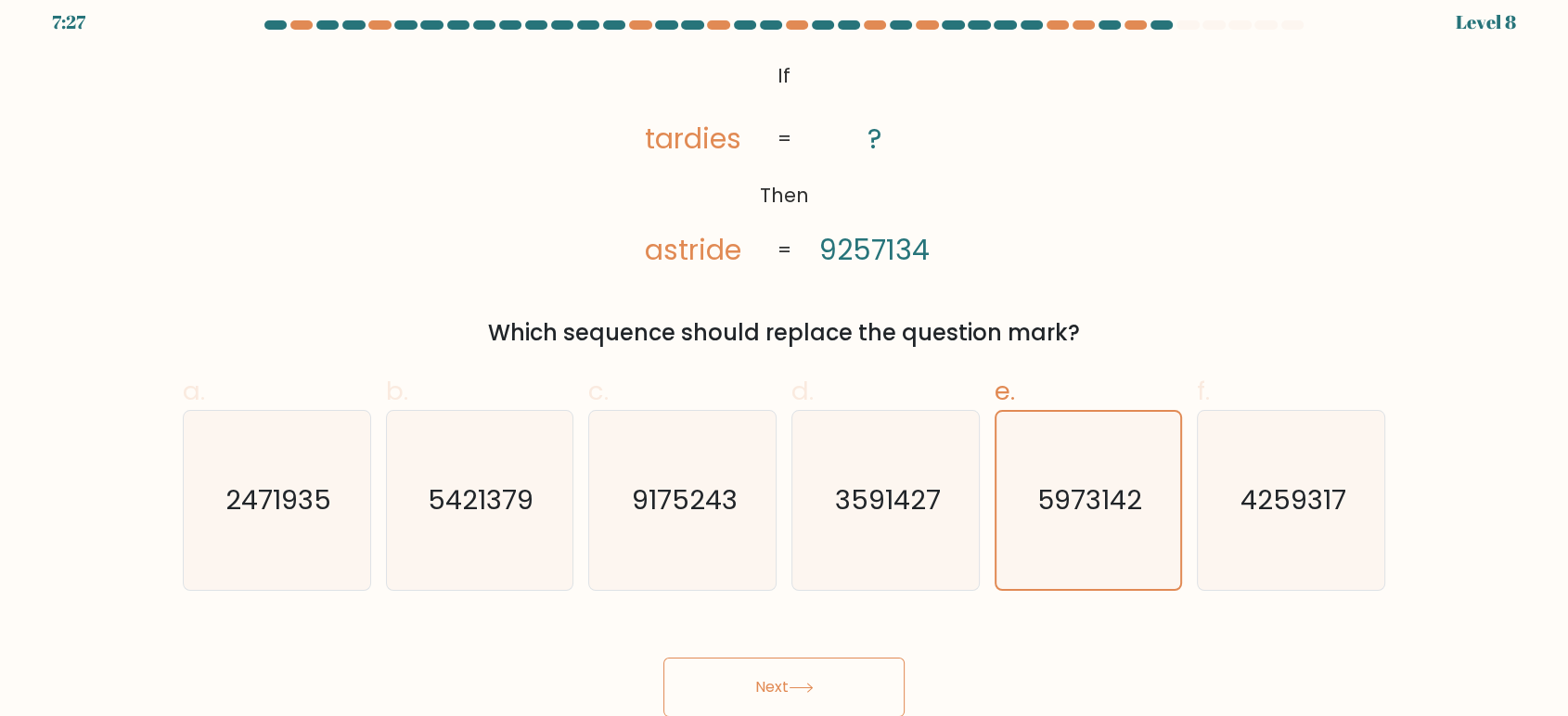 click on "Next" at bounding box center [784, 687] 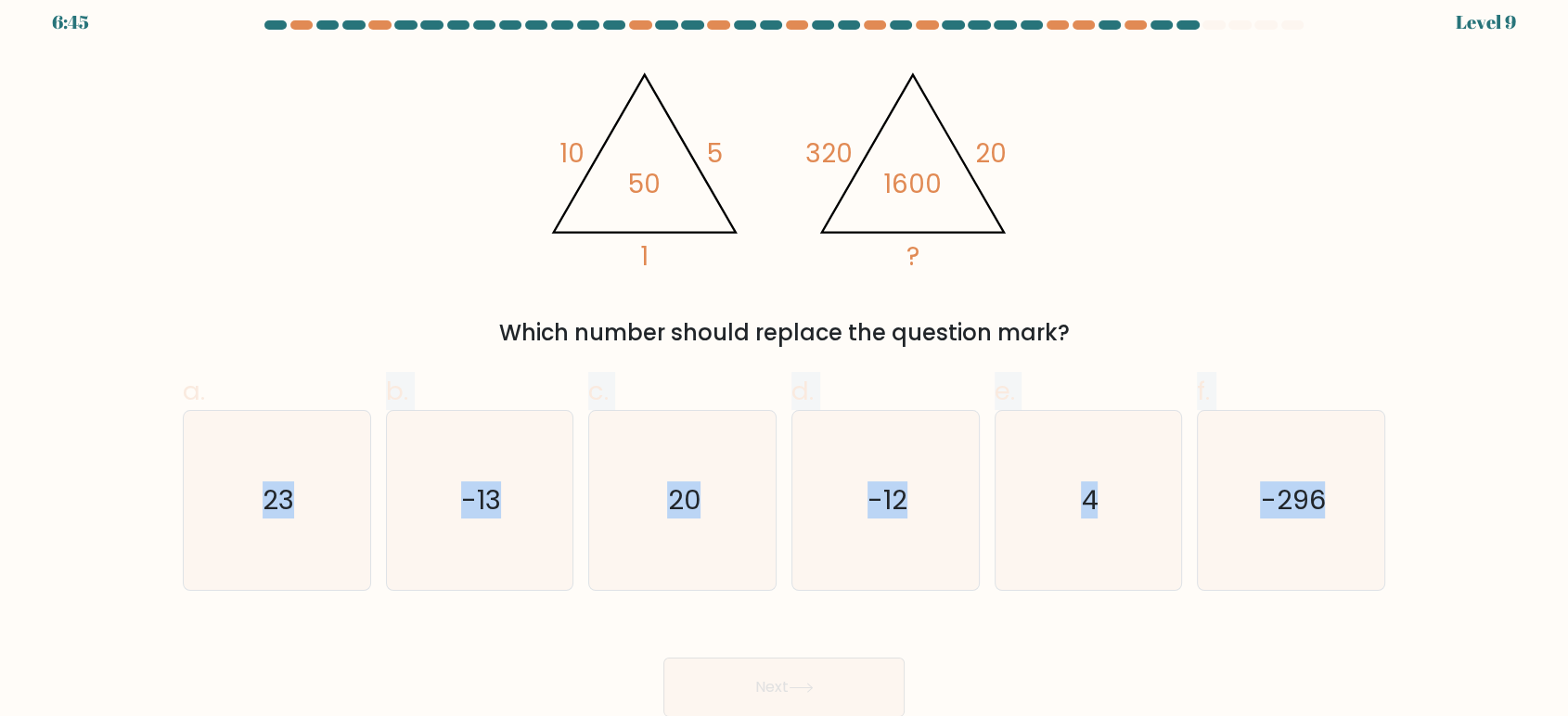 drag, startPoint x: 101, startPoint y: 473, endPoint x: 1441, endPoint y: 584, distance: 1344.5895 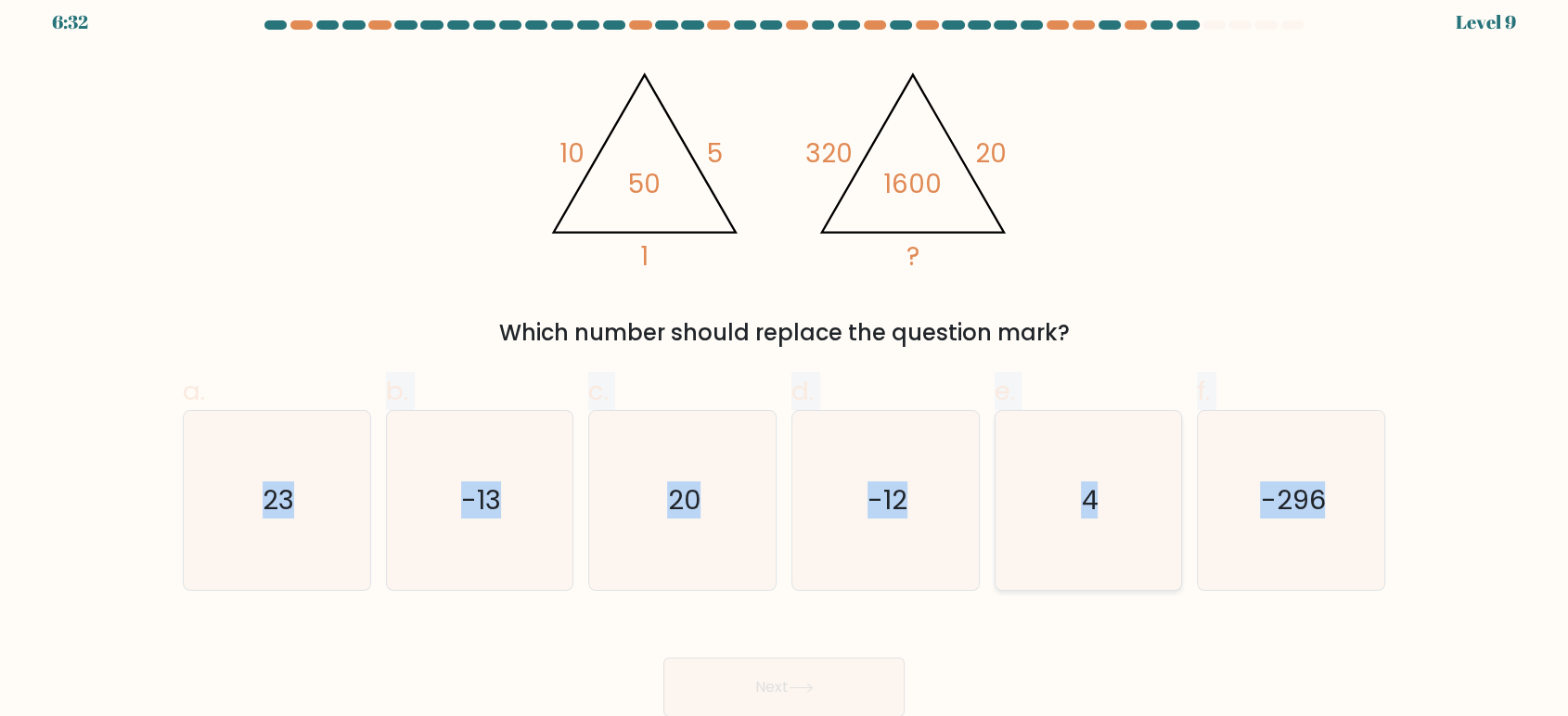 click on "4" 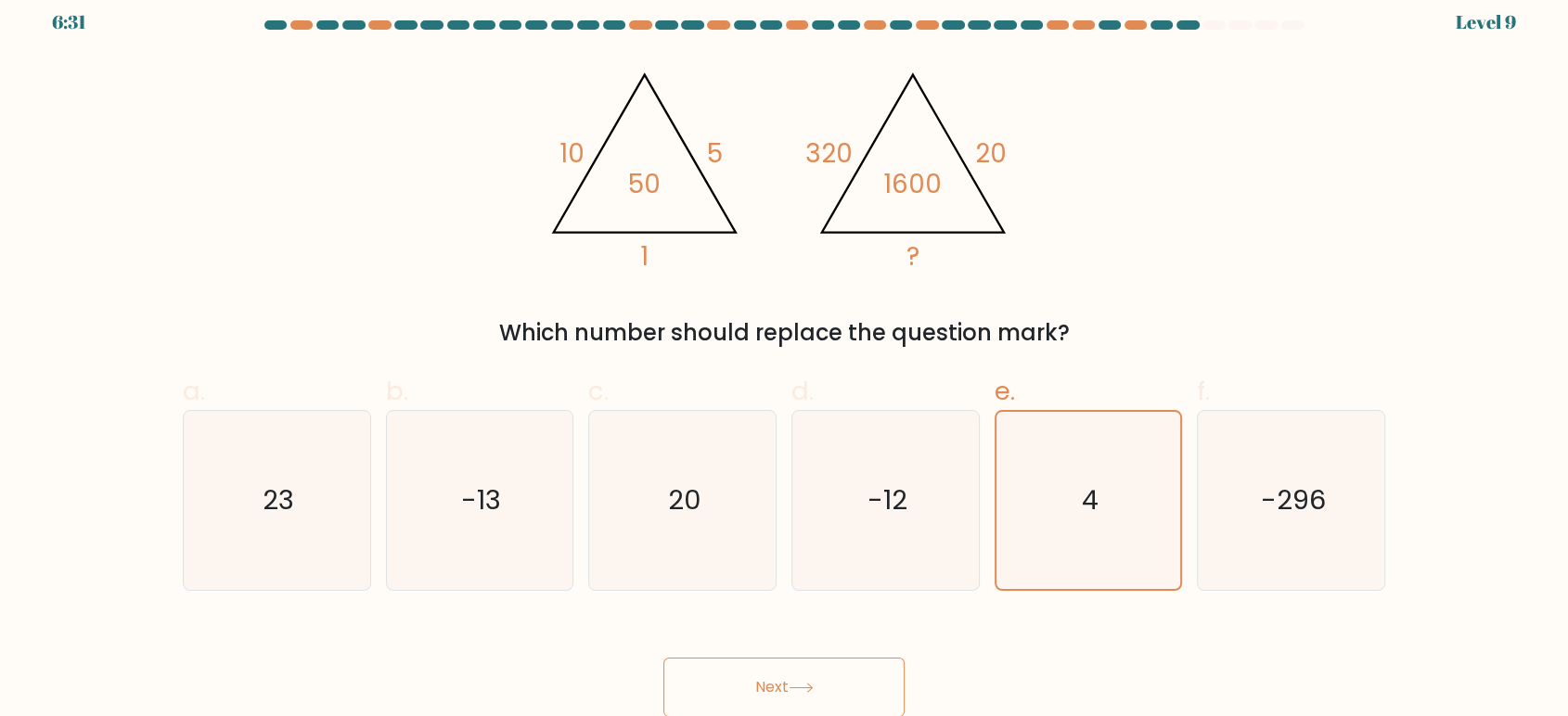 click on "Next" at bounding box center [784, 687] 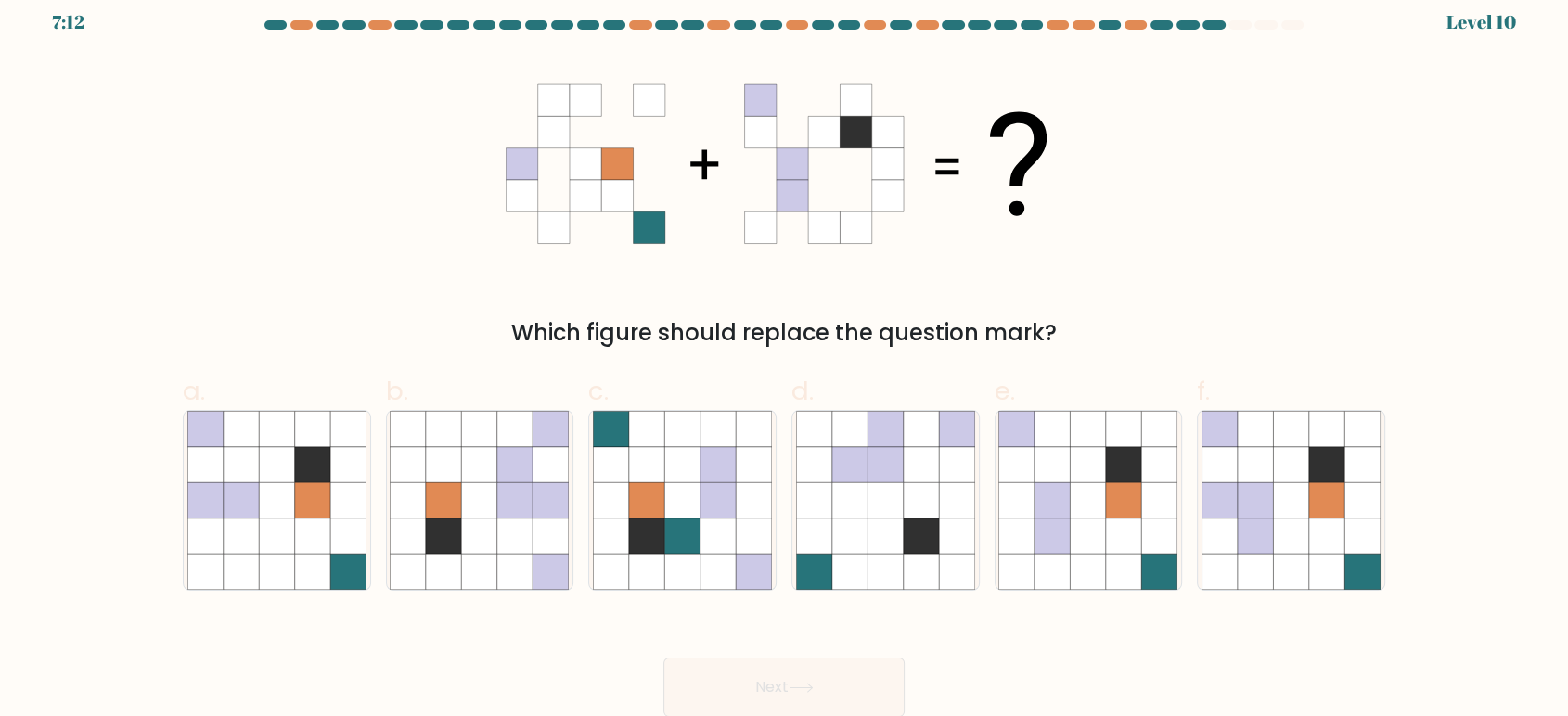type 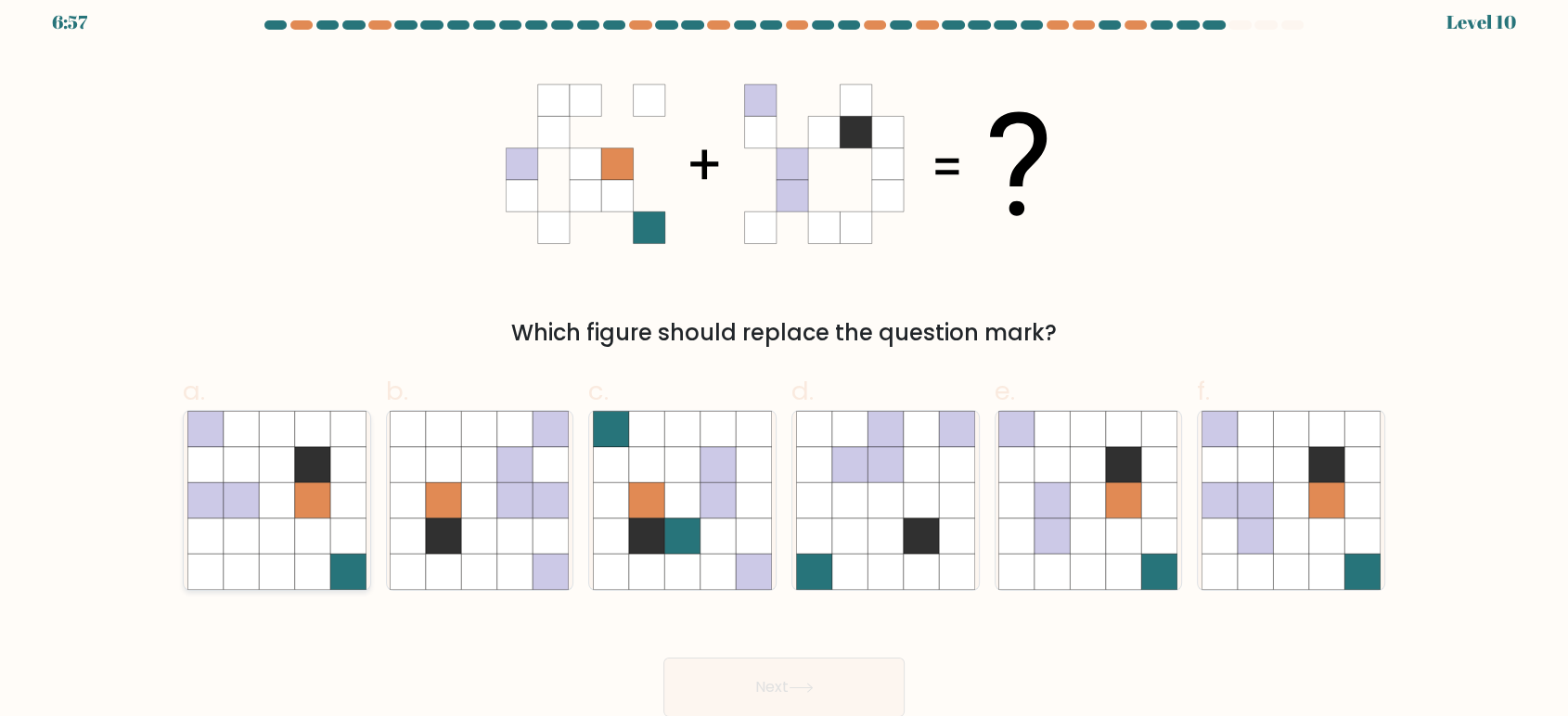 click 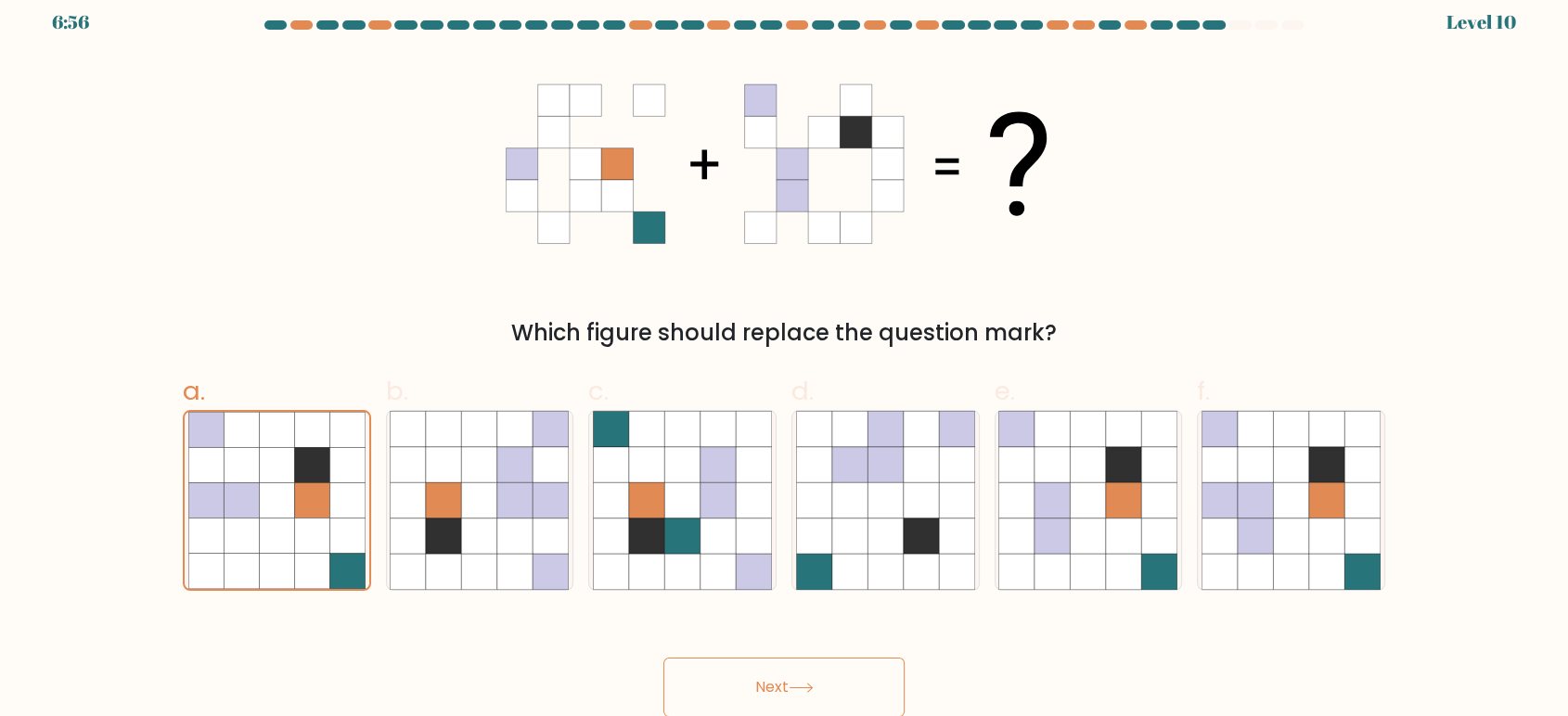 click 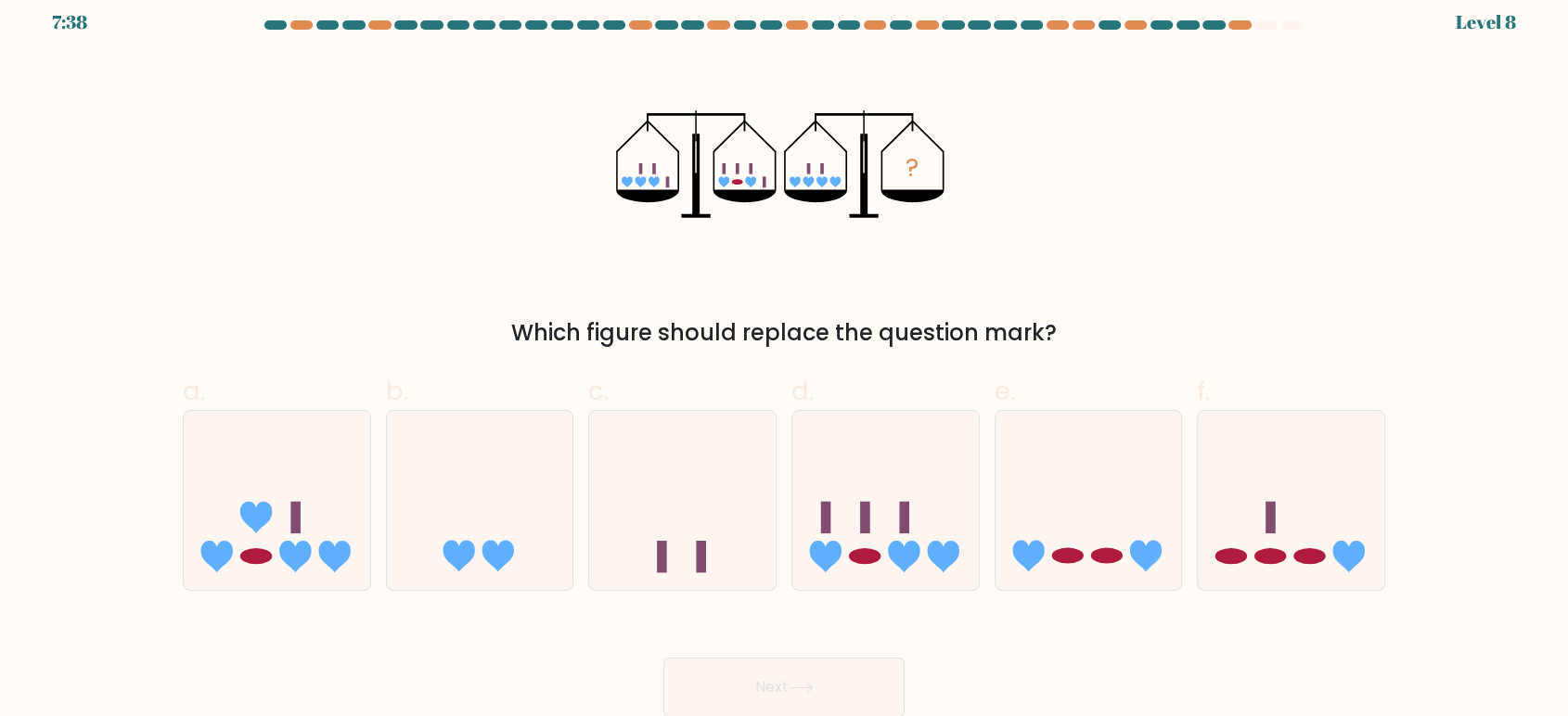 type 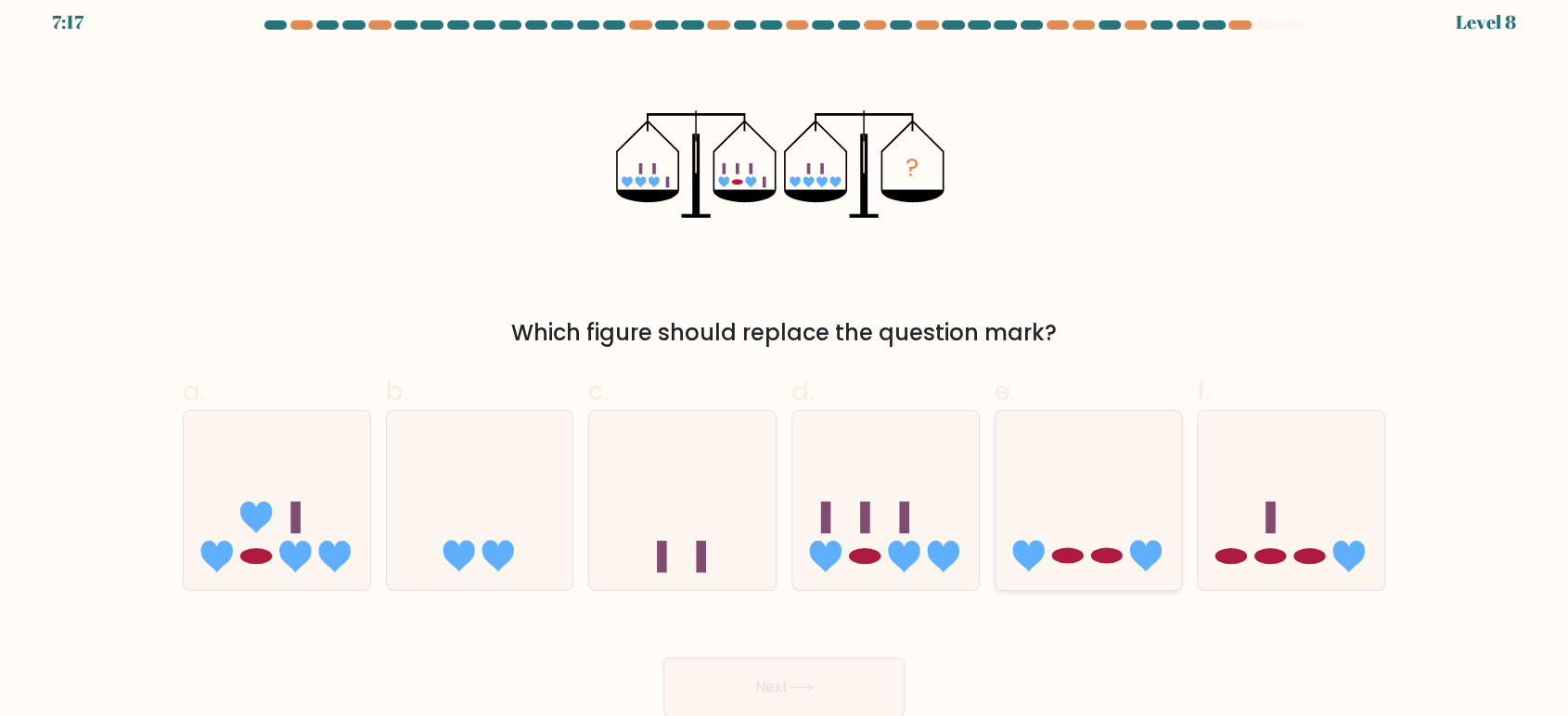 drag, startPoint x: 1076, startPoint y: 463, endPoint x: 1073, endPoint y: 501, distance: 38.11824 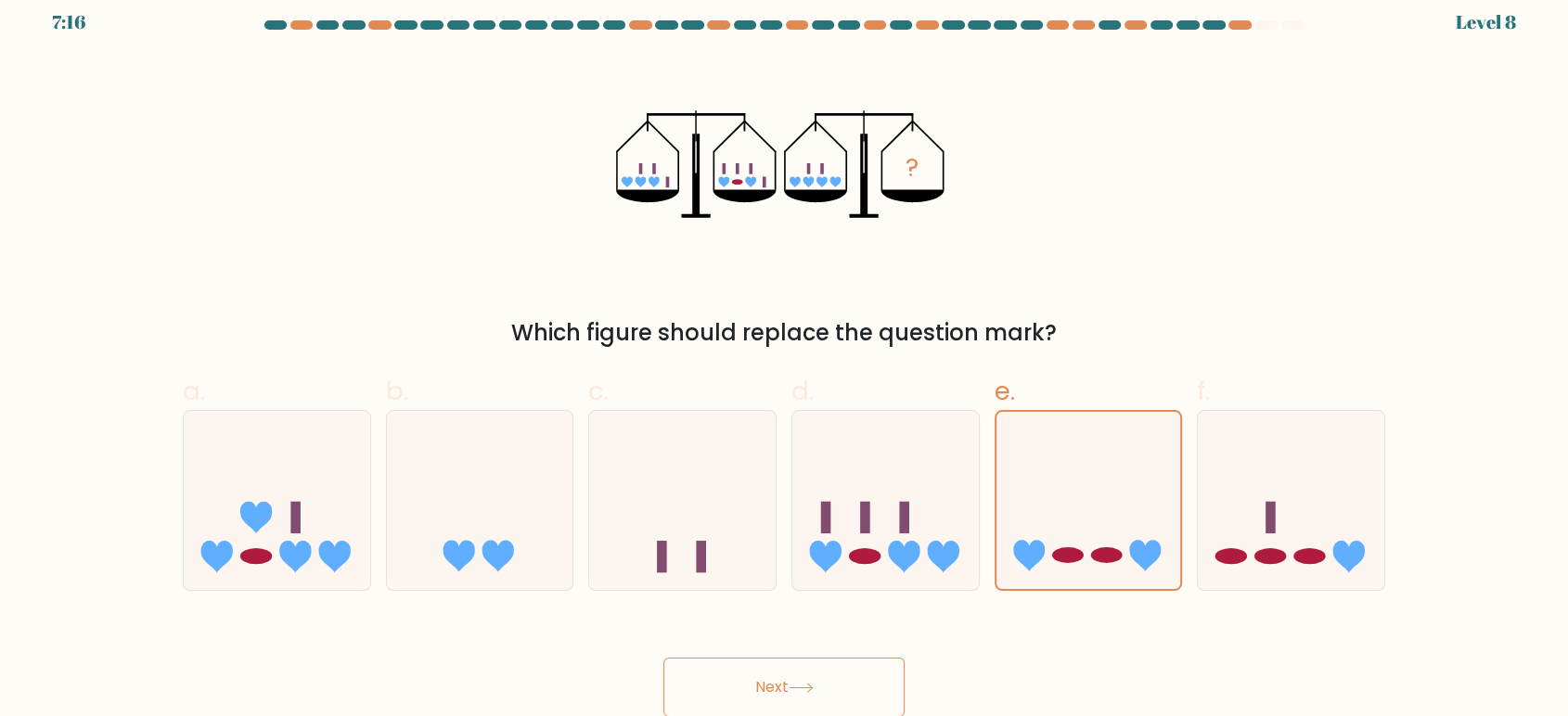 click on "Next" at bounding box center (784, 687) 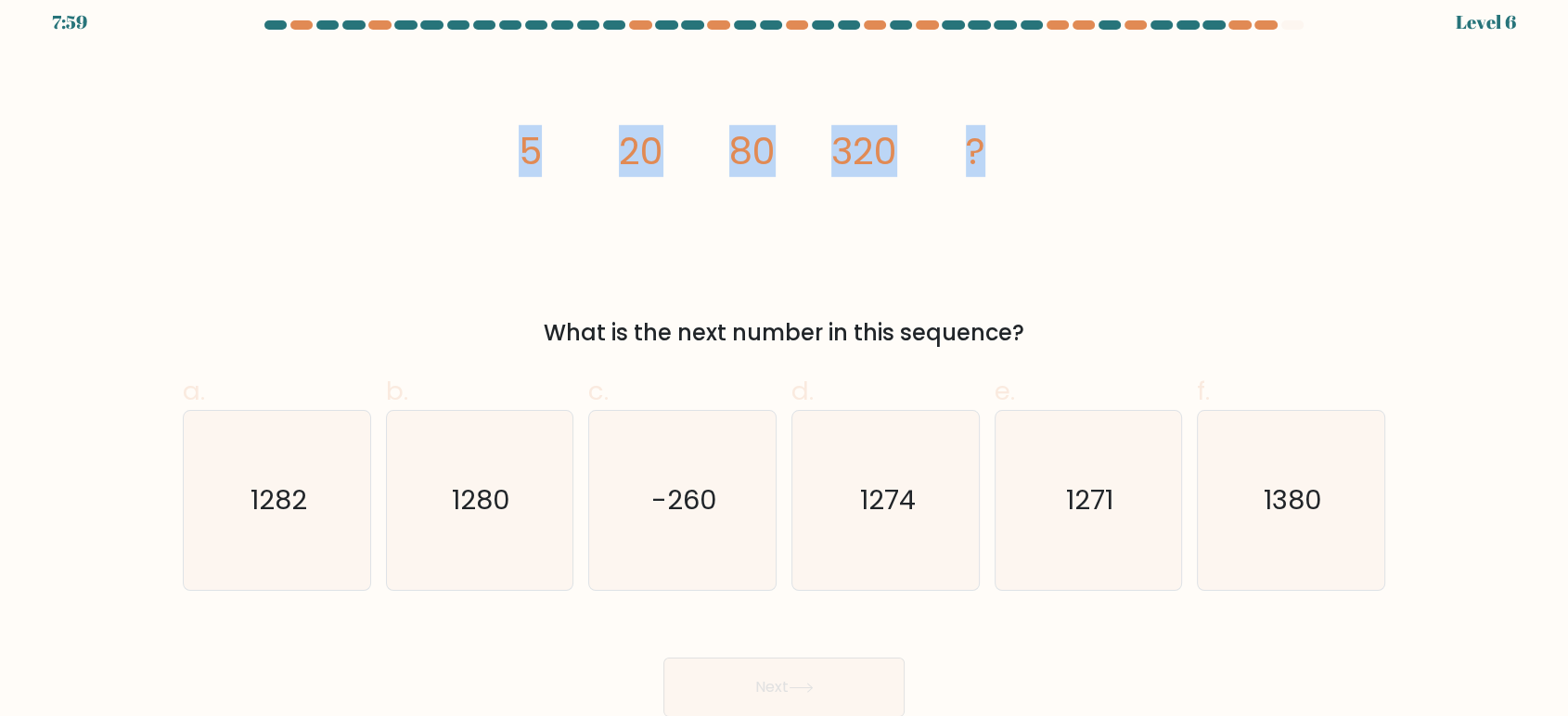drag, startPoint x: 505, startPoint y: 155, endPoint x: 1080, endPoint y: 175, distance: 575.3477 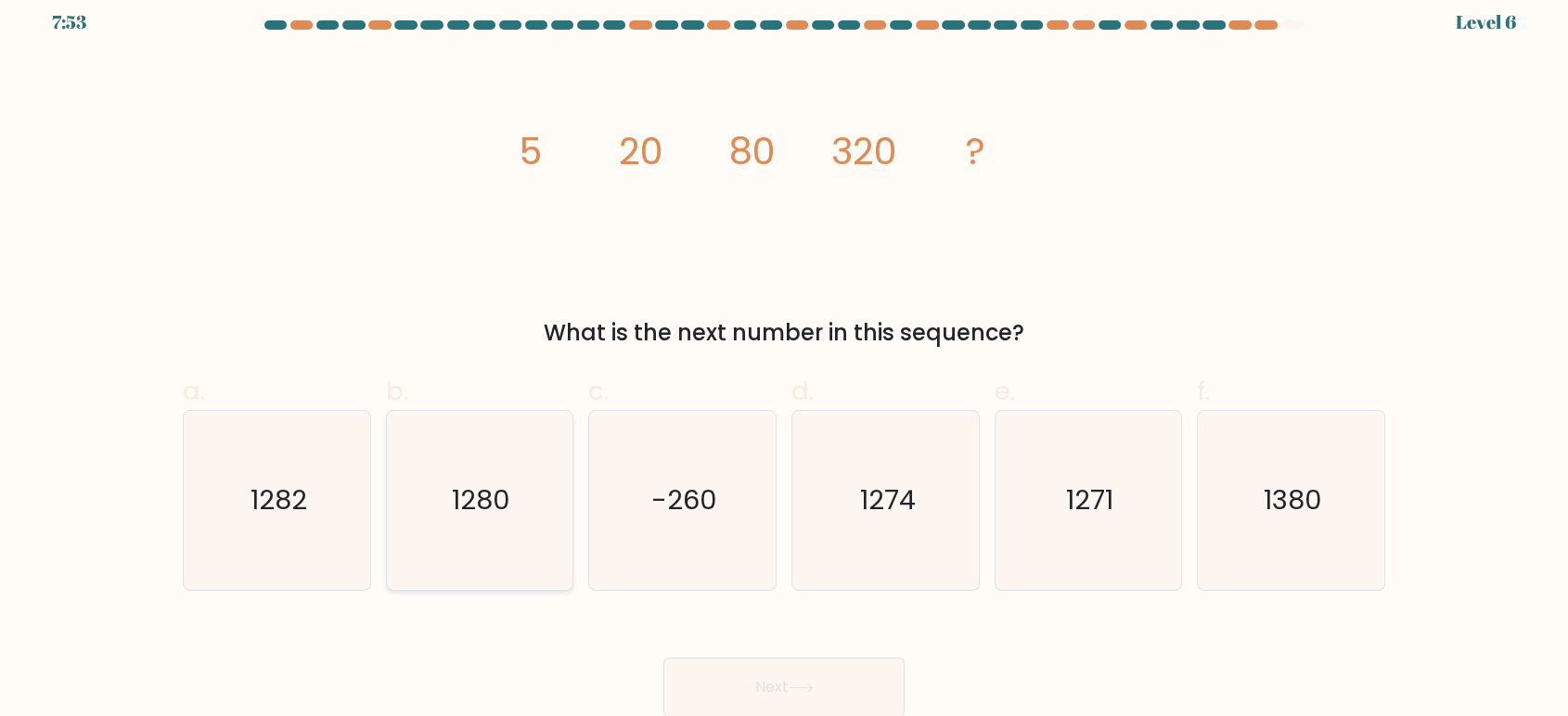 click on "1280" 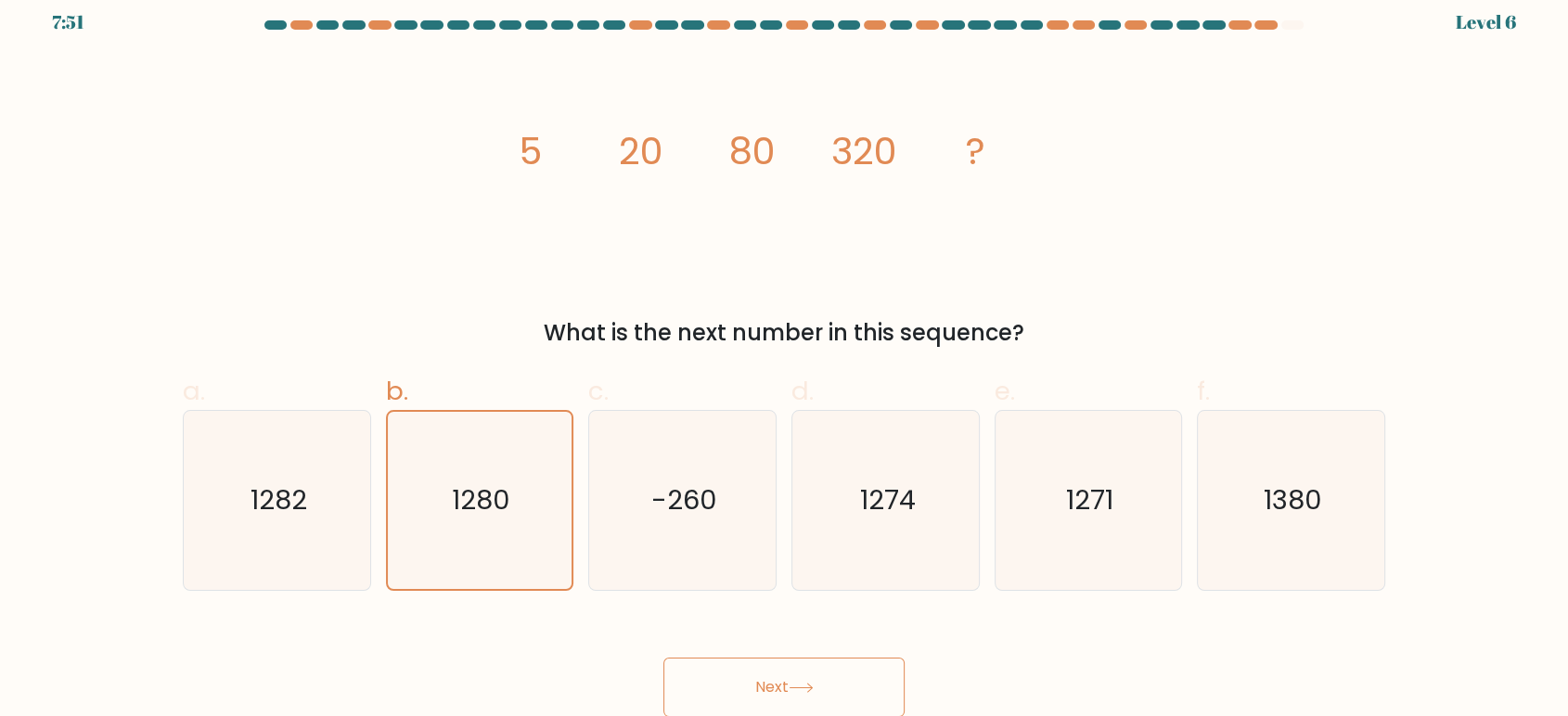 click on "Next" at bounding box center (784, 687) 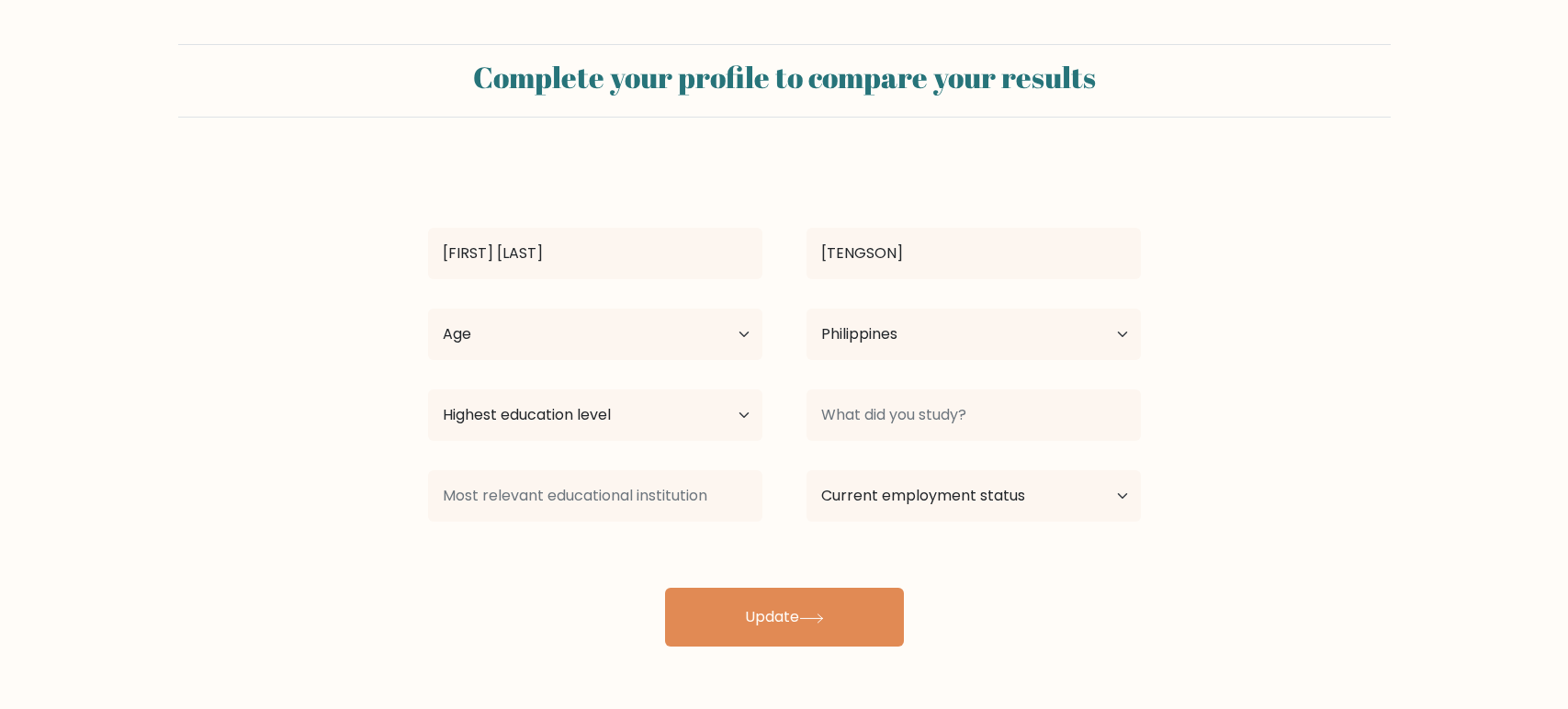 select on "PH" 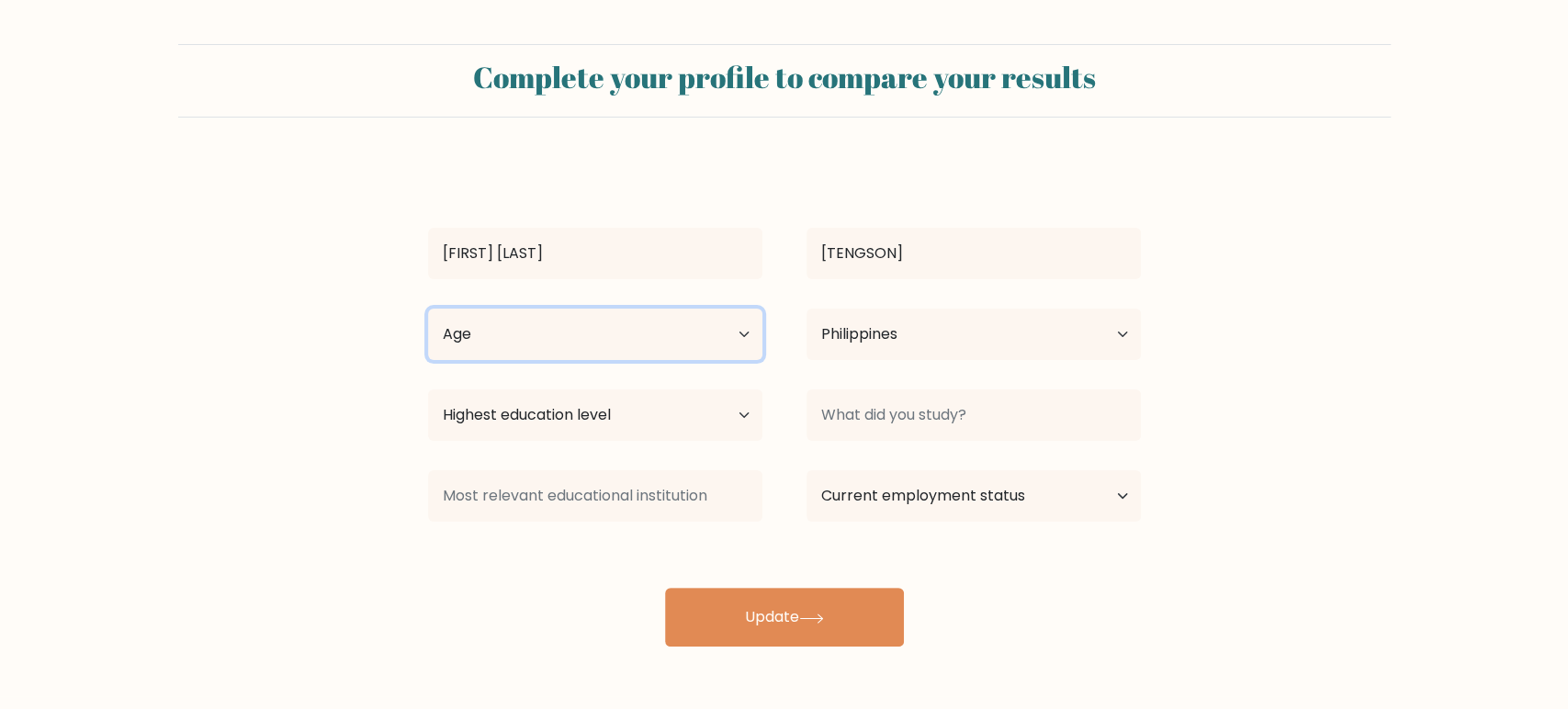 click on "Age
Under 18 years old
18-24 years old
25-34 years old
35-44 years old
45-54 years old
55-64 years old
65 years old and above" at bounding box center [595, 334] 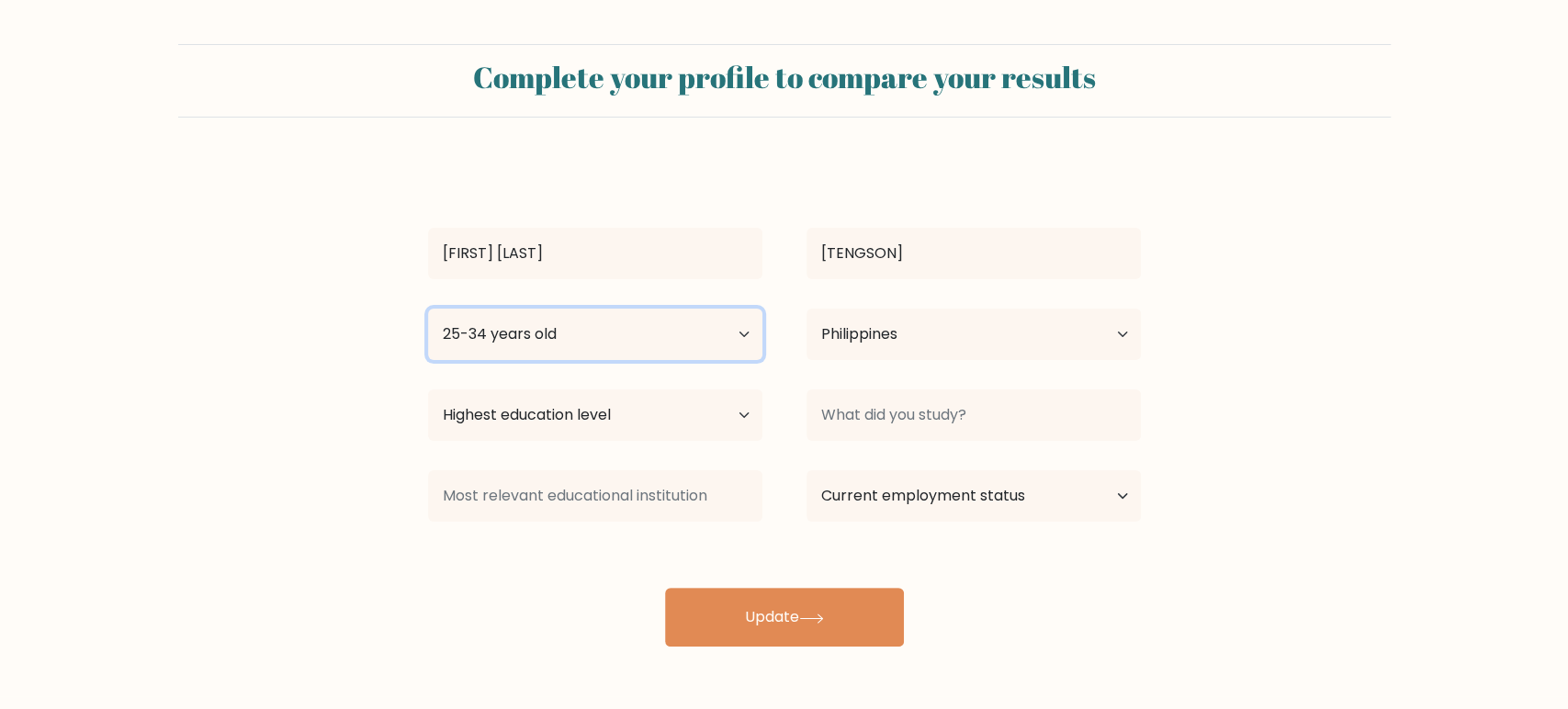 click on "Age
Under 18 years old
18-24 years old
25-34 years old
35-44 years old
45-54 years old
55-64 years old
65 years old and above" at bounding box center [595, 334] 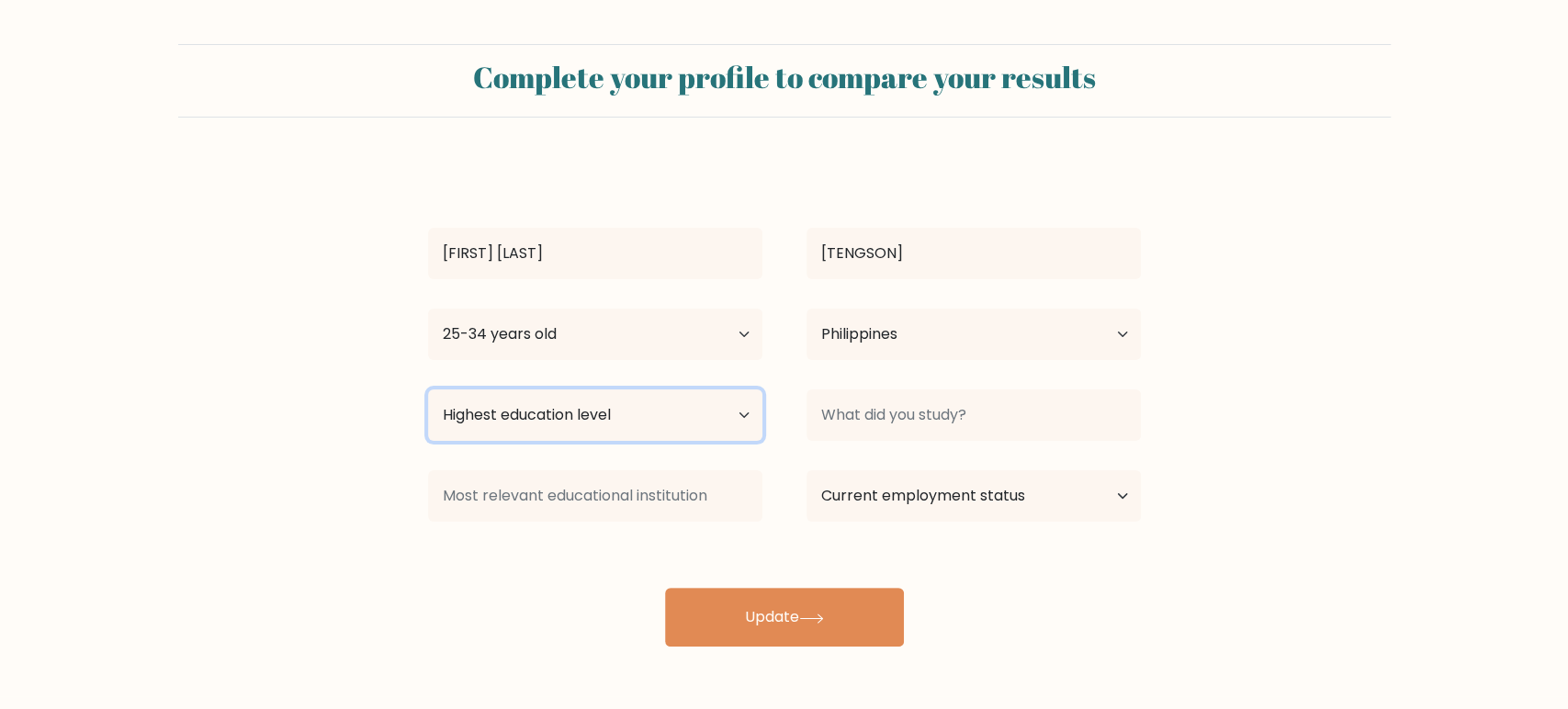 click on "Highest education level
No schooling
Primary
Lower Secondary
Upper Secondary
Occupation Specific
Bachelor's degree
Master's degree
Doctoral degree" at bounding box center [595, 415] 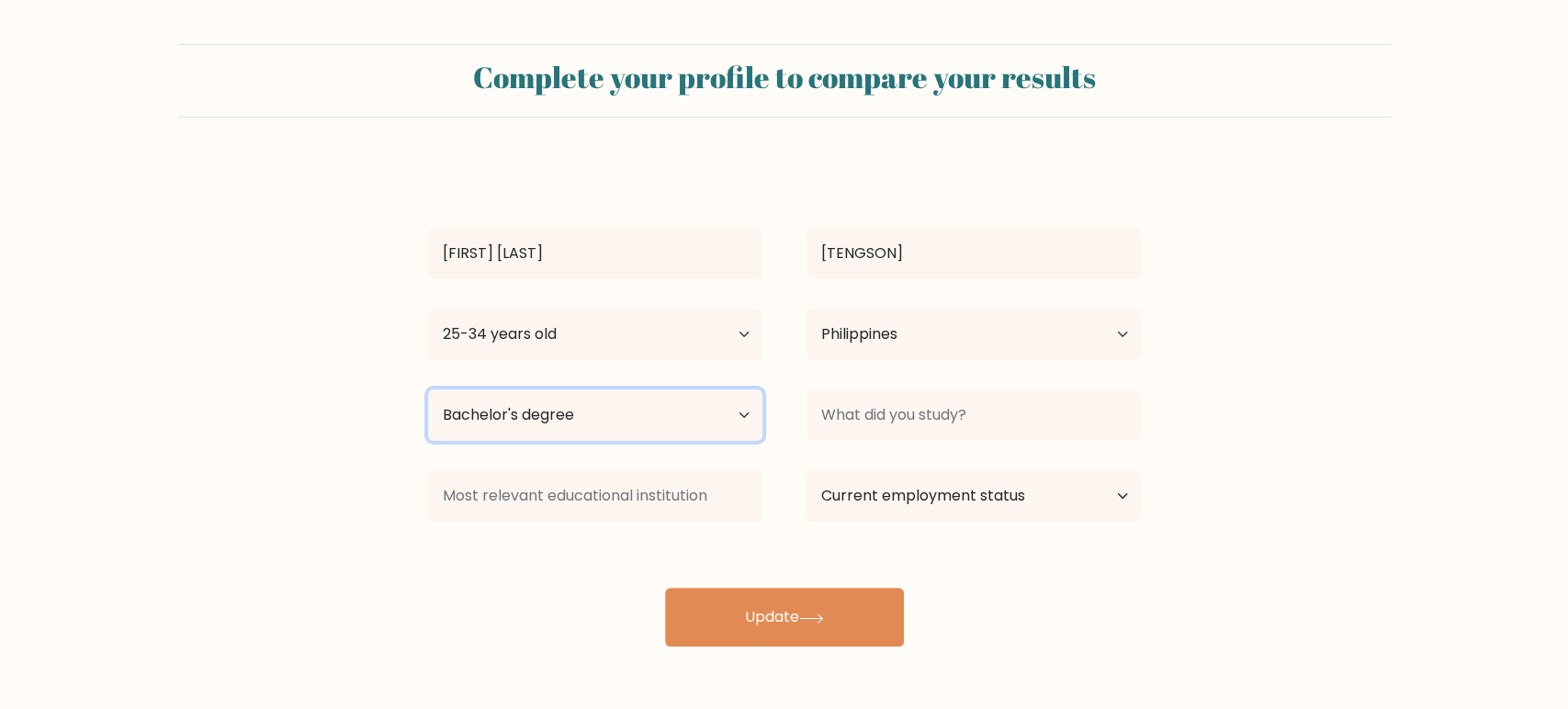 click on "Highest education level
No schooling
Primary
Lower Secondary
Upper Secondary
Occupation Specific
Bachelor's degree
Master's degree
Doctoral degree" at bounding box center (595, 415) 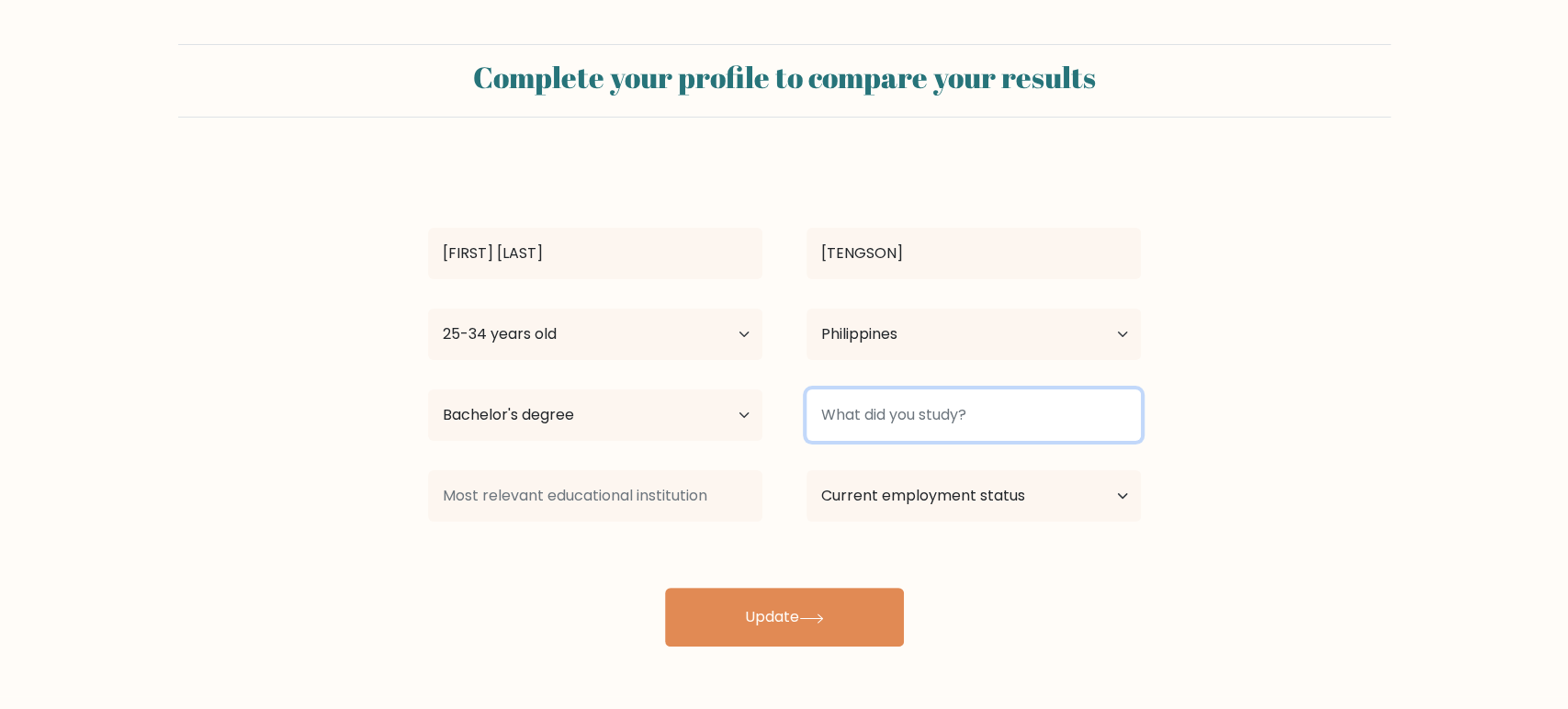 click at bounding box center [974, 415] 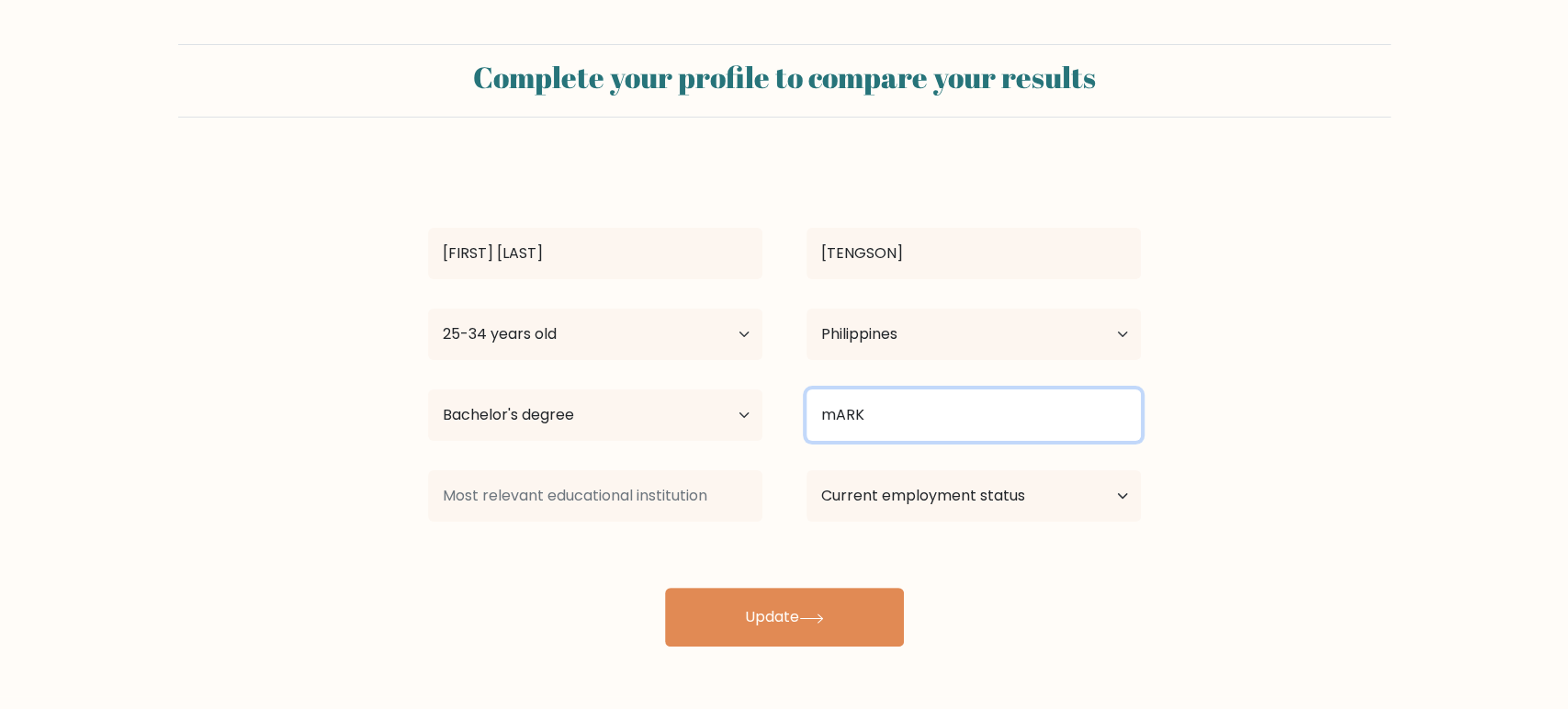 type on "mARKE" 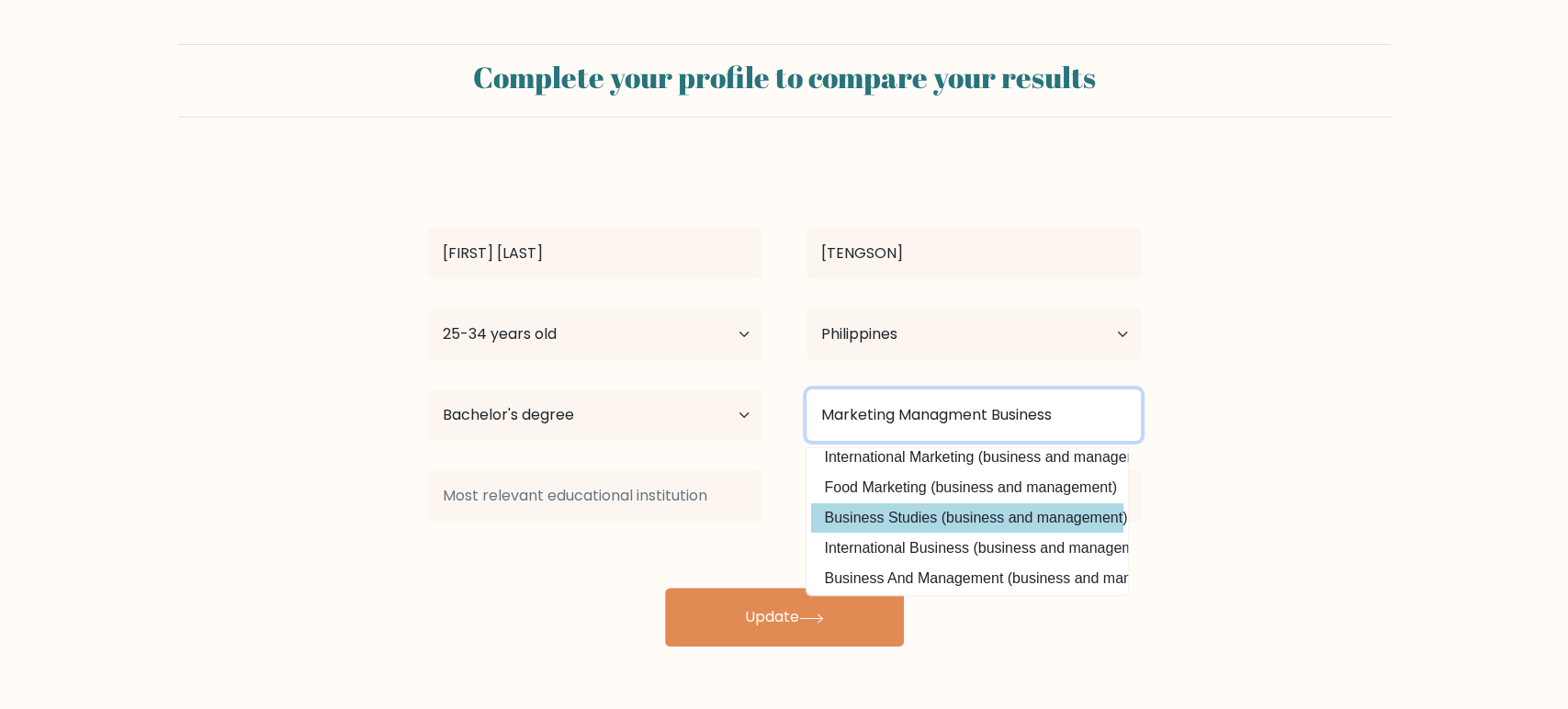 scroll, scrollTop: 102, scrollLeft: 0, axis: vertical 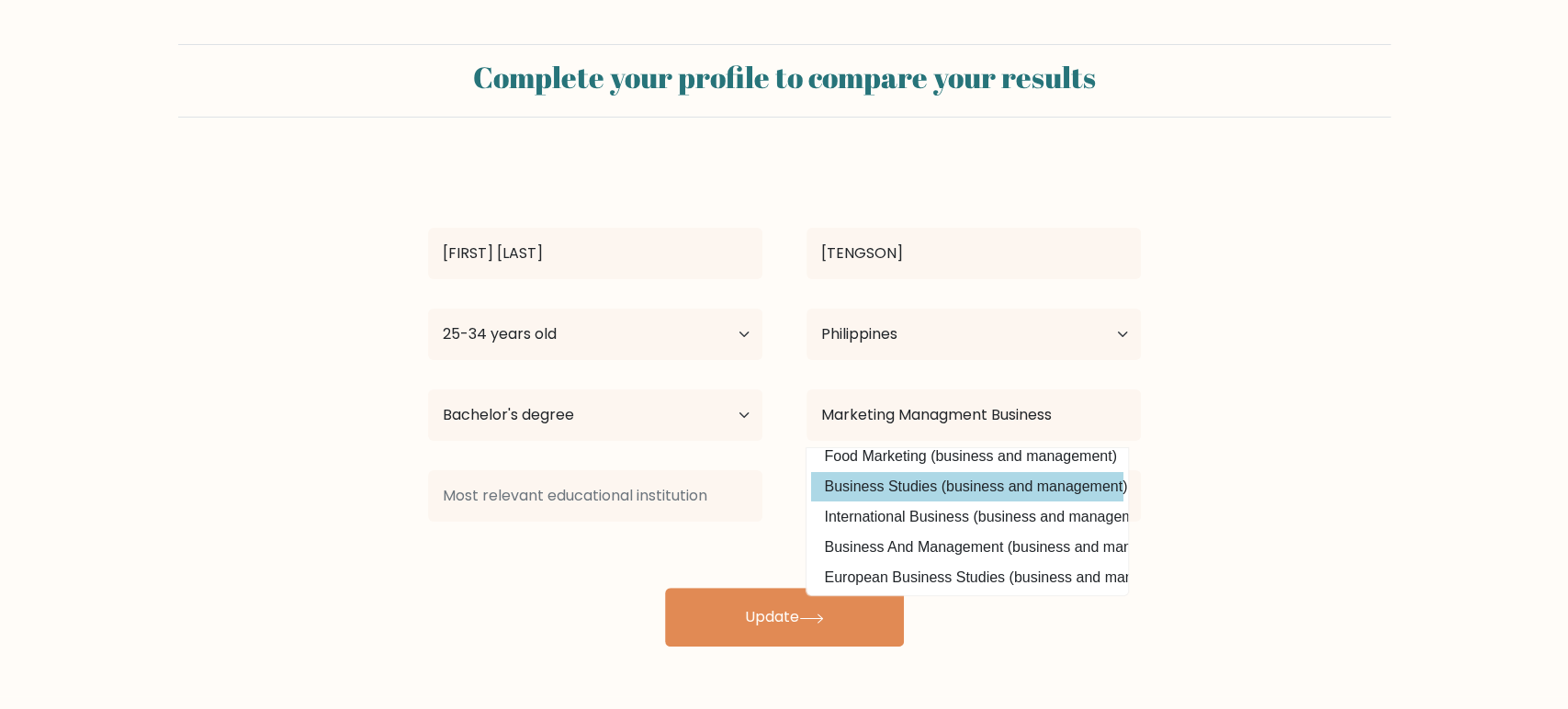 click on "Business Studies (business and management)" at bounding box center [967, 487] 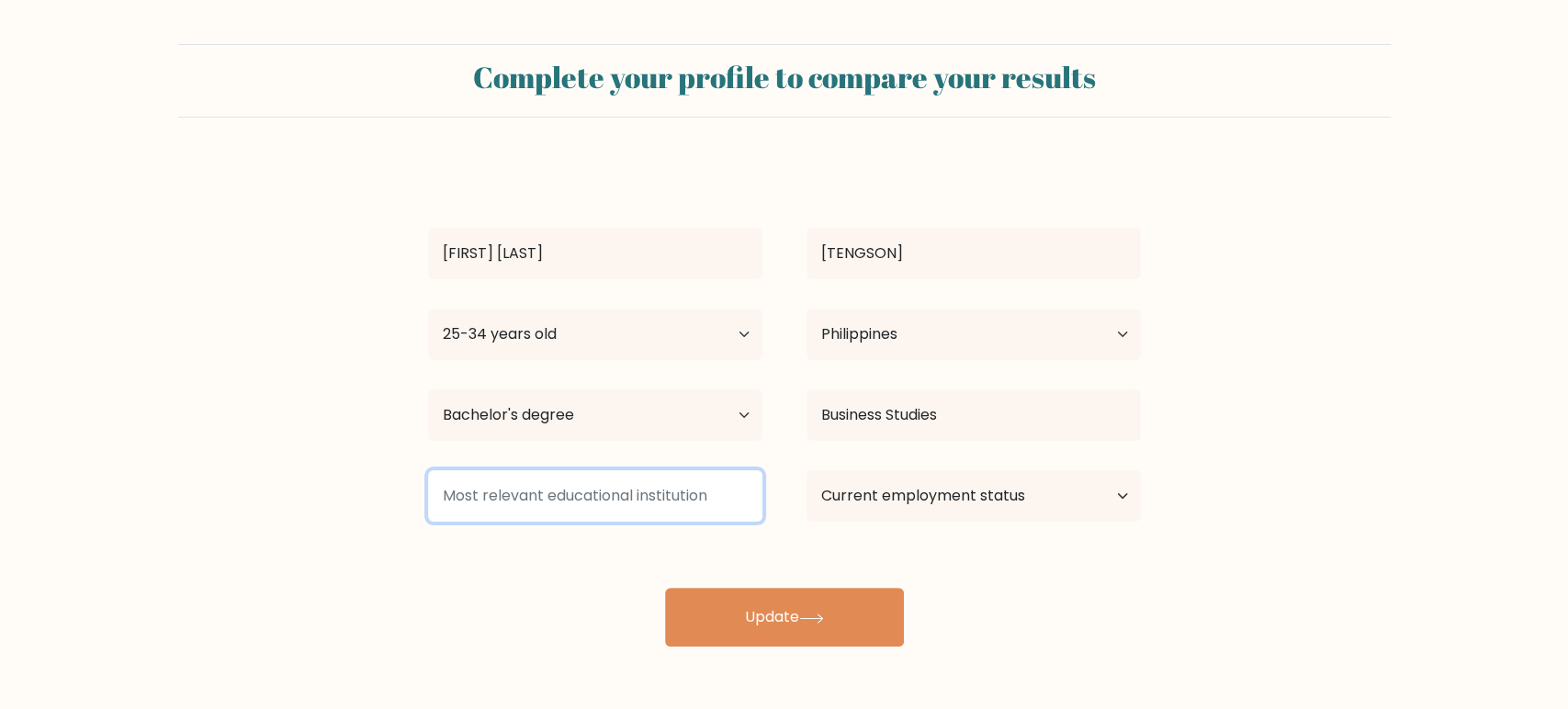 click at bounding box center (595, 496) 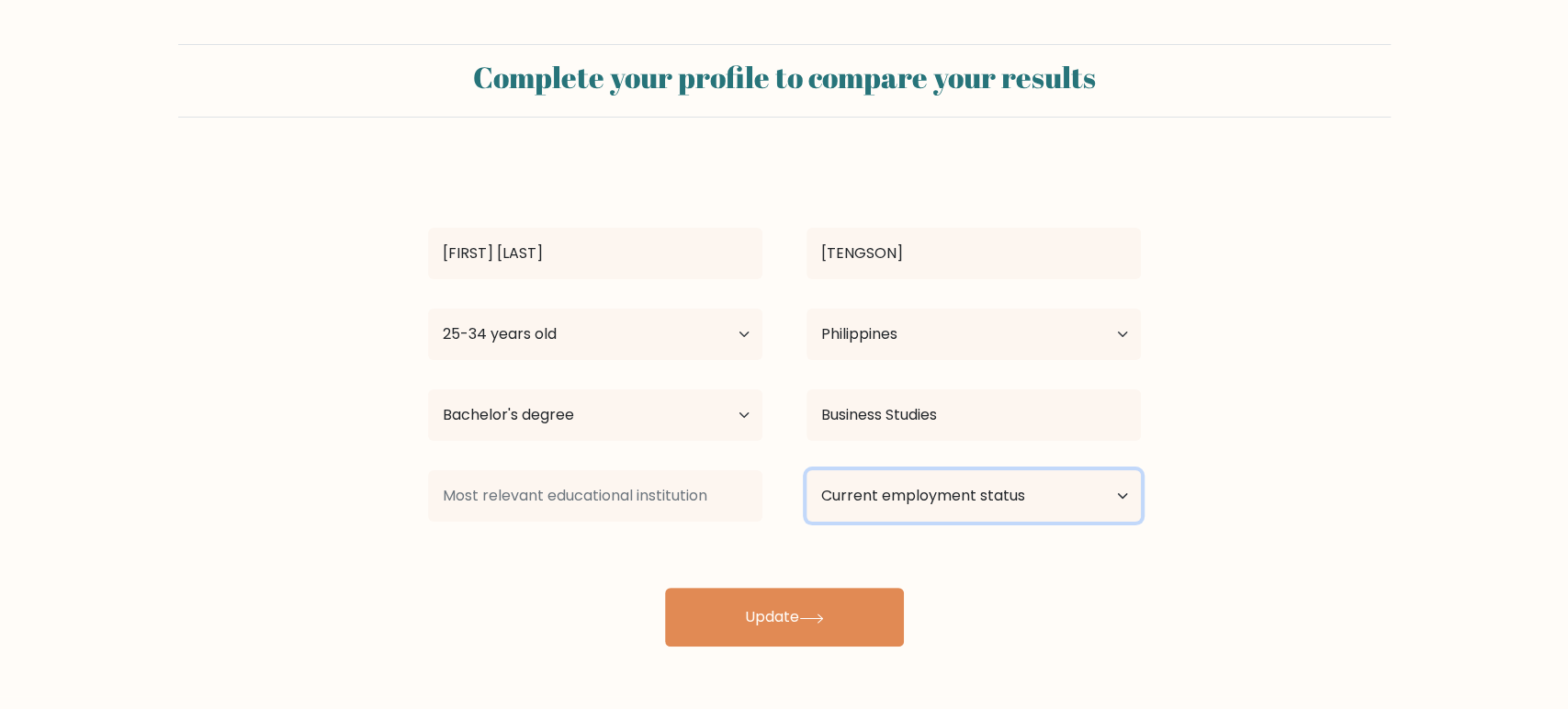 click on "Current employment status
Employed
Student
Retired
Other / prefer not to answer" at bounding box center [974, 496] 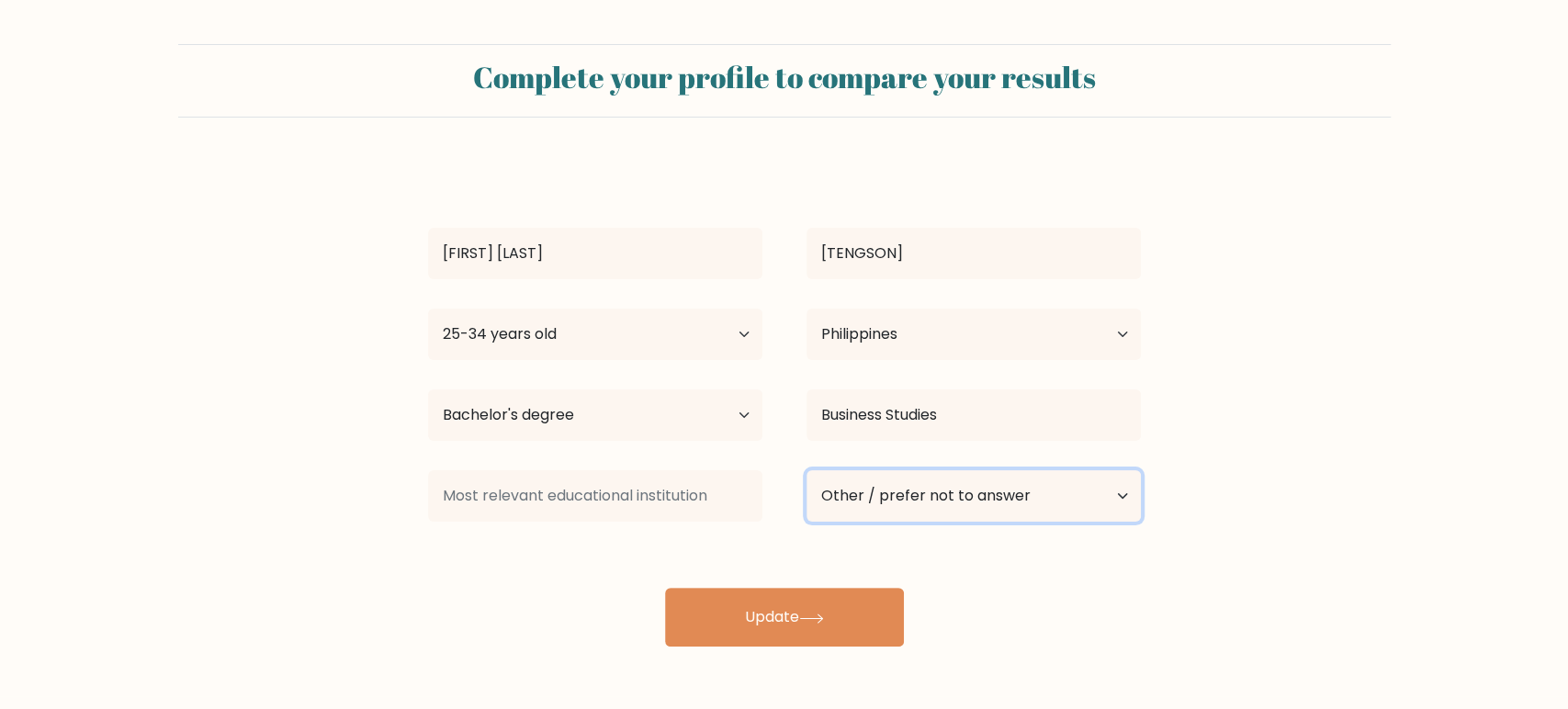 click on "Current employment status
Employed
Student
Retired
Other / prefer not to answer" at bounding box center (974, 496) 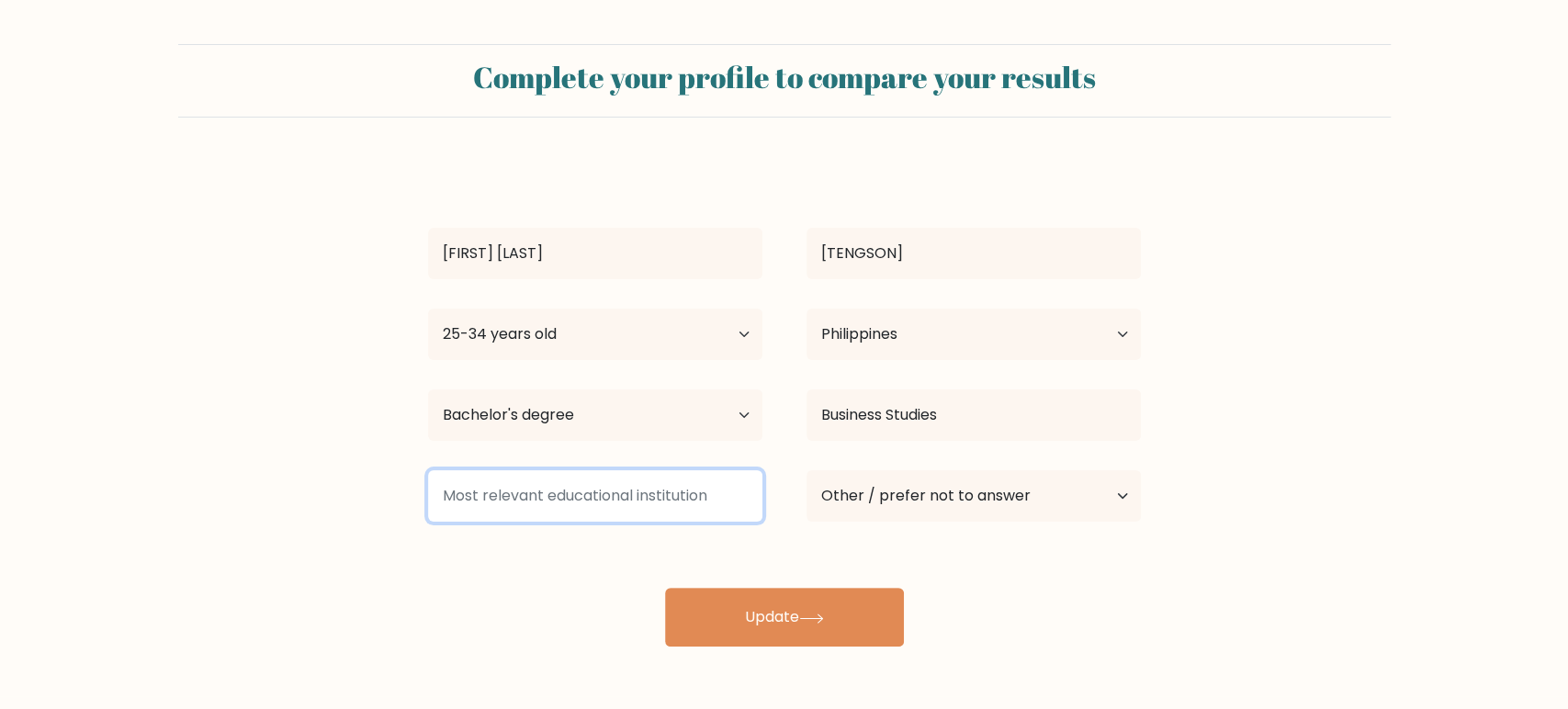 click at bounding box center [595, 496] 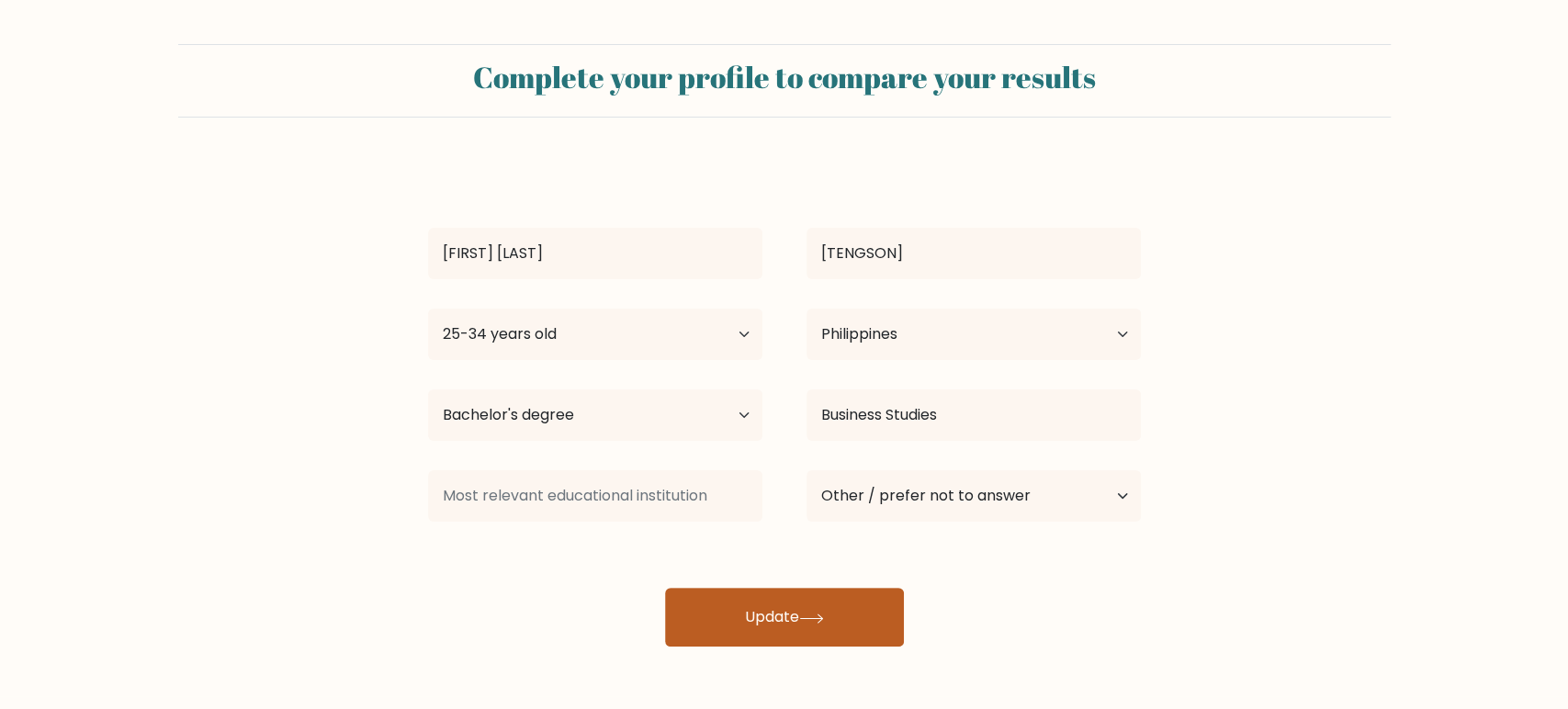 click on "Update" at bounding box center (784, 617) 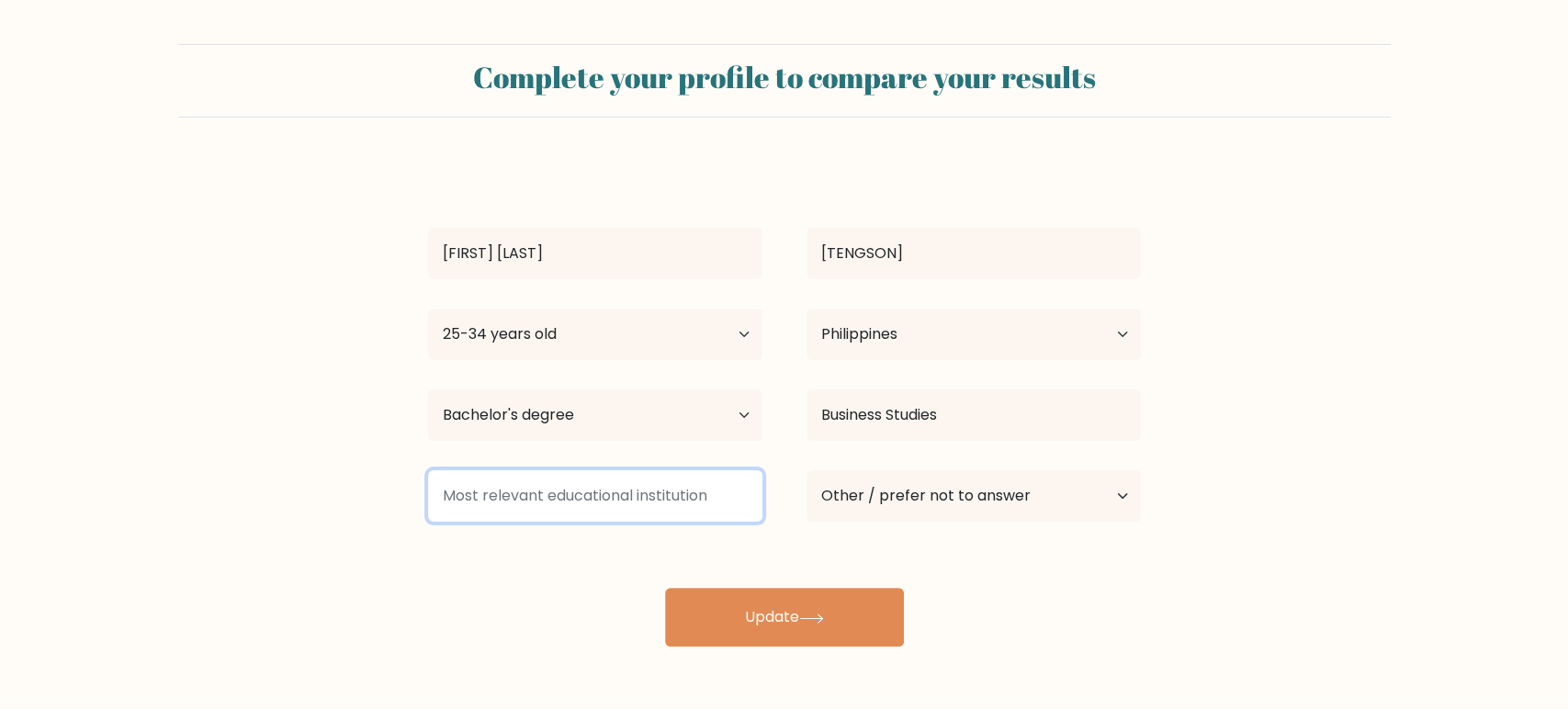 click at bounding box center (595, 496) 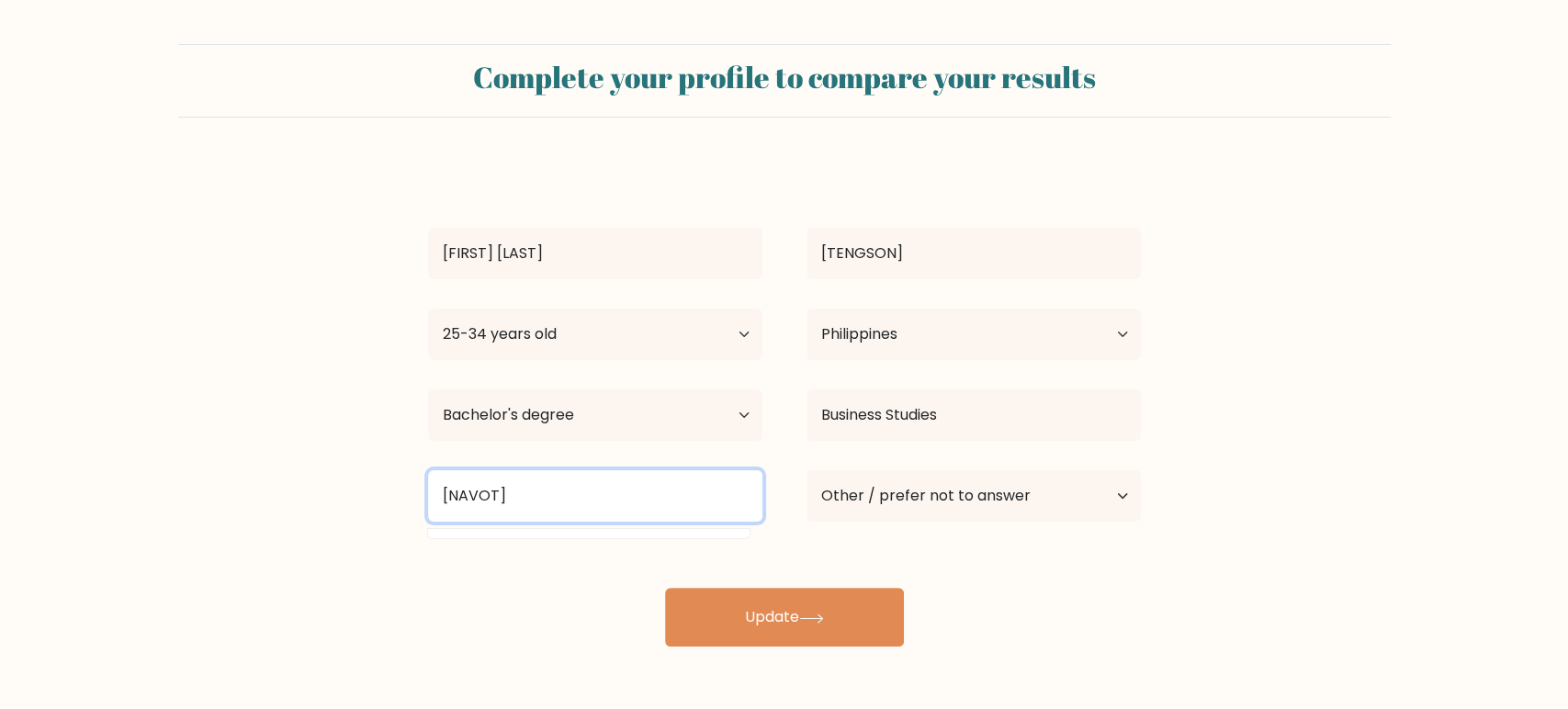 type on "Navotas" 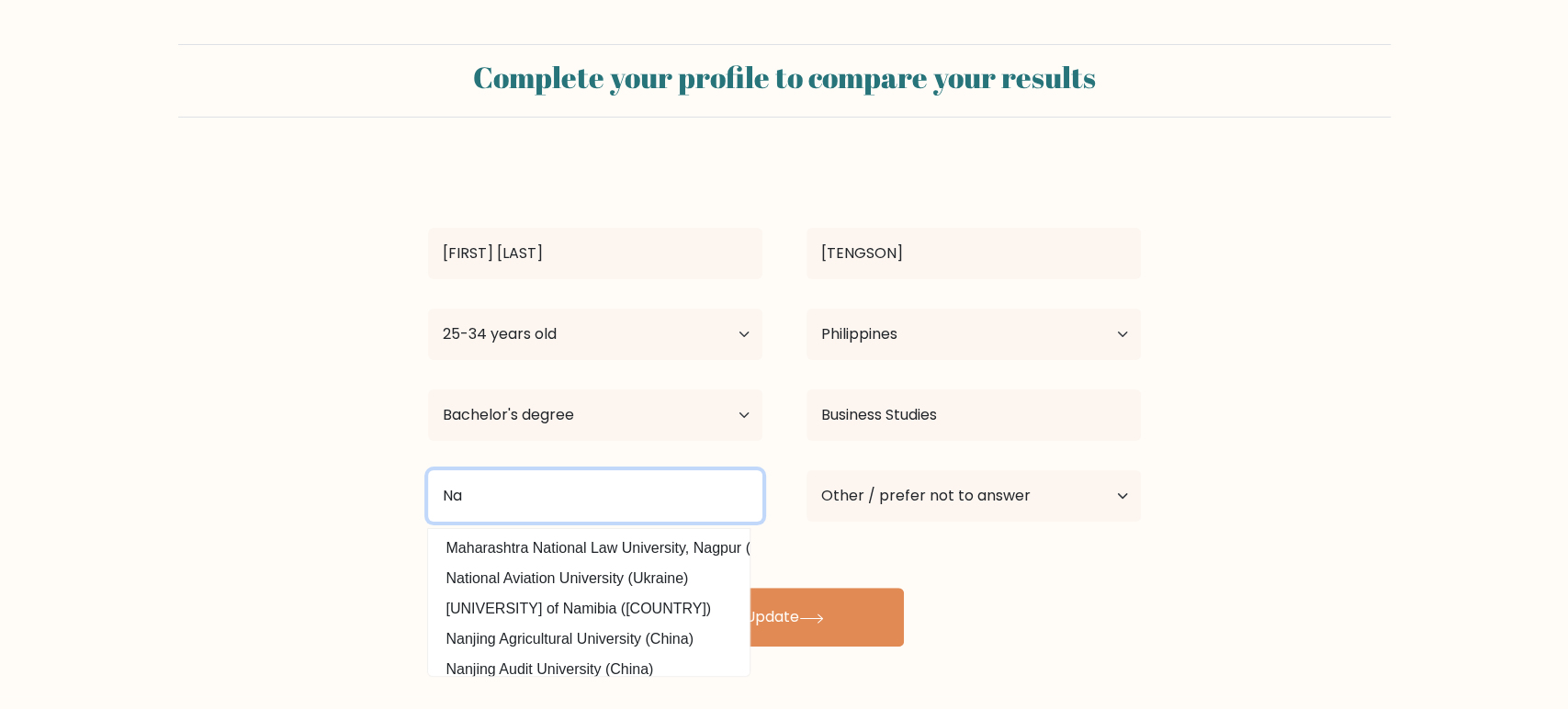 type on "N" 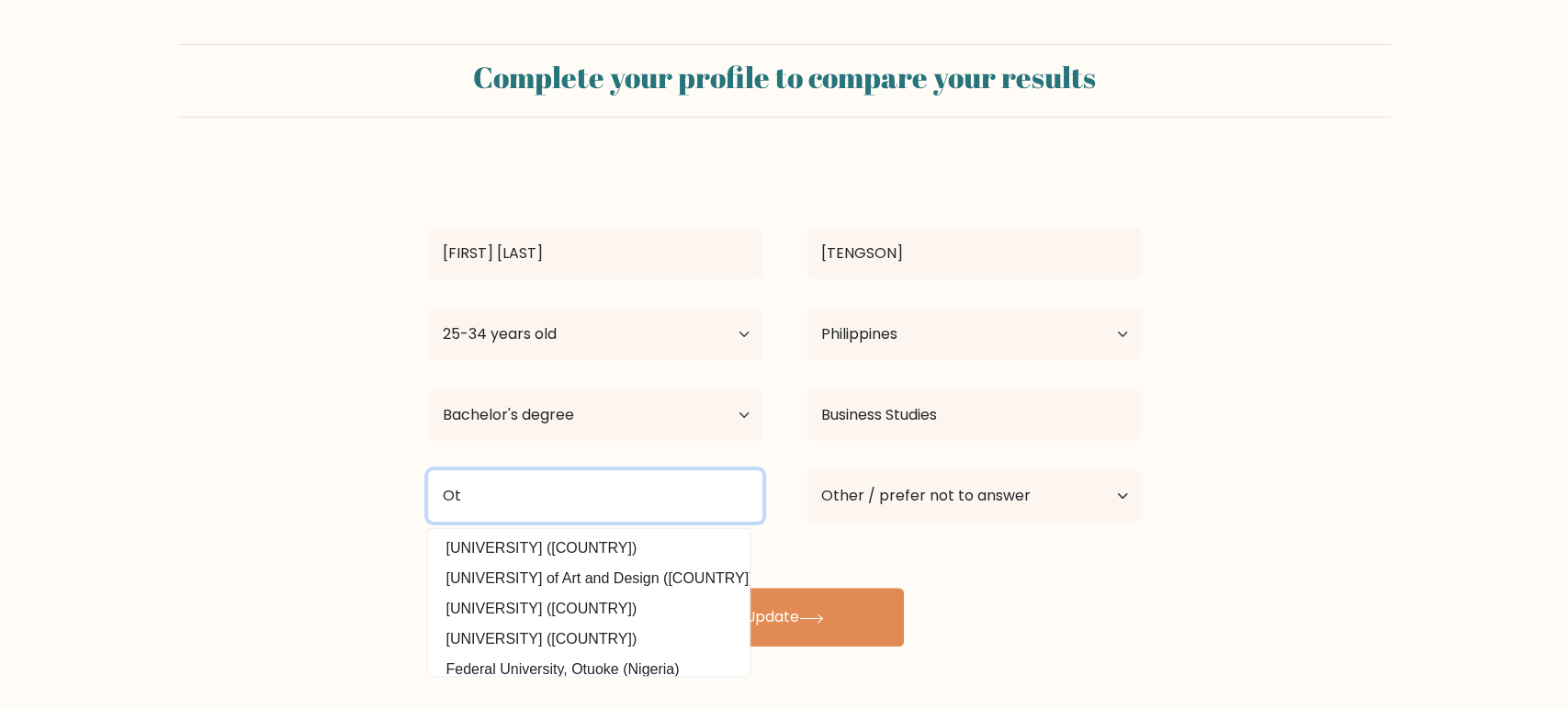 type on "O" 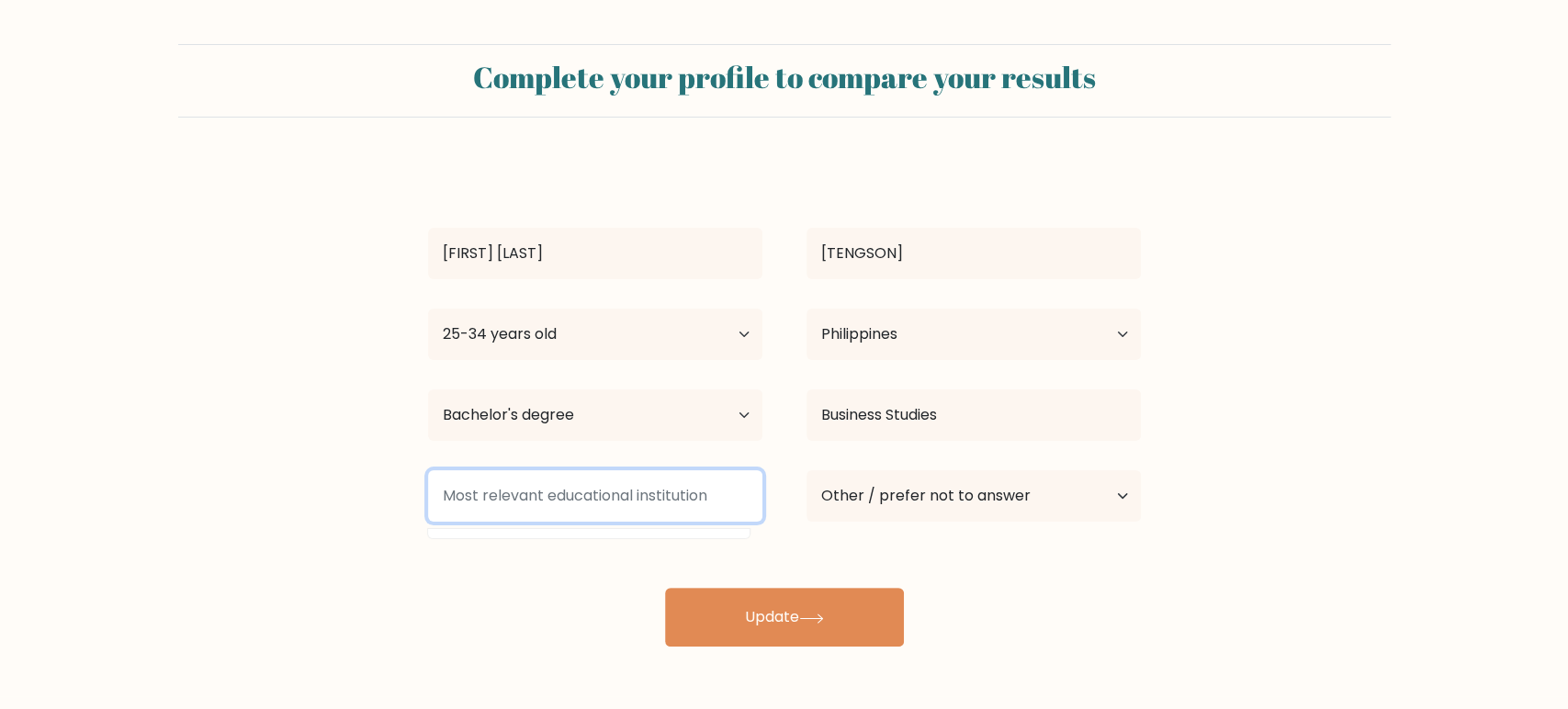 type on "P" 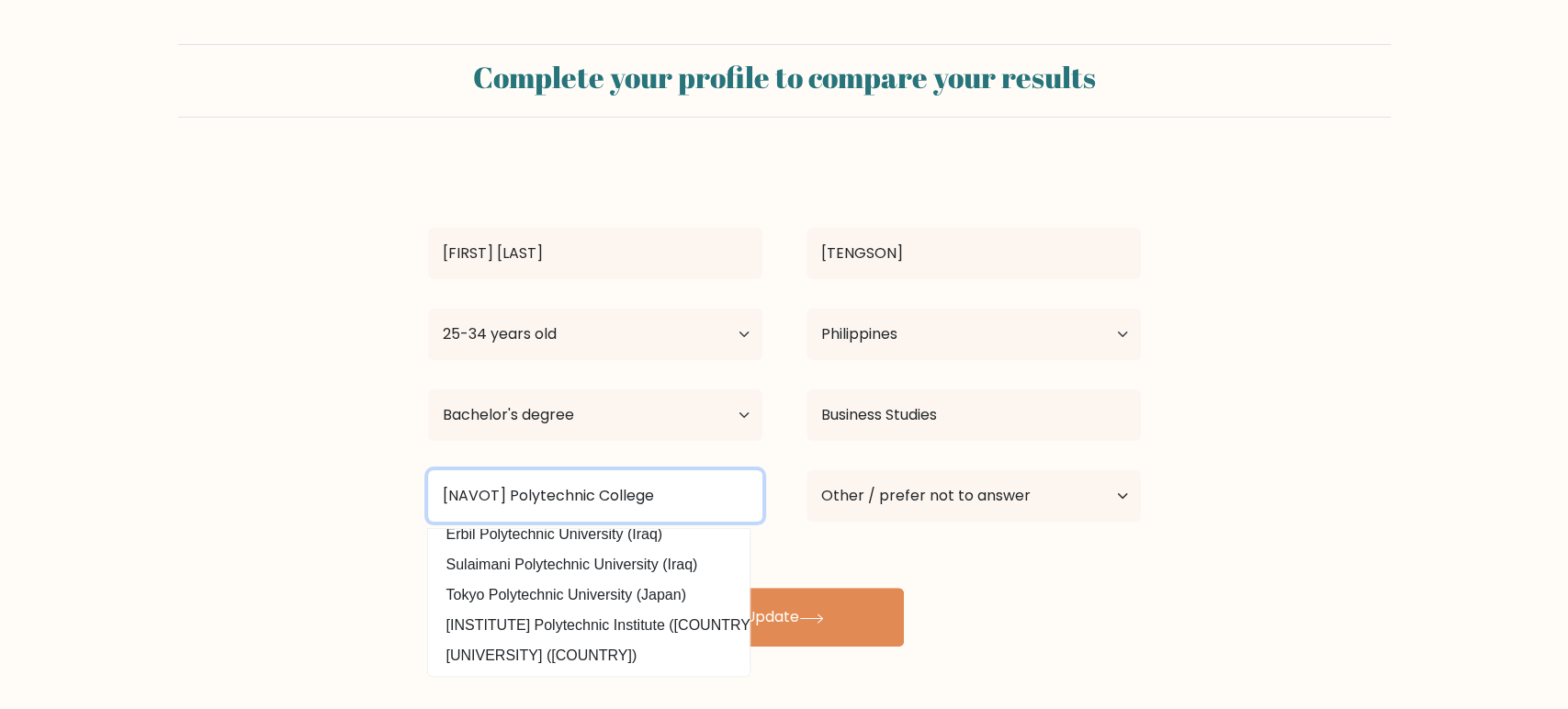 scroll, scrollTop: 0, scrollLeft: 0, axis: both 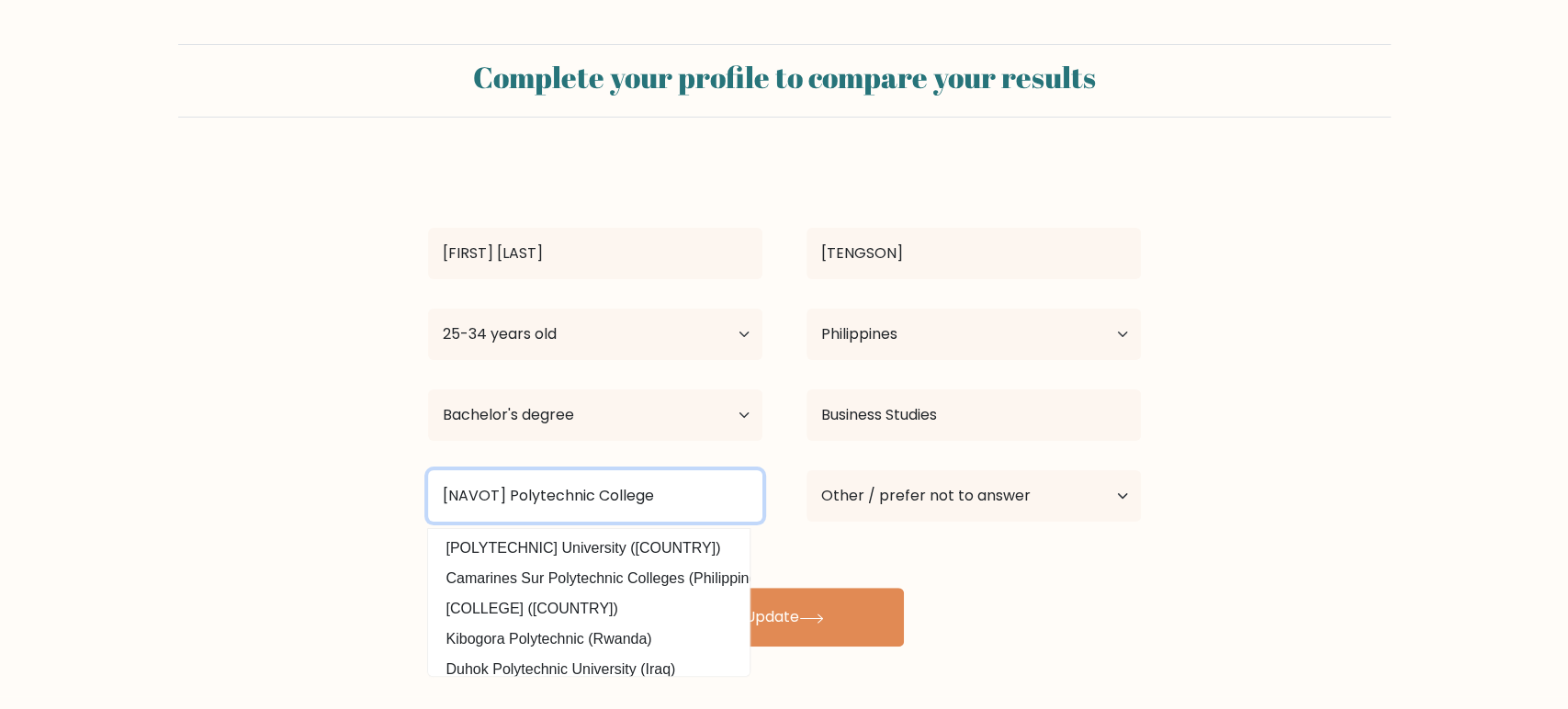 type on "Navotas Polytechnic College" 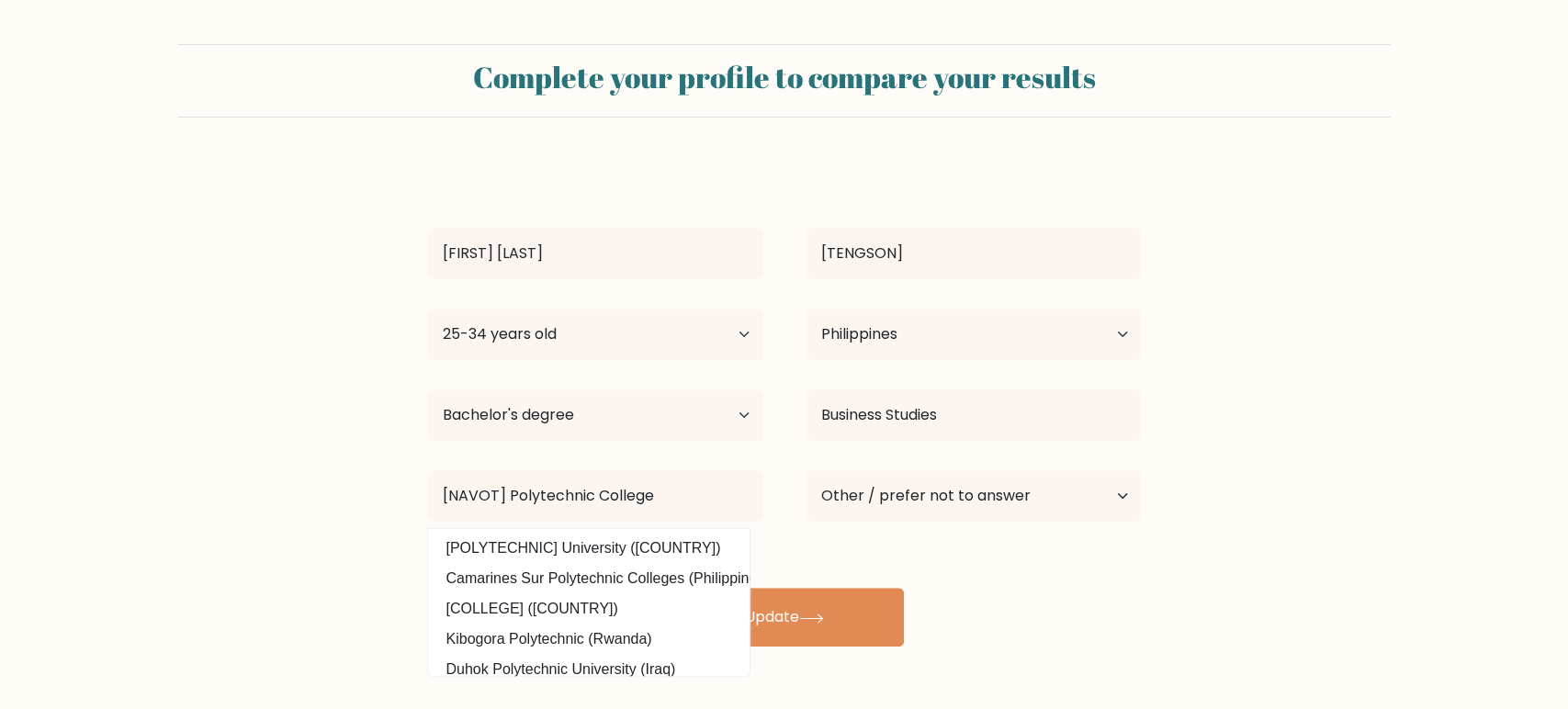 click on "Complete your profile to compare your results
Alfred John
Tengson
Age
Under 18 years old
18-24 years old
25-34 years old
35-44 years old
45-54 years old
55-64 years old
65 years old and above
Country
Afghanistan
Albania
Algeria
Chad" at bounding box center [784, 345] 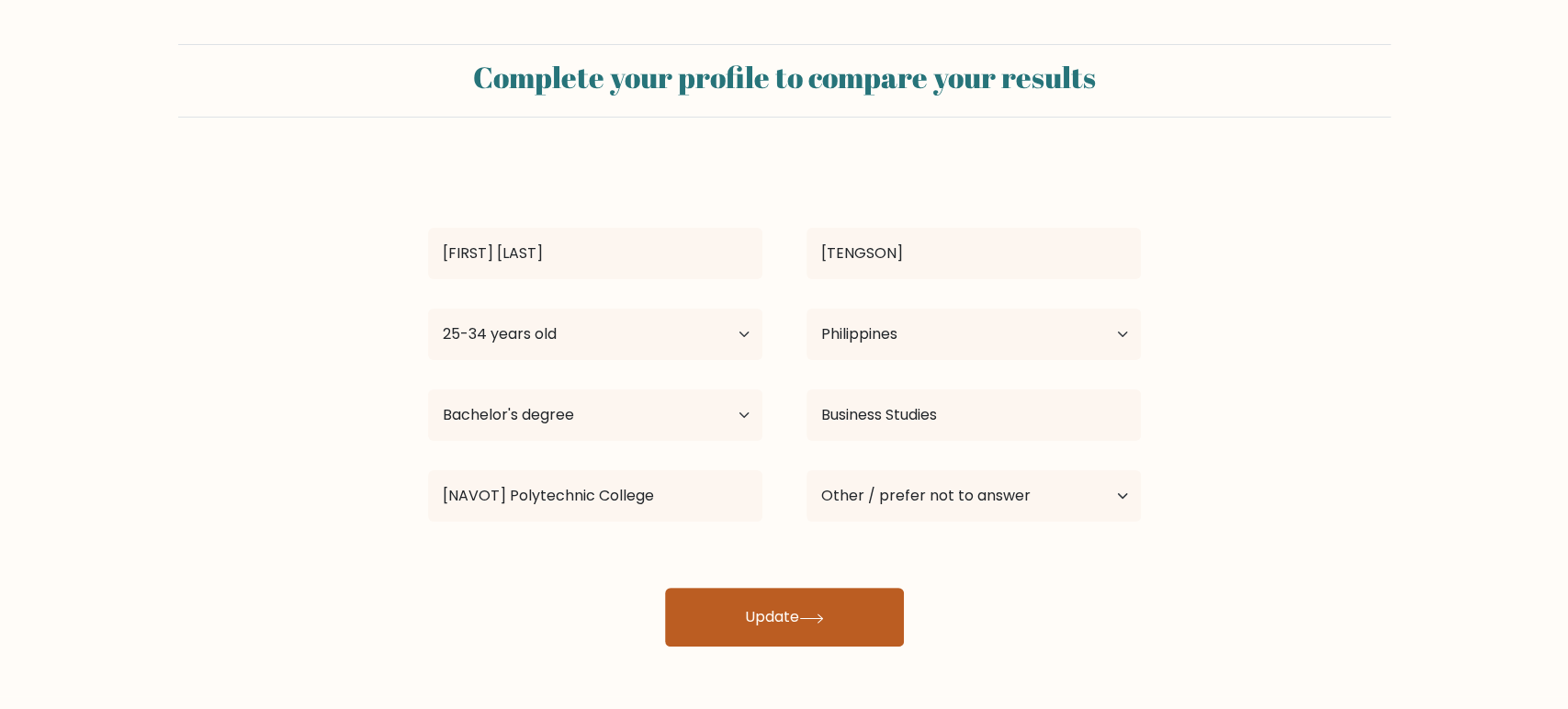 click on "Update" at bounding box center [784, 617] 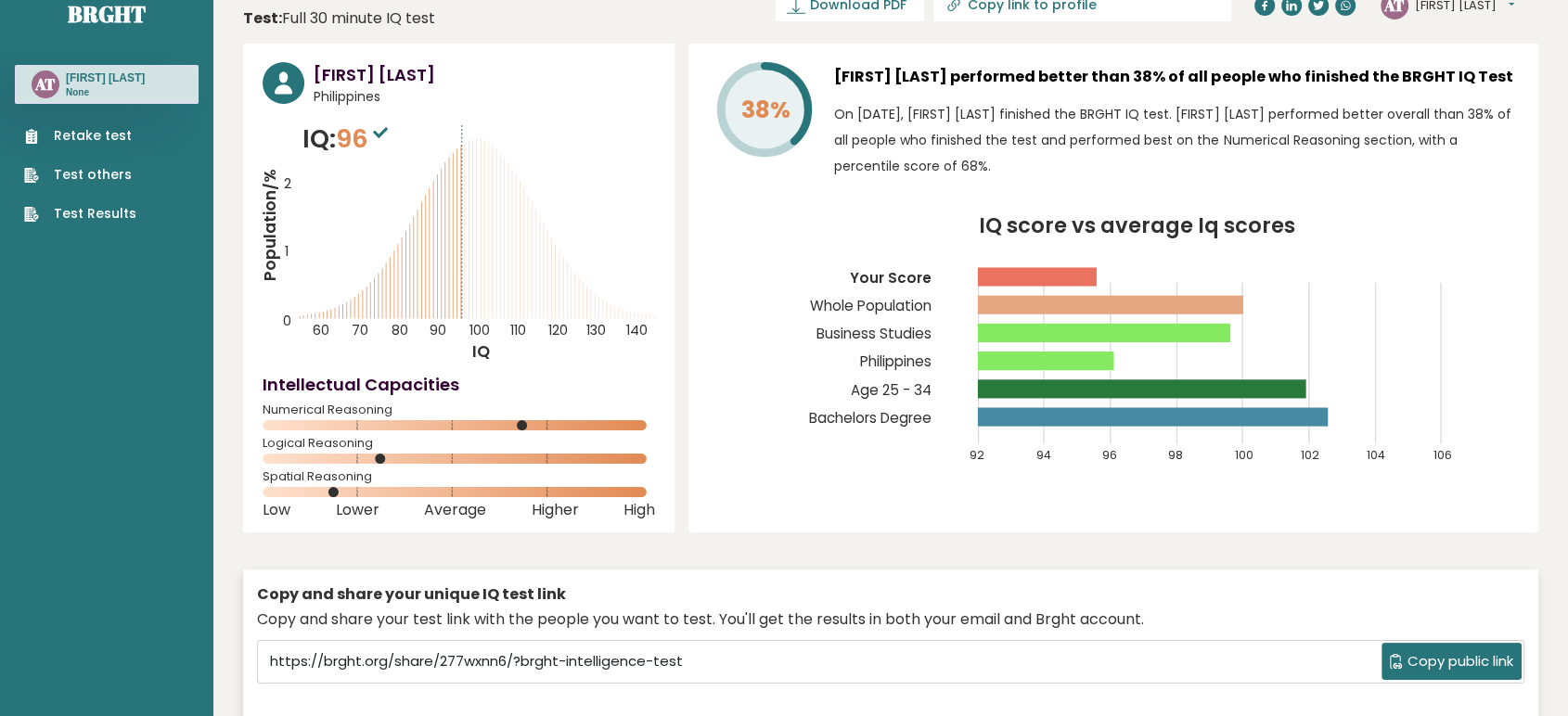 scroll, scrollTop: 0, scrollLeft: 0, axis: both 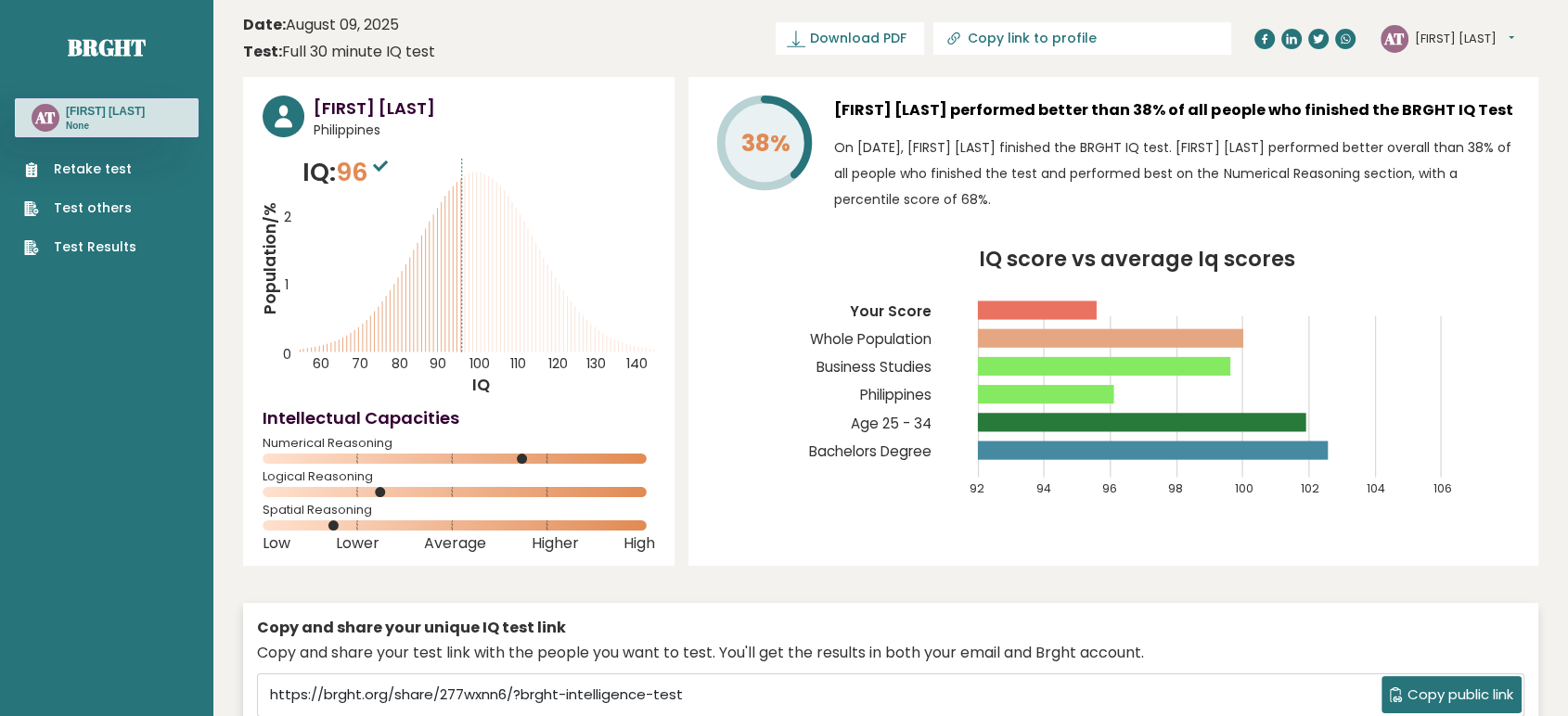 click on "[FIRST] [LAST]" at bounding box center [1464, 39] 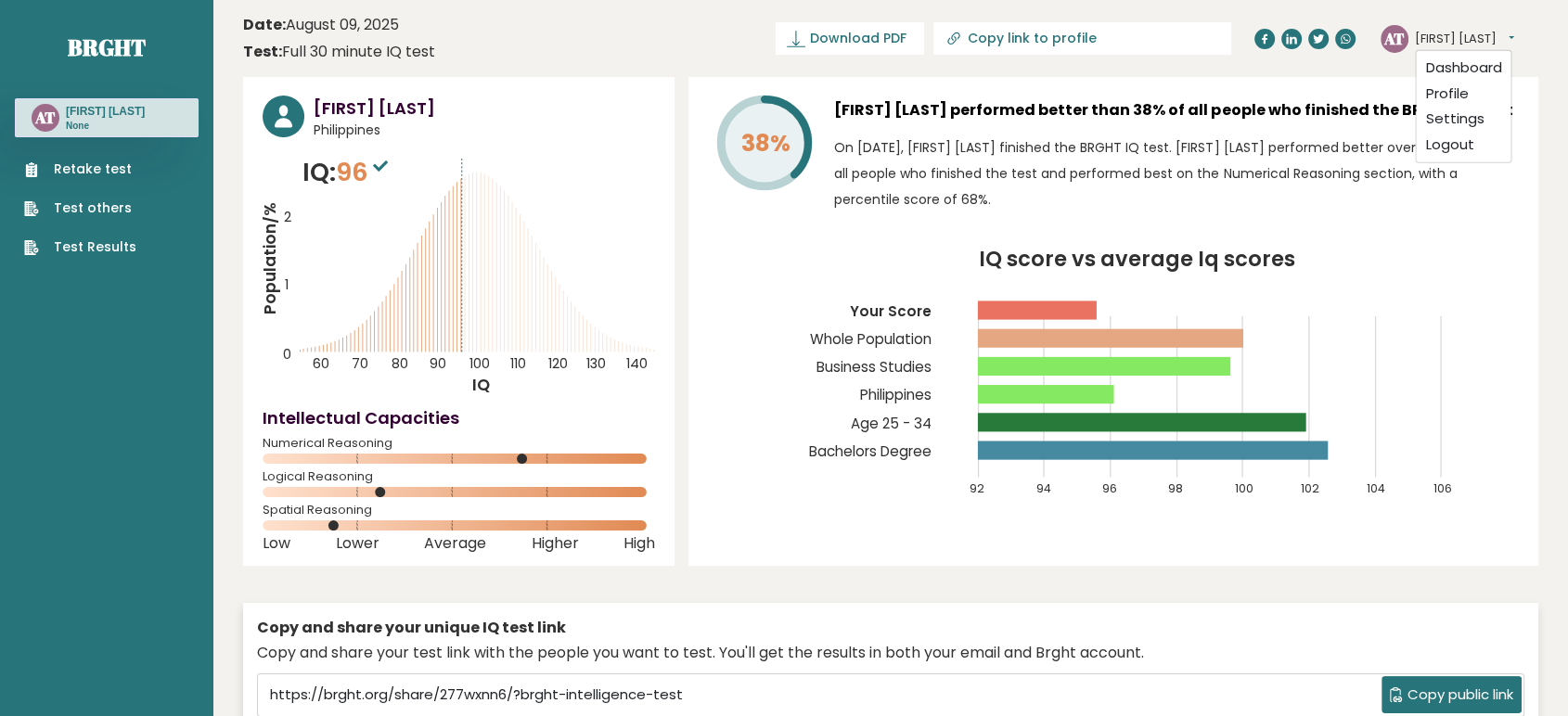 click on "[FIRST] [LAST]" at bounding box center (1464, 39) 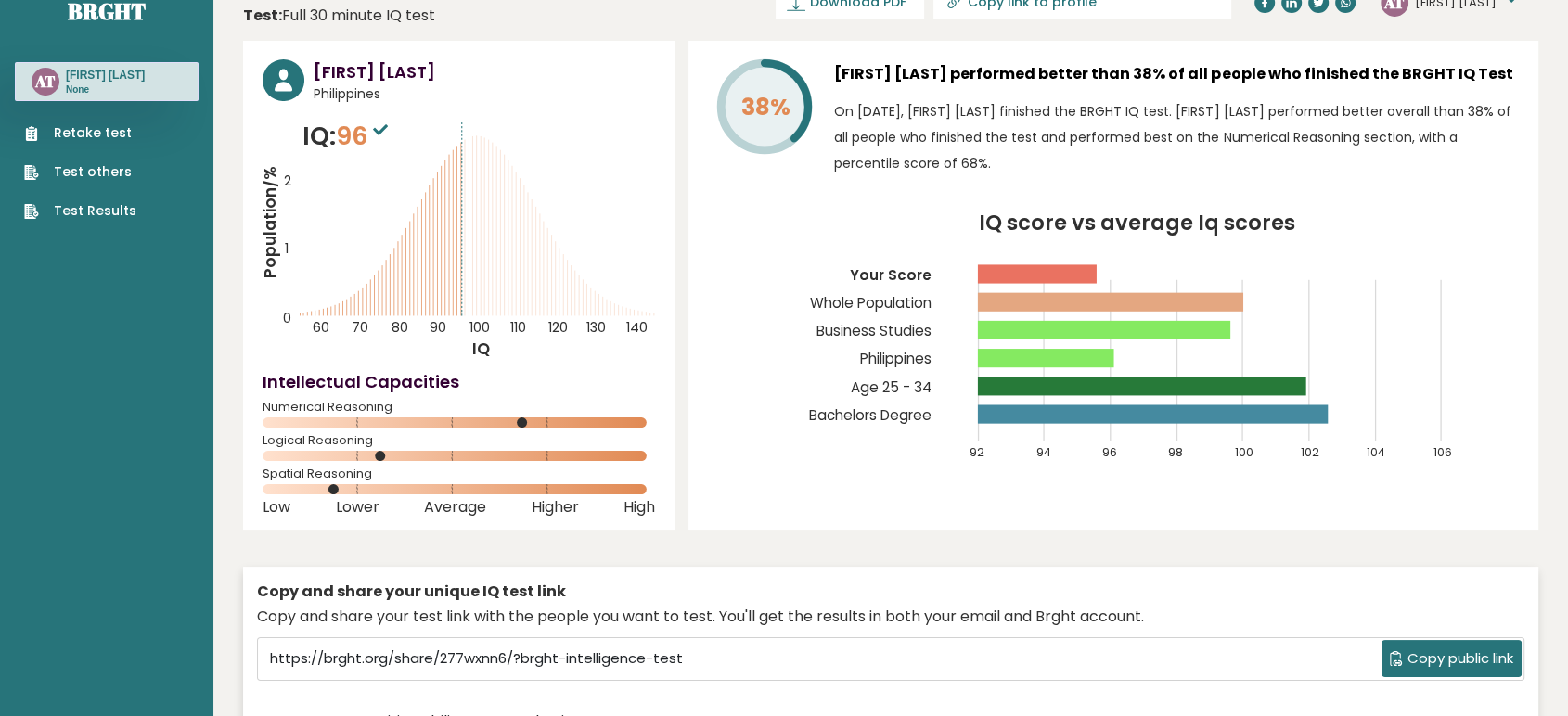 scroll, scrollTop: 0, scrollLeft: 0, axis: both 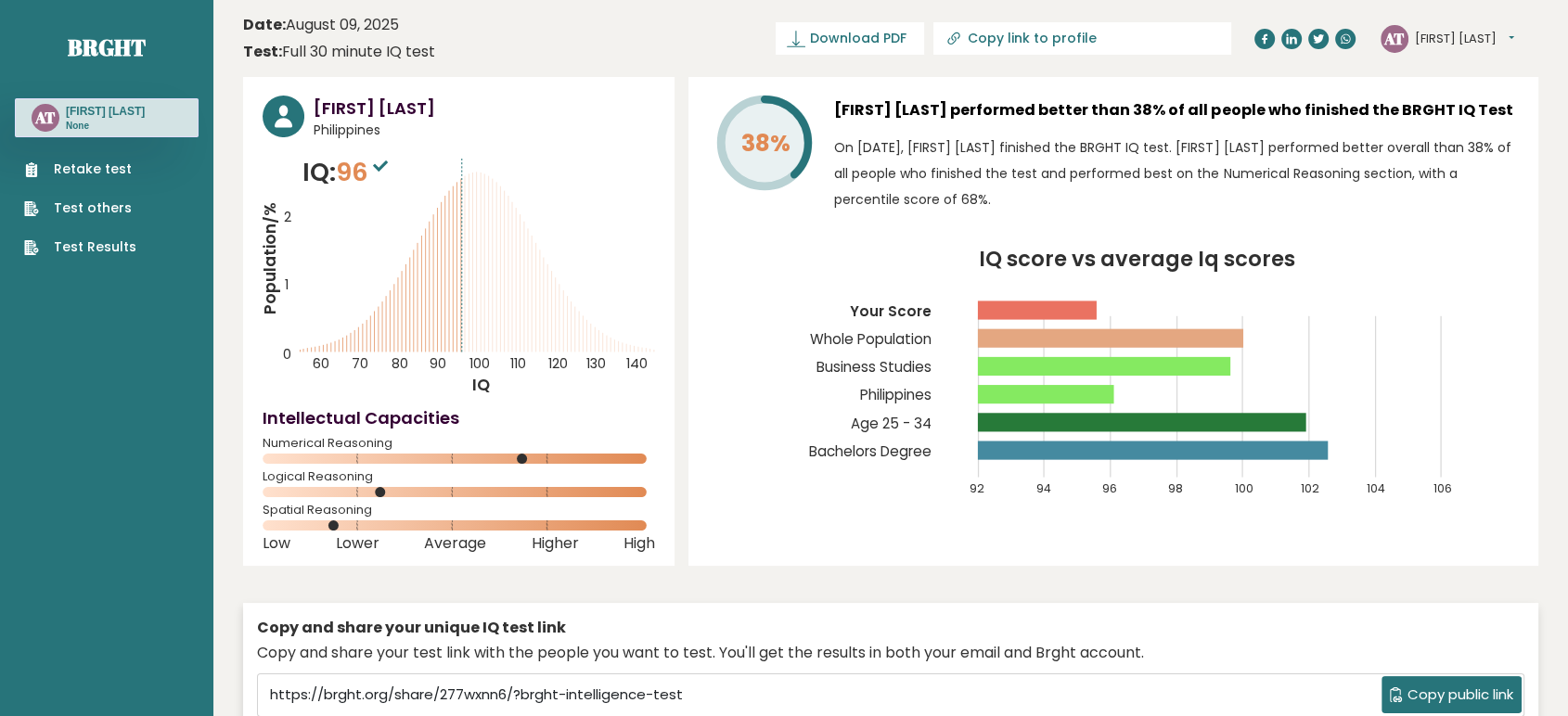 click on "[FIRST] [LAST]" at bounding box center [1464, 39] 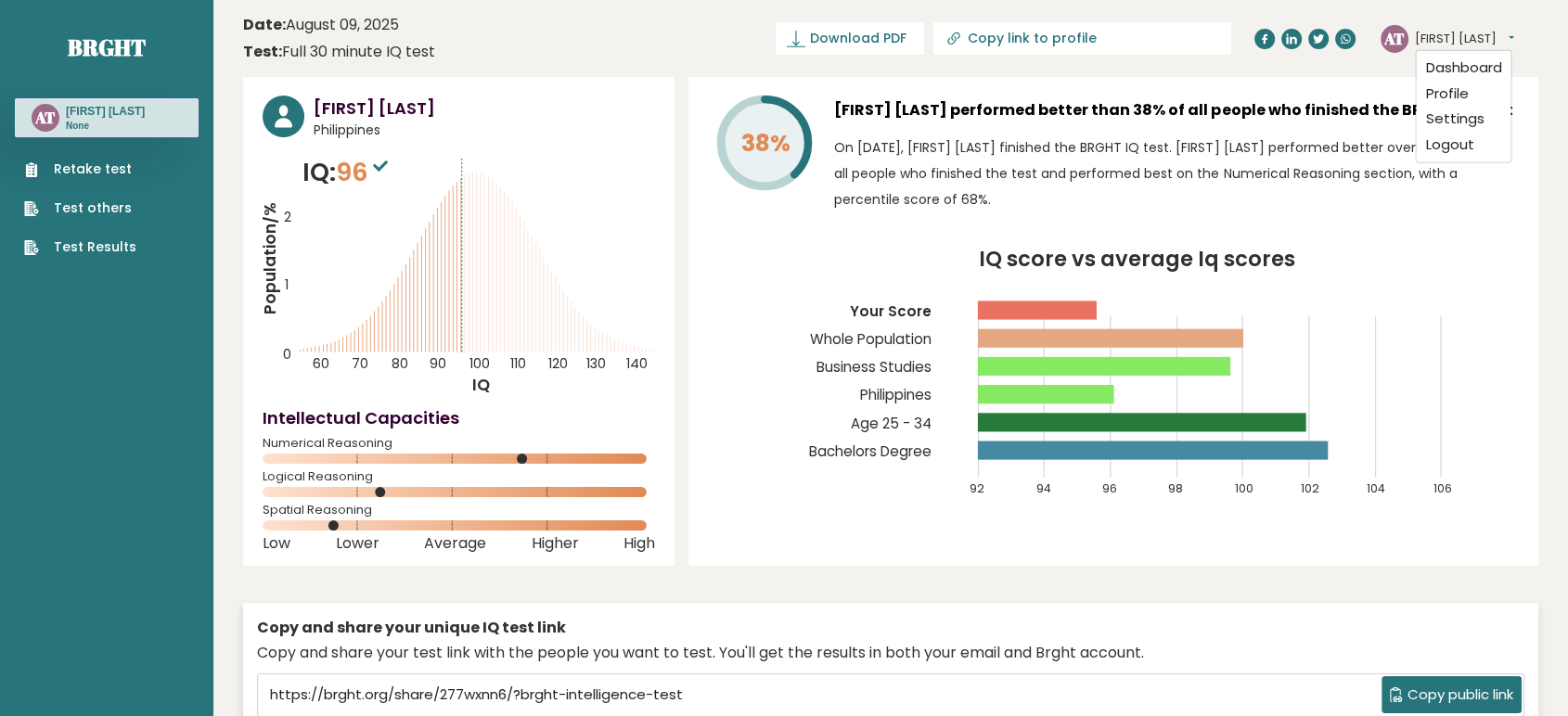 click on "[FIRST] [LAST]" at bounding box center [1464, 39] 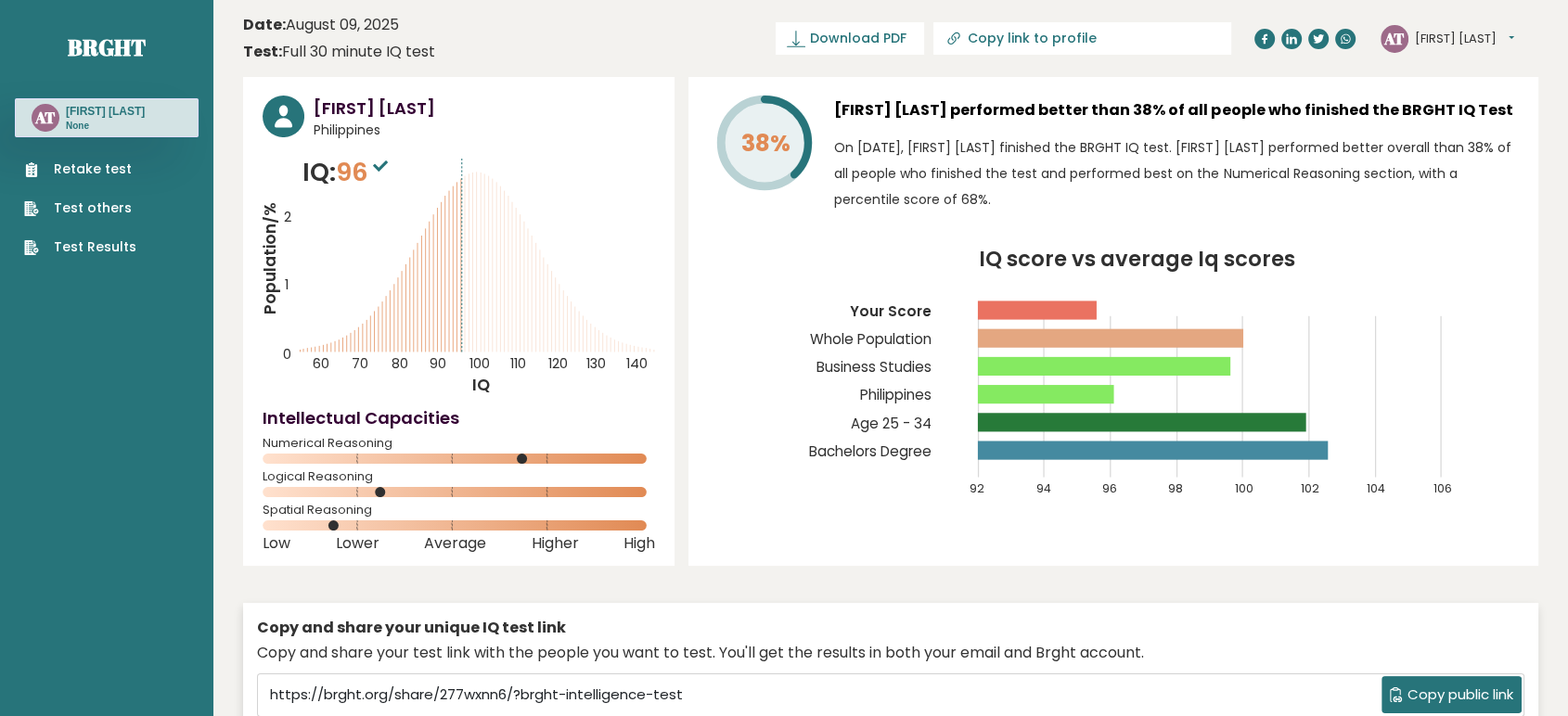 click on "[FIRST] [LAST] performed better than
38% of all
people who finished the BRGHT IQ Test" at bounding box center (1176, 110) 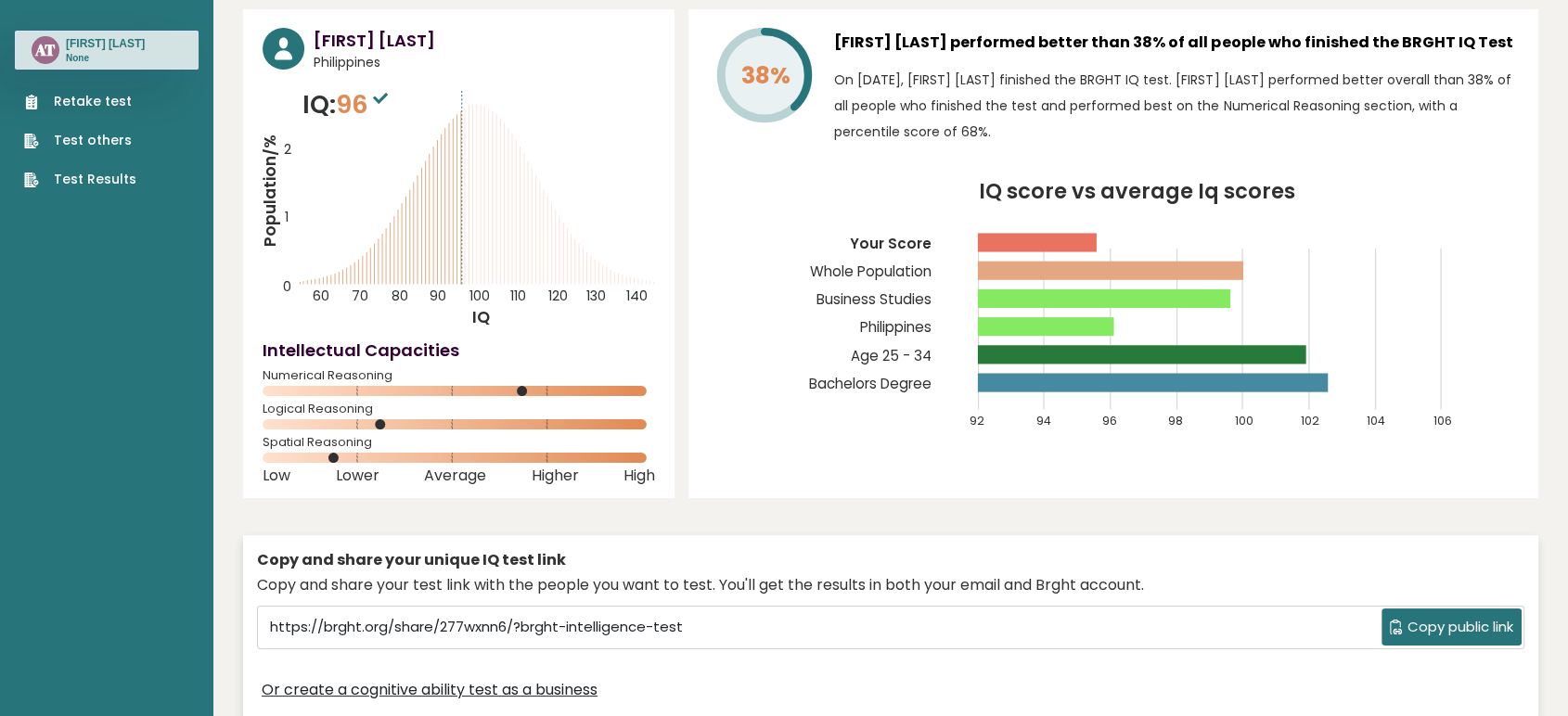 scroll, scrollTop: 0, scrollLeft: 0, axis: both 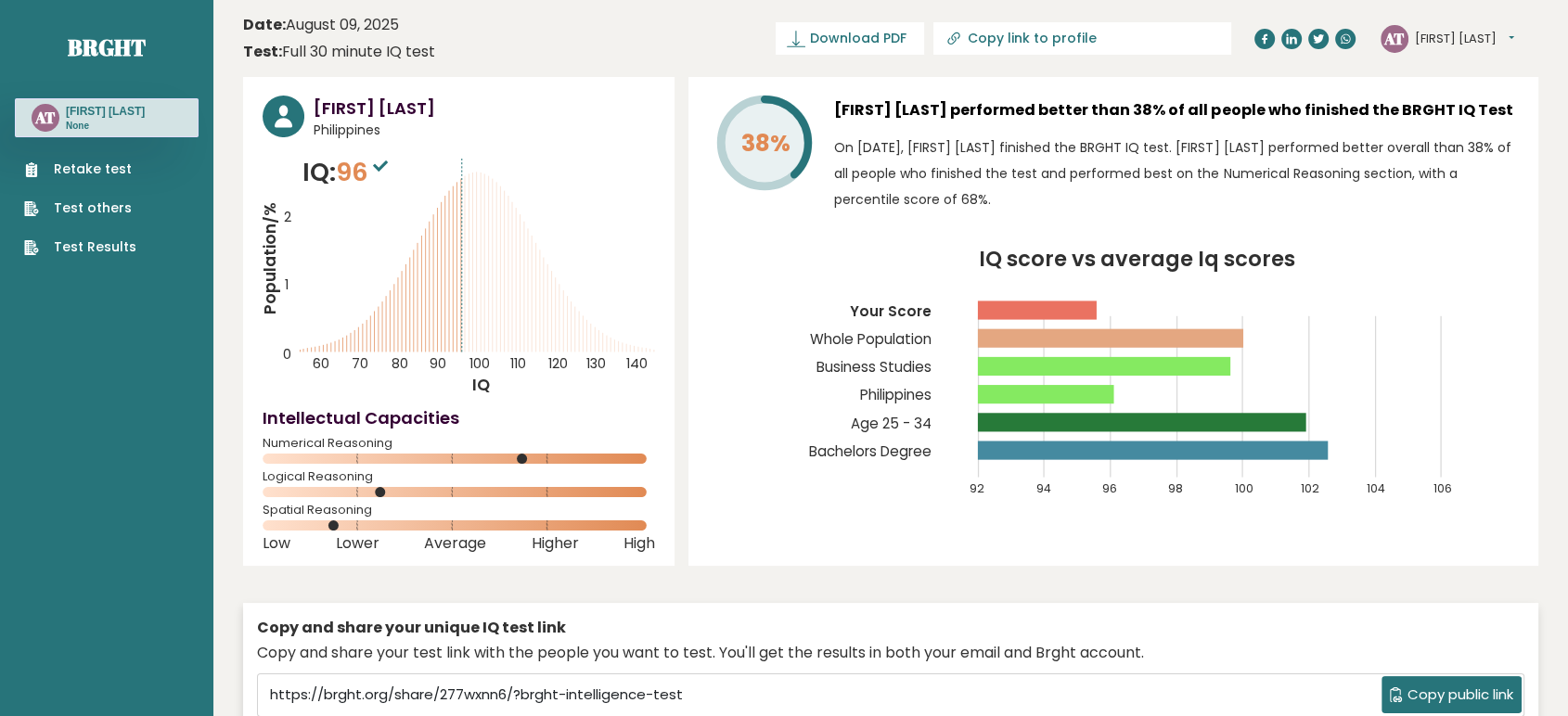 click 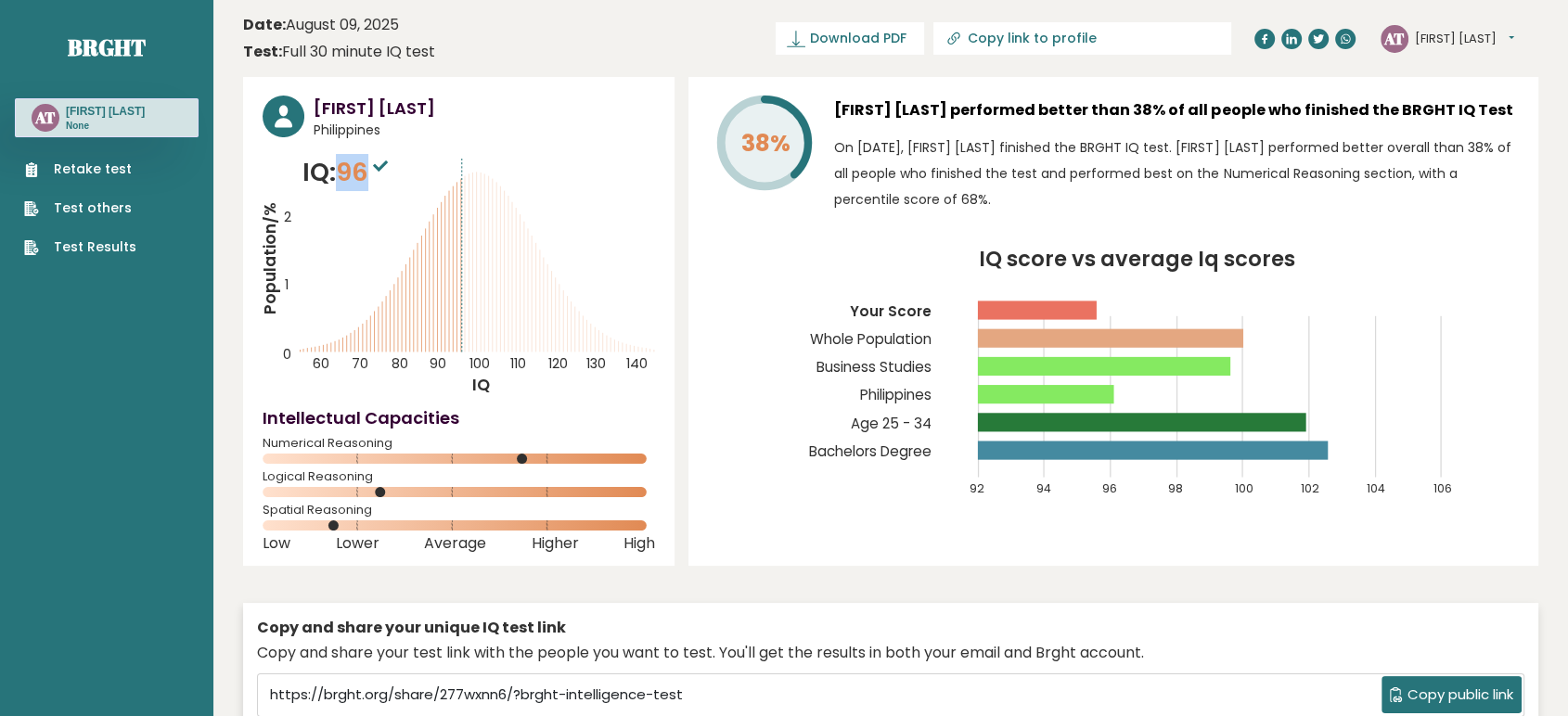 click on "IQ:  96" at bounding box center [347, 173] 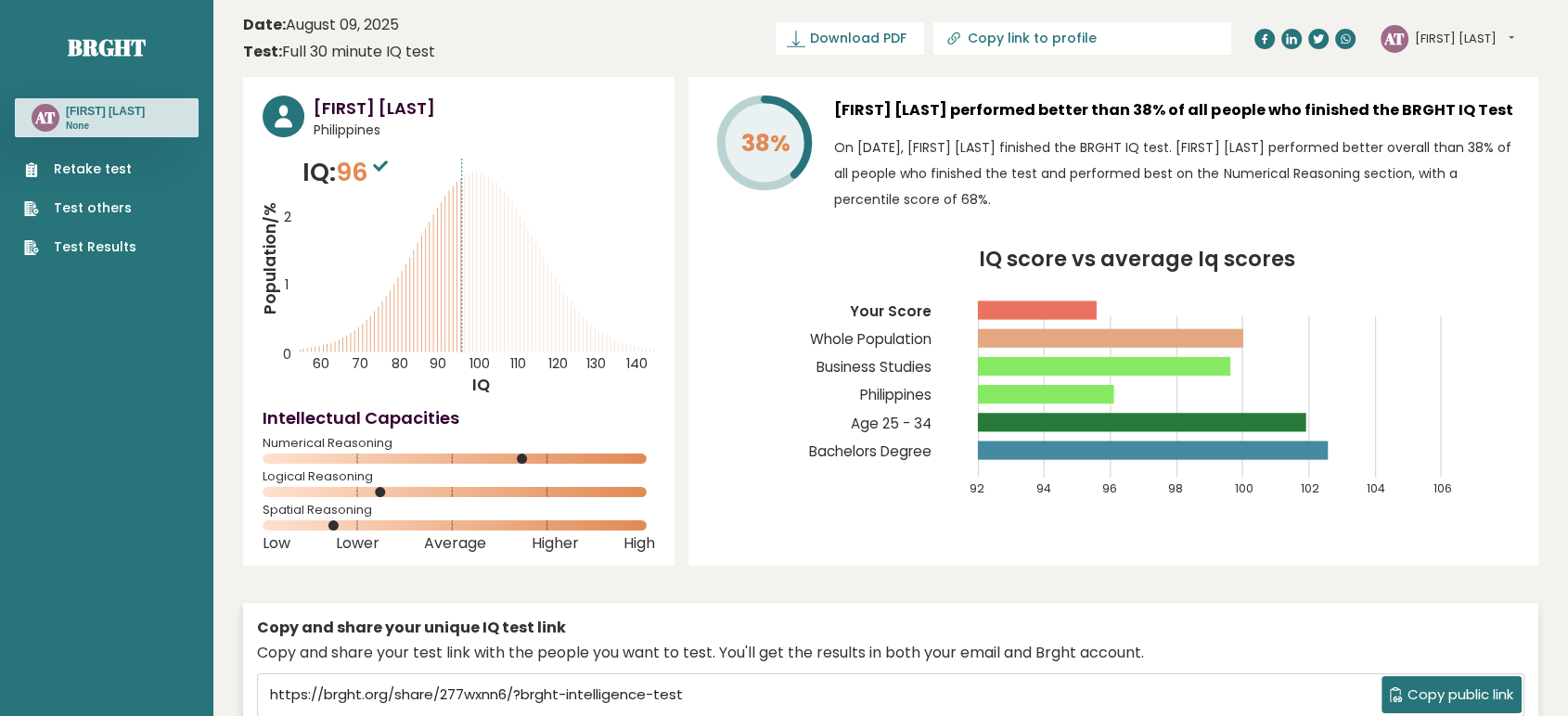 click on "96" at bounding box center (364, 172) 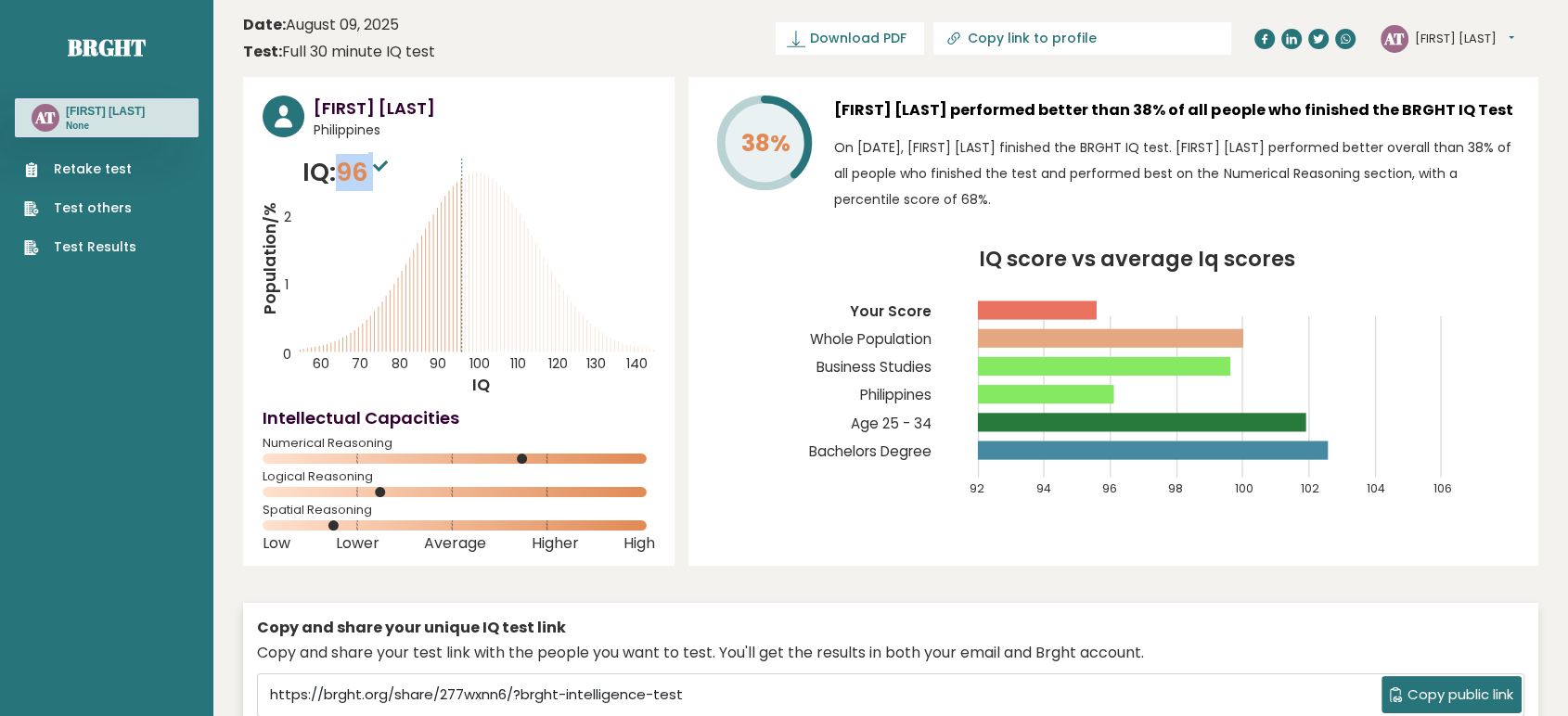 click on "96" at bounding box center [364, 172] 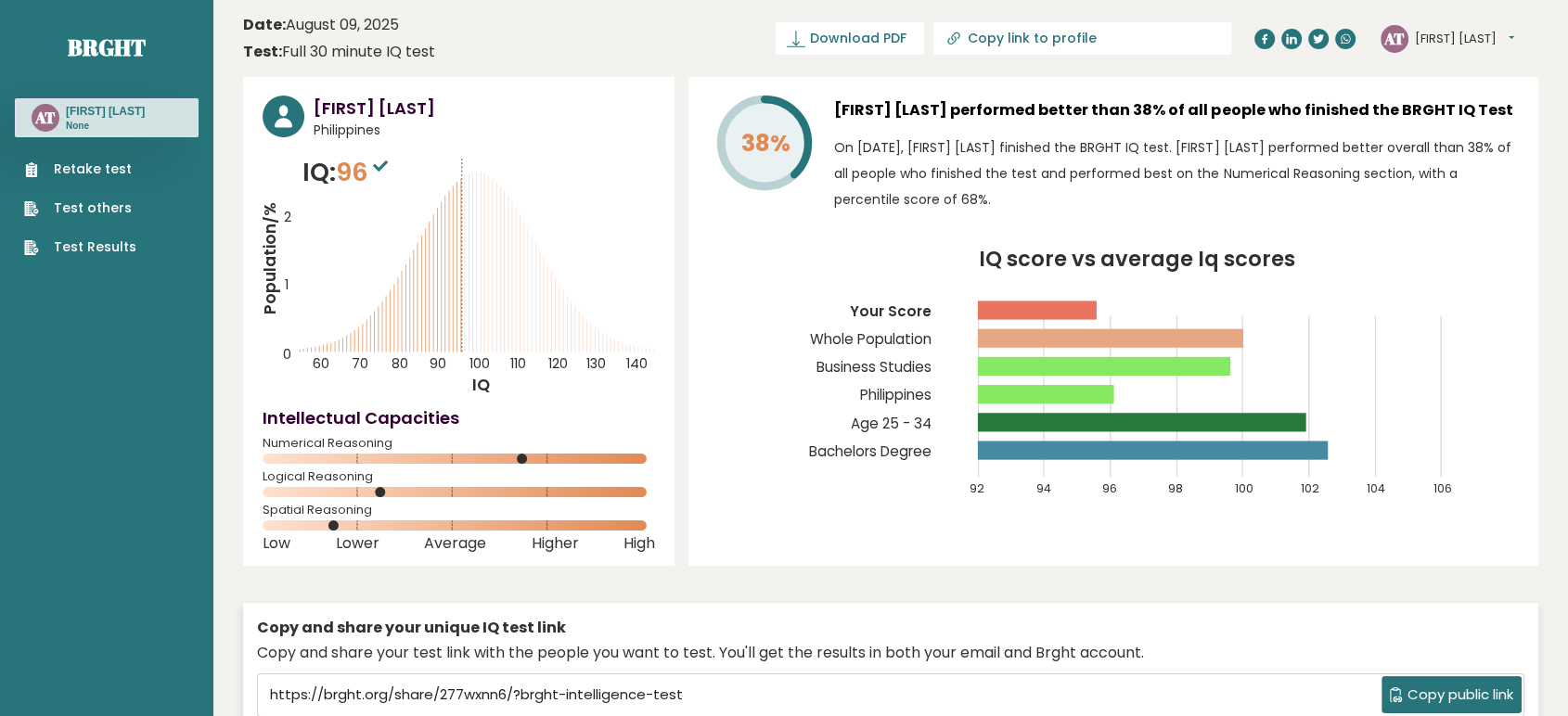 drag, startPoint x: 360, startPoint y: 170, endPoint x: 187, endPoint y: 446, distance: 325.73762 